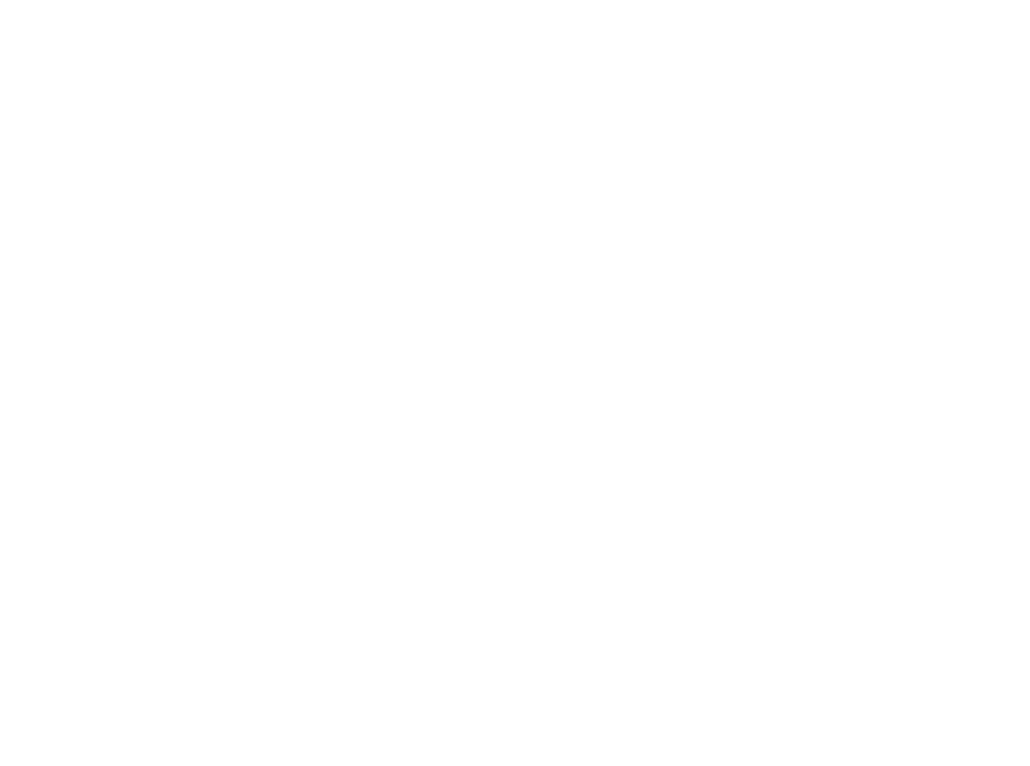 scroll, scrollTop: 0, scrollLeft: 0, axis: both 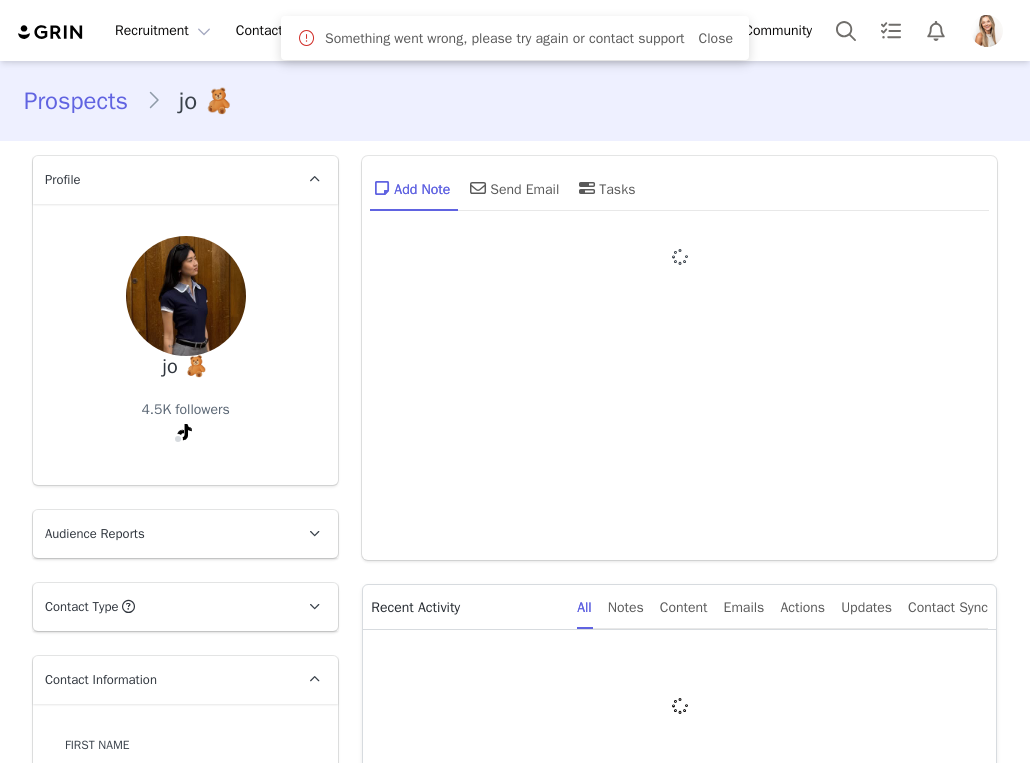 type on "+1 ([GEOGRAPHIC_DATA])" 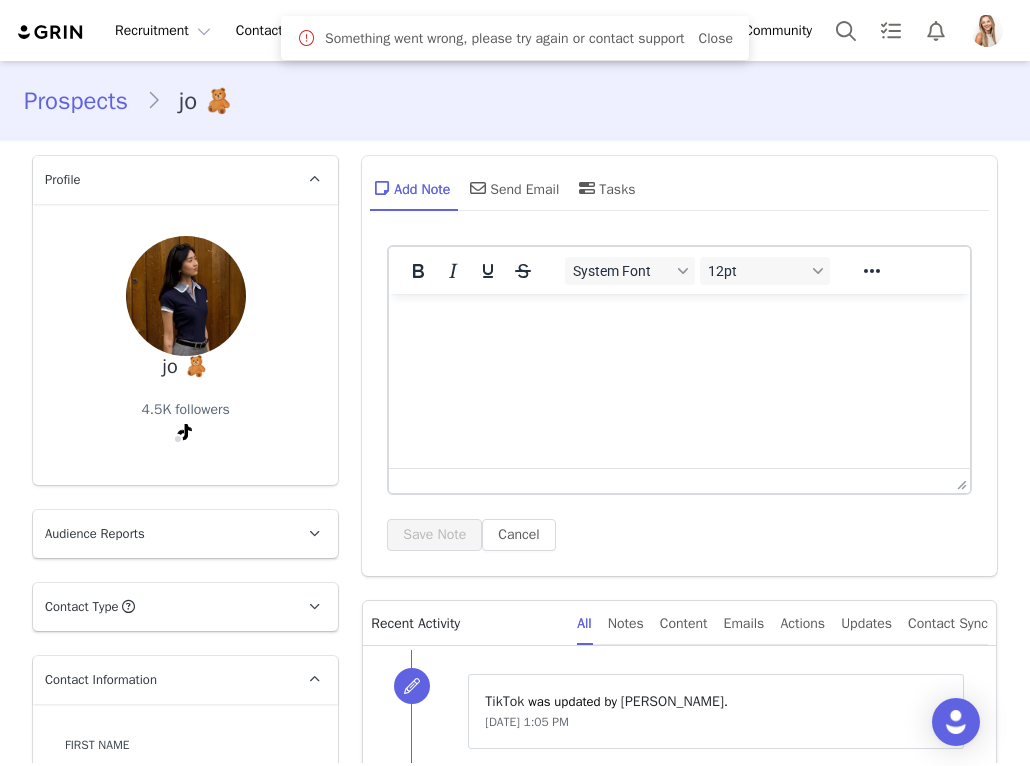 scroll, scrollTop: 0, scrollLeft: 0, axis: both 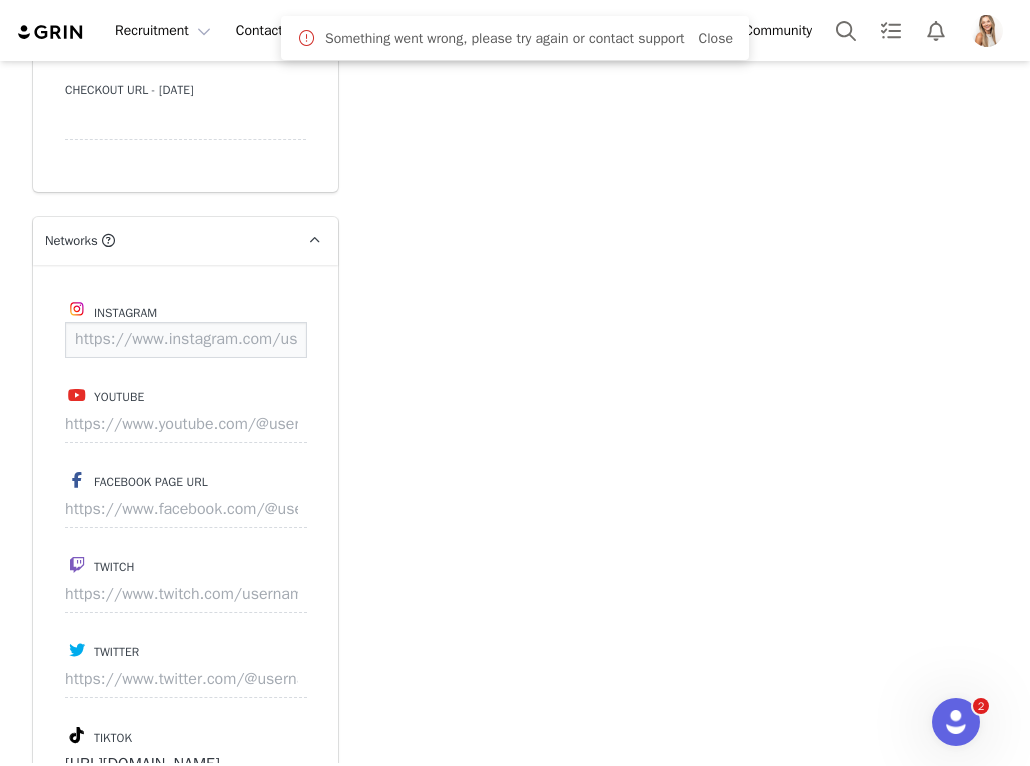 click at bounding box center [186, 340] 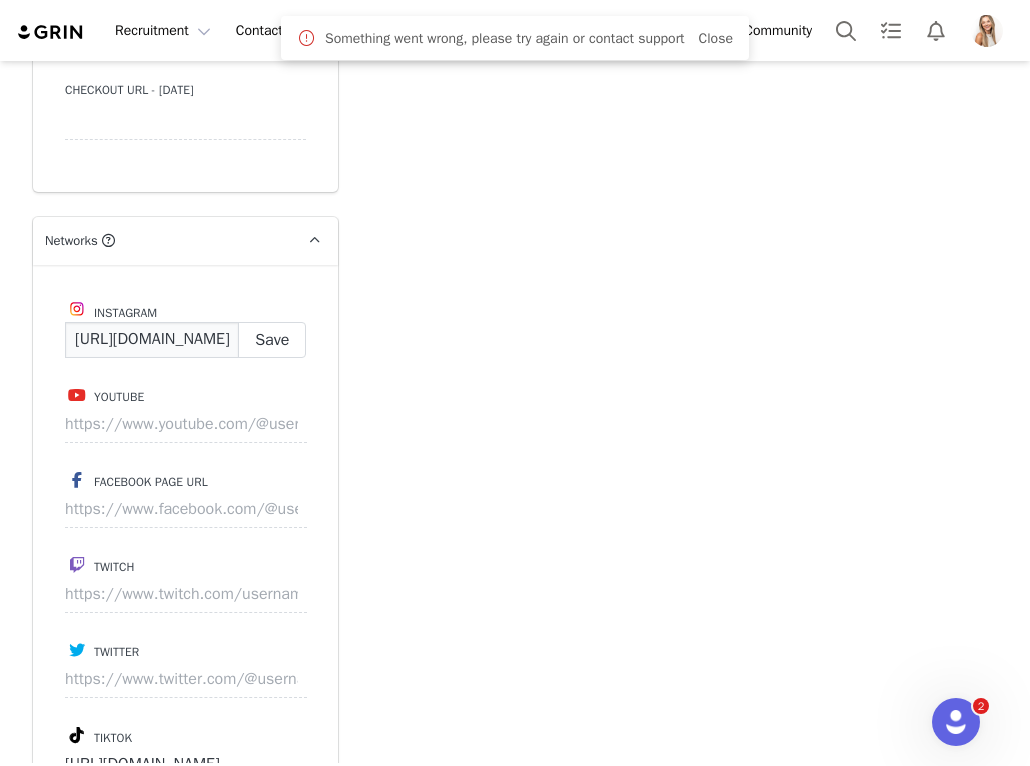 scroll, scrollTop: 0, scrollLeft: 110, axis: horizontal 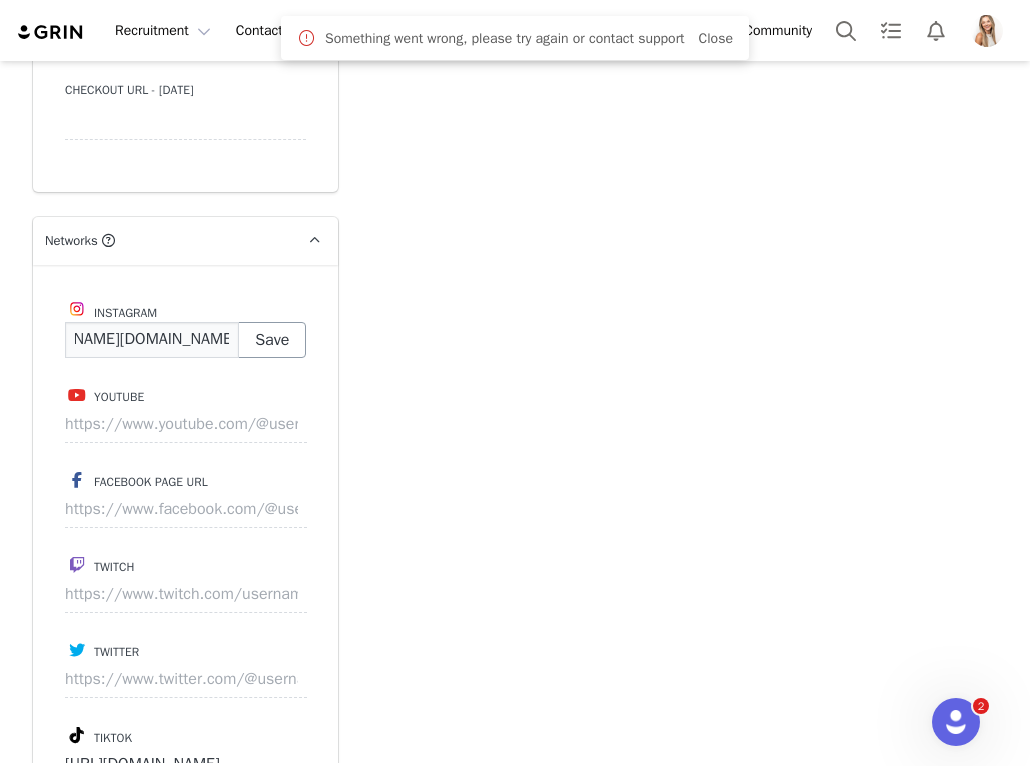 type on "https://www.instagram.com/joa.chen" 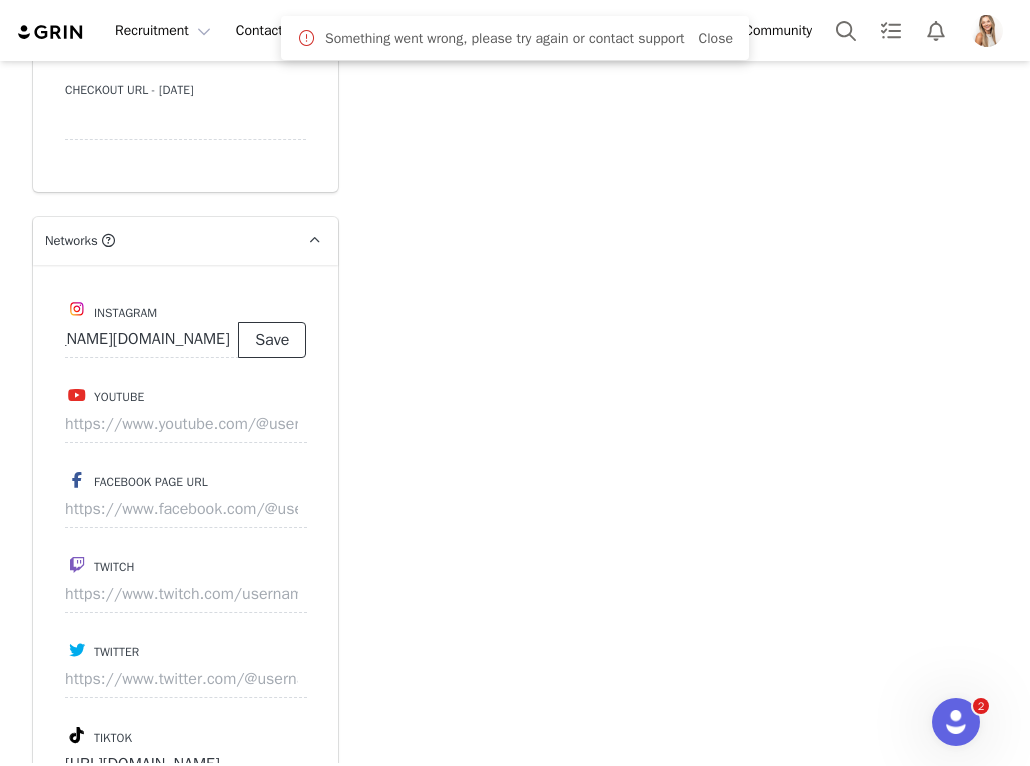 click on "Save" at bounding box center (272, 340) 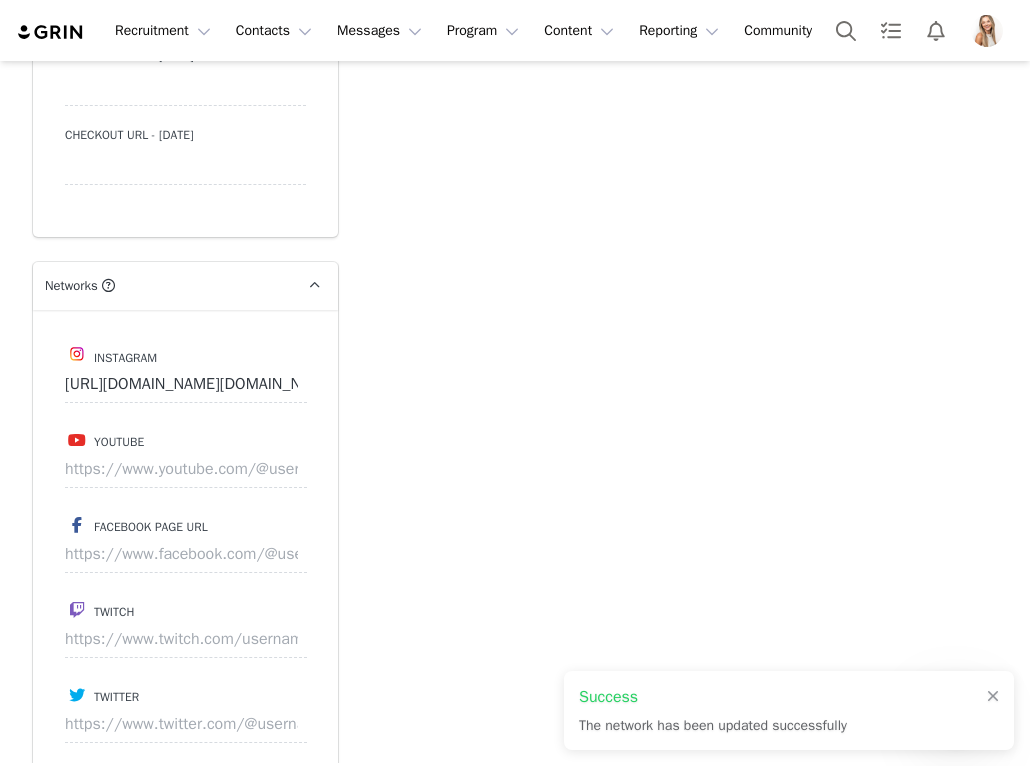 scroll, scrollTop: 1690, scrollLeft: 0, axis: vertical 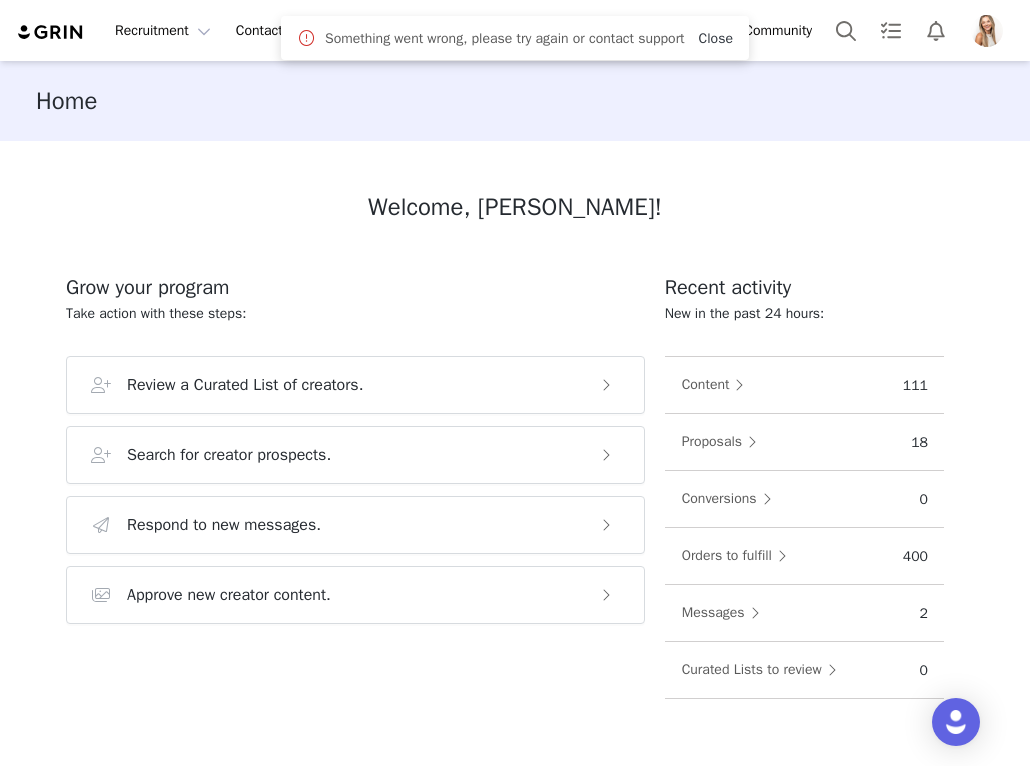click on "Close" at bounding box center (716, 38) 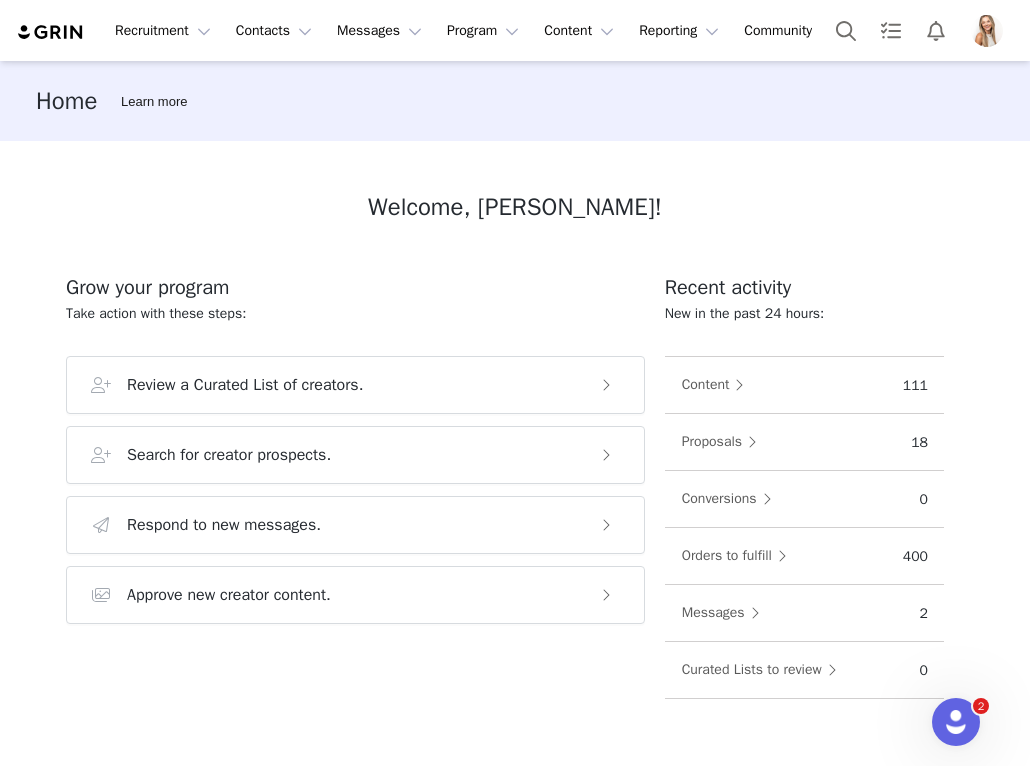scroll, scrollTop: 0, scrollLeft: 0, axis: both 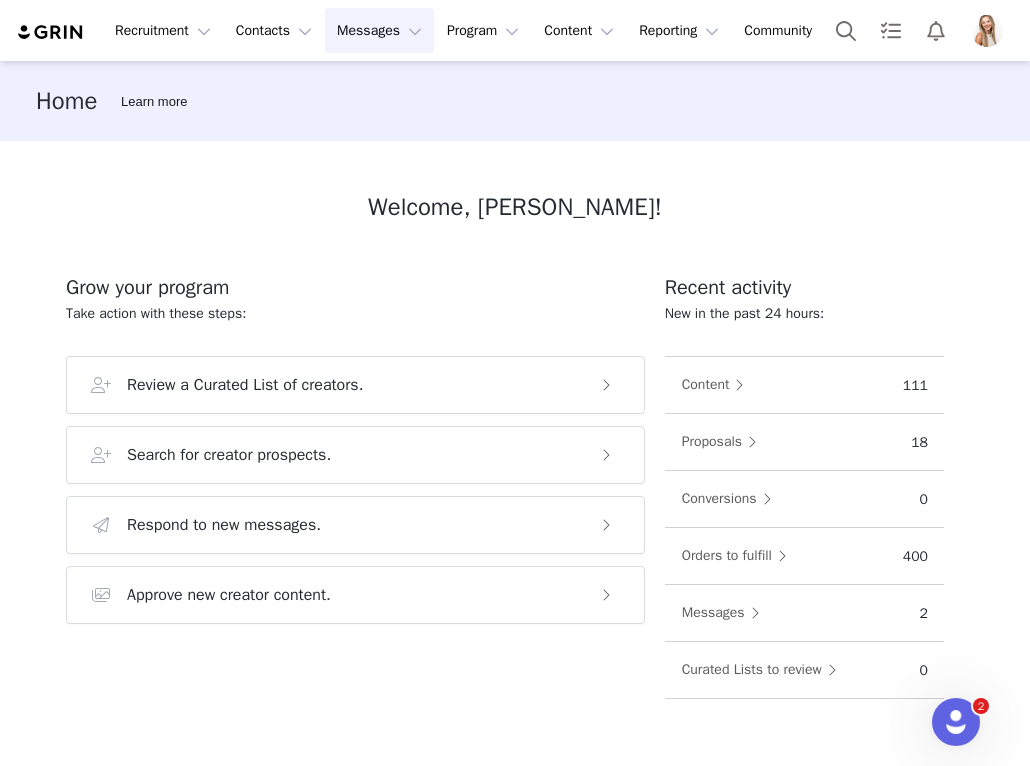 click on "Messages Messages" at bounding box center [379, 30] 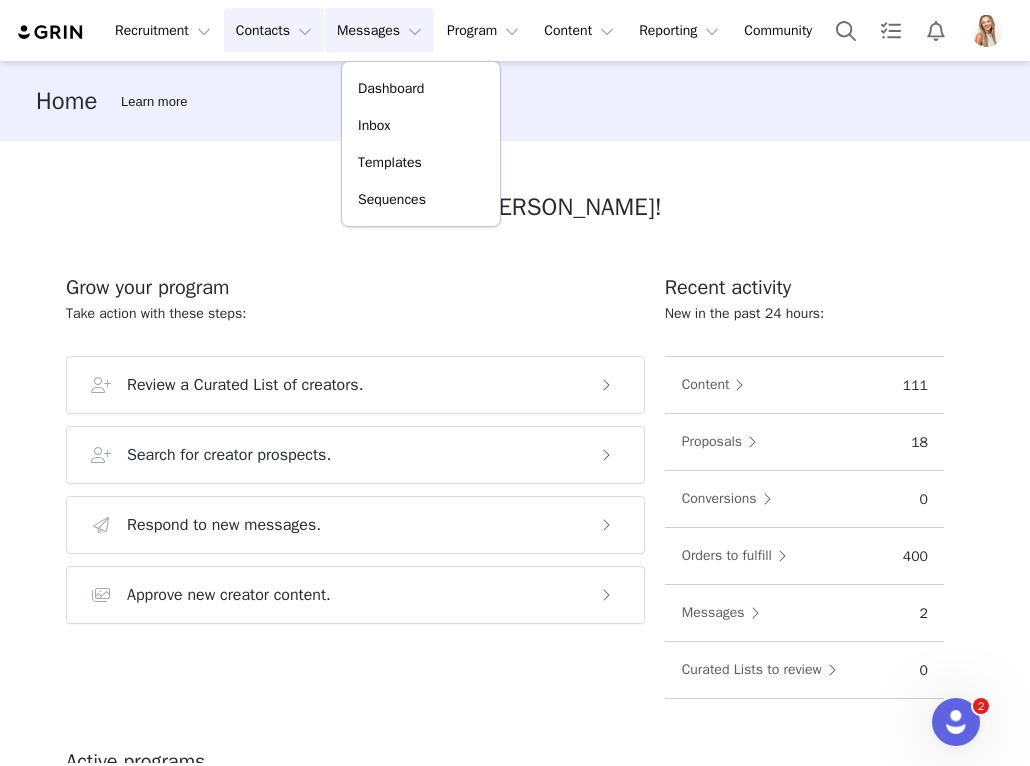 click on "Contacts Contacts" at bounding box center [274, 30] 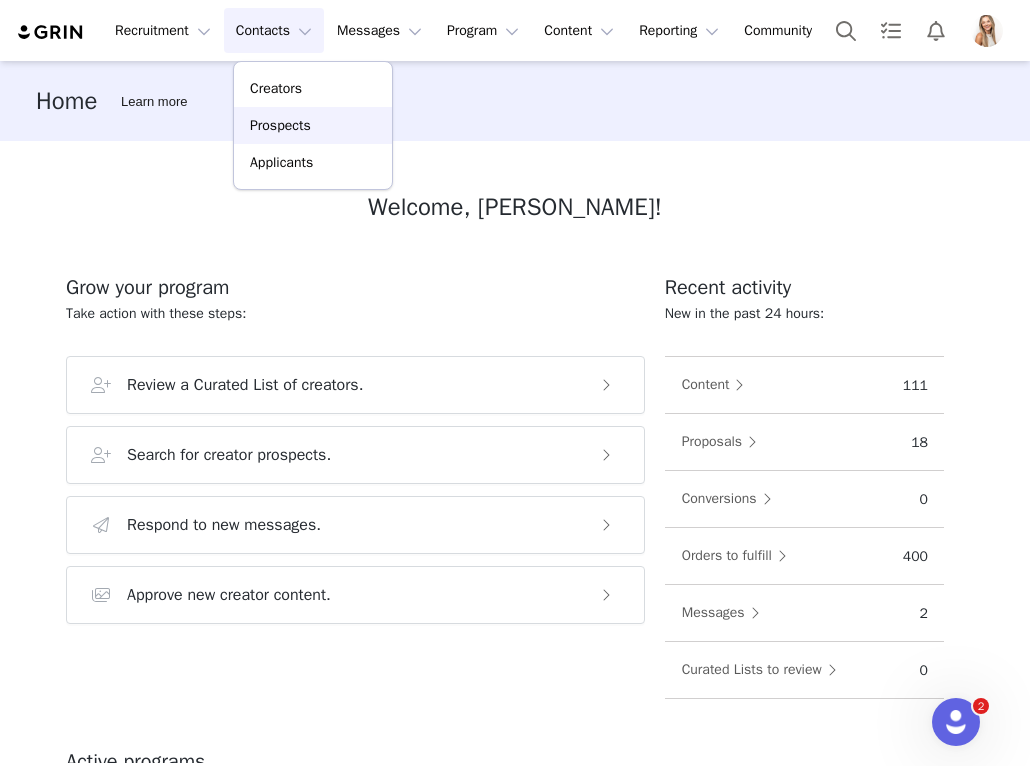 click on "Prospects" at bounding box center (313, 125) 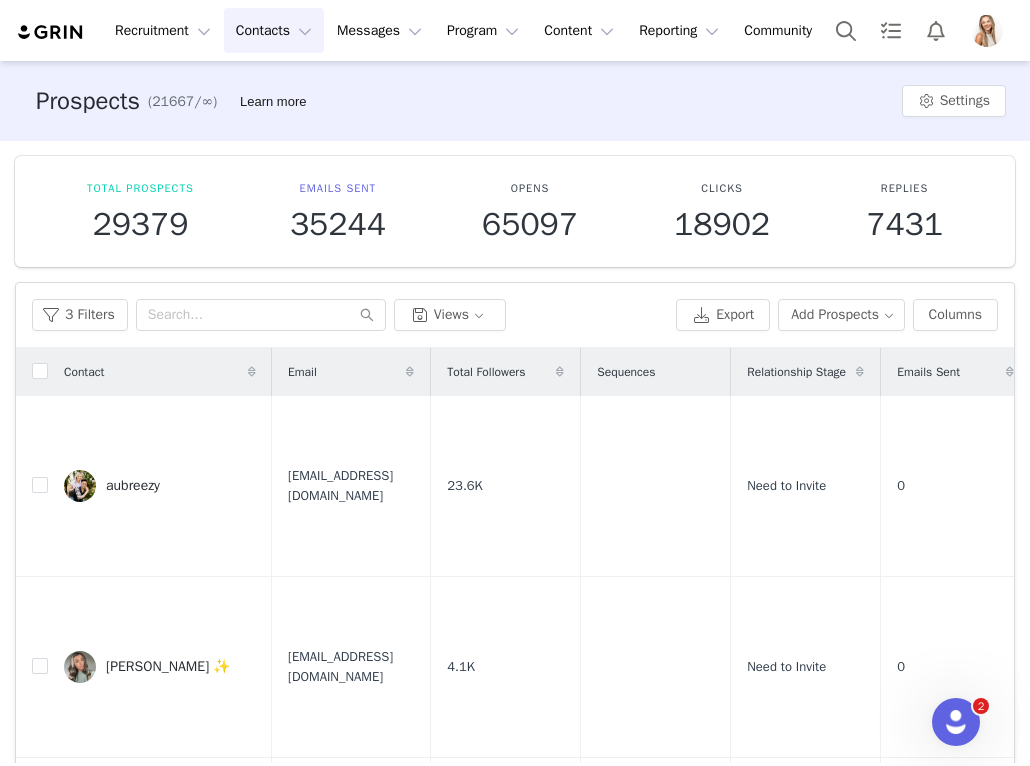 scroll, scrollTop: 133, scrollLeft: 0, axis: vertical 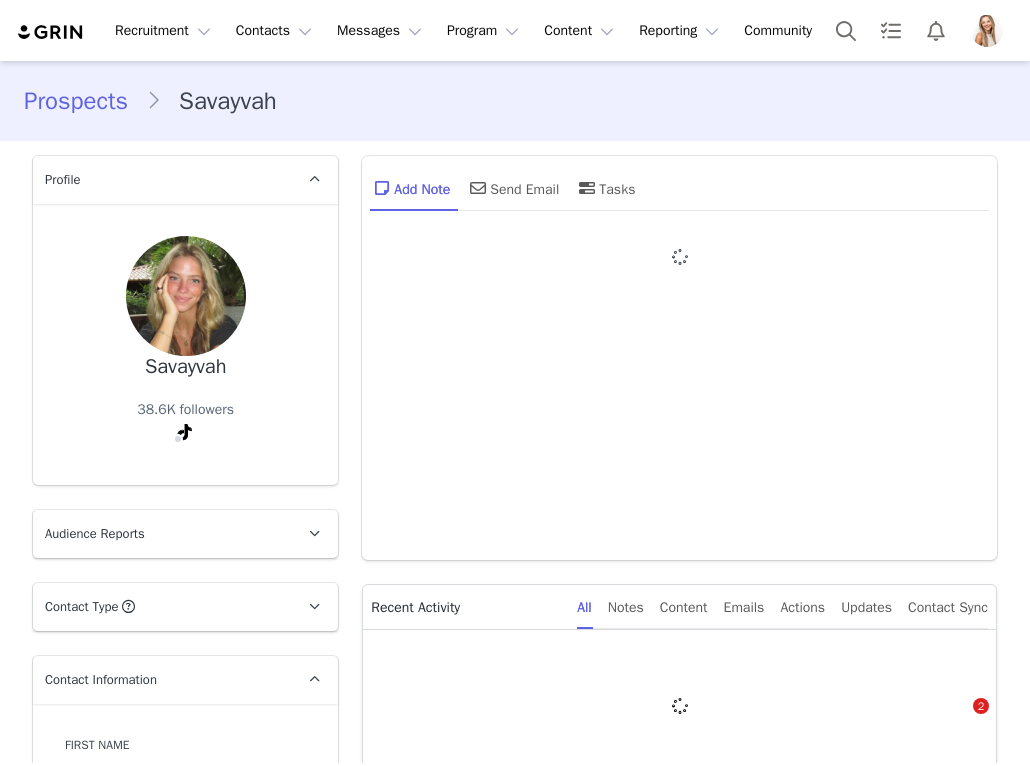 type on "+1 ([GEOGRAPHIC_DATA])" 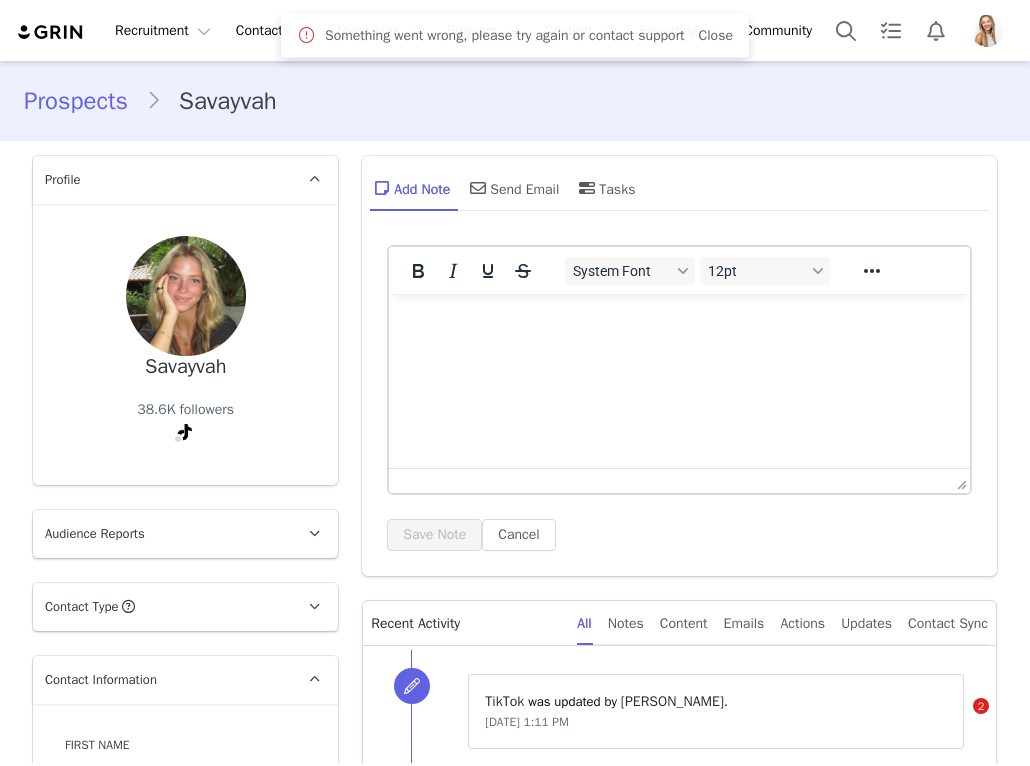 scroll, scrollTop: 0, scrollLeft: 0, axis: both 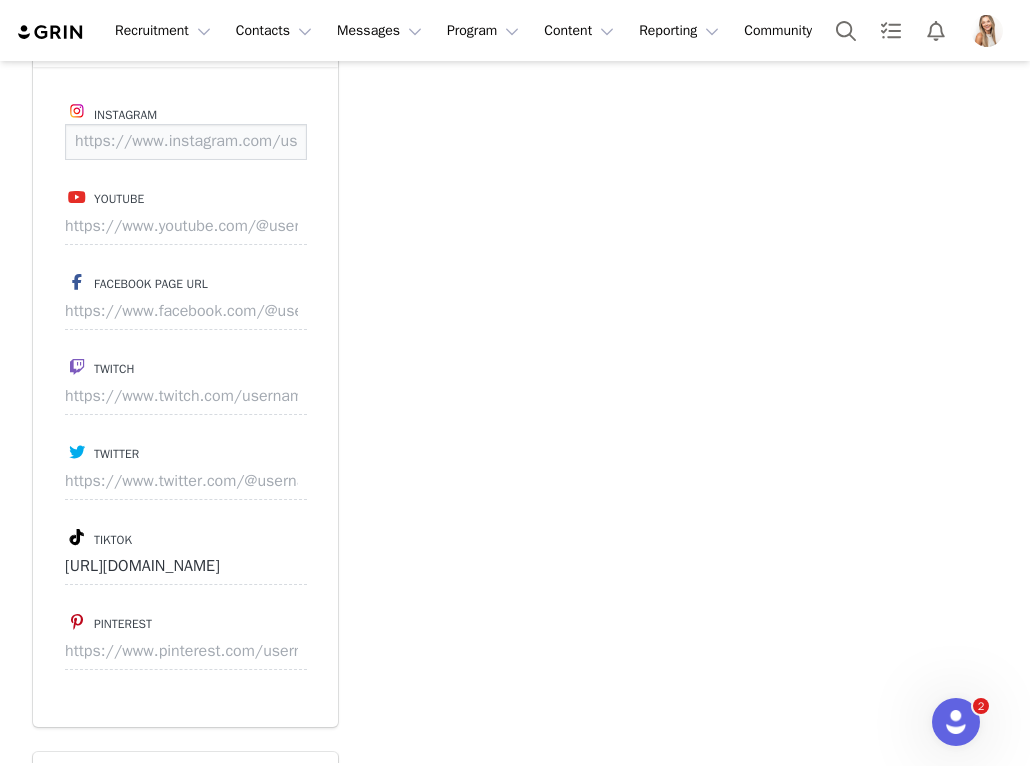 click at bounding box center [186, 142] 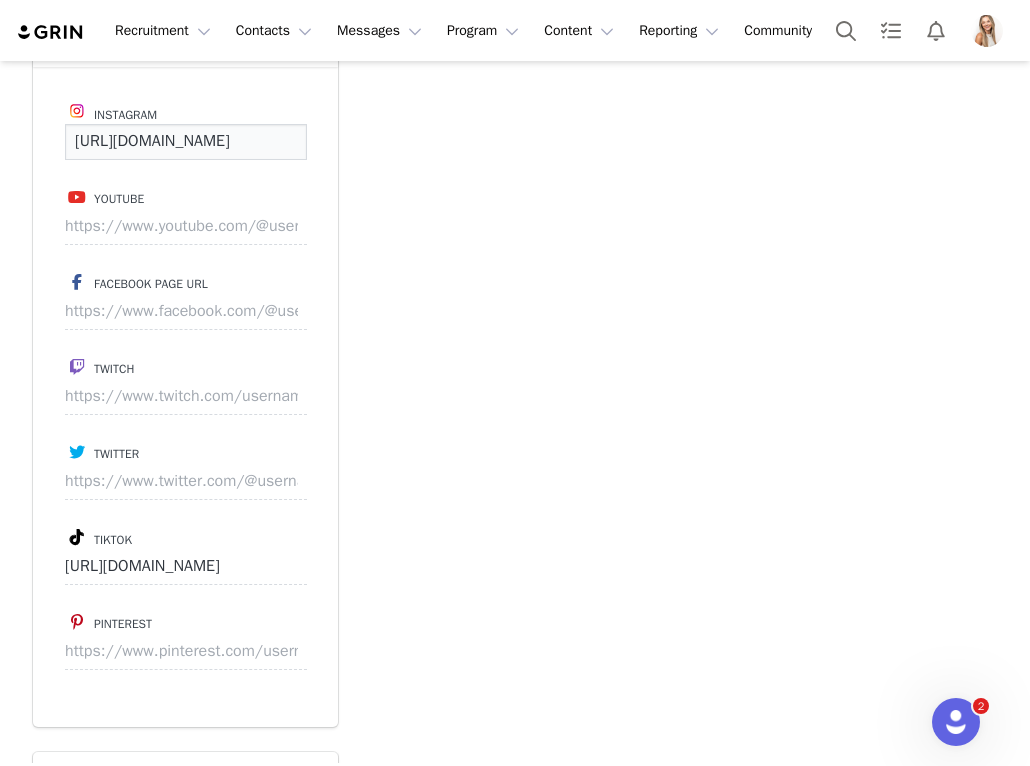 scroll, scrollTop: 0, scrollLeft: 115, axis: horizontal 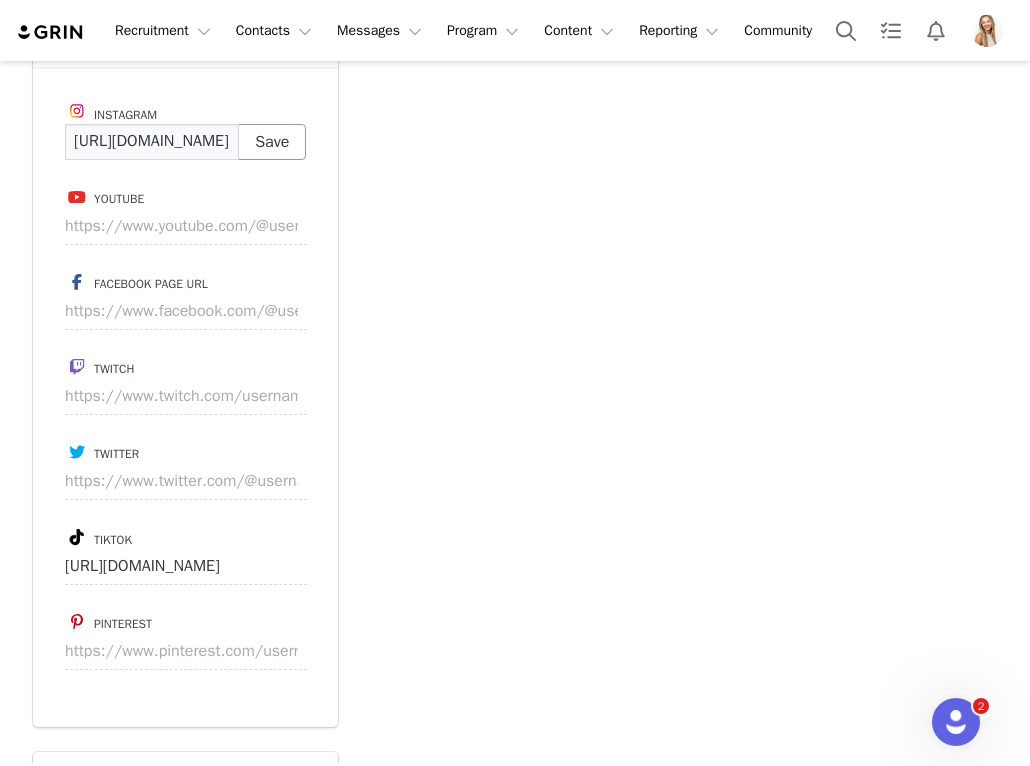 type on "https://www.instagram.com/savayvah" 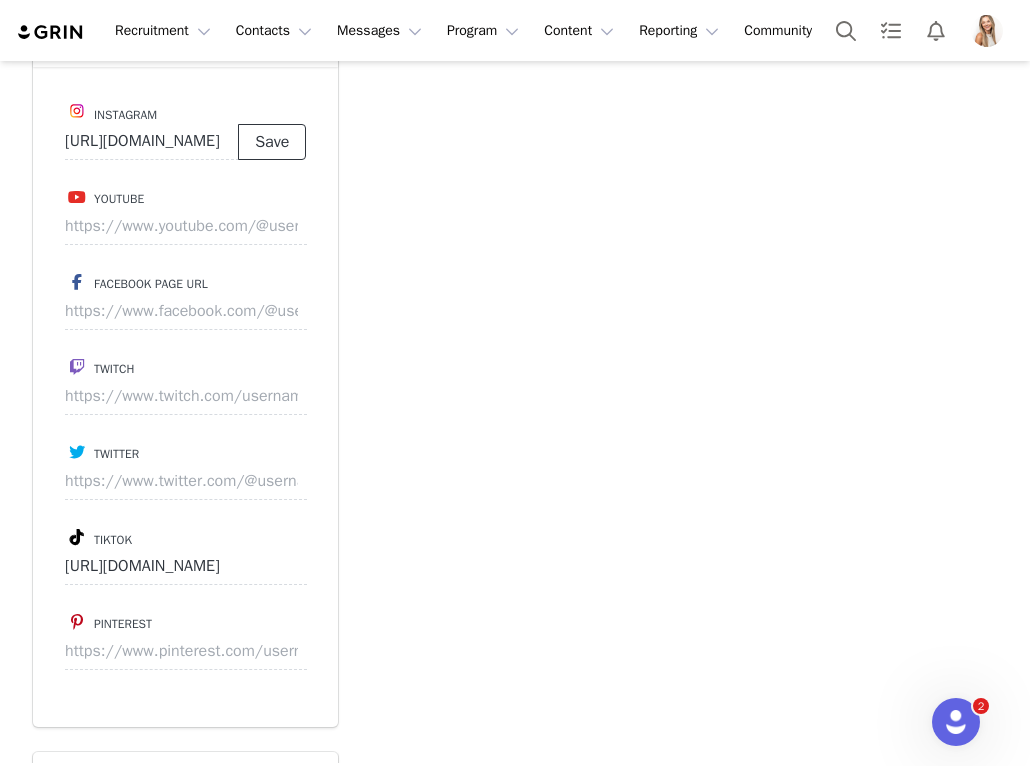 click on "Save" at bounding box center [272, 142] 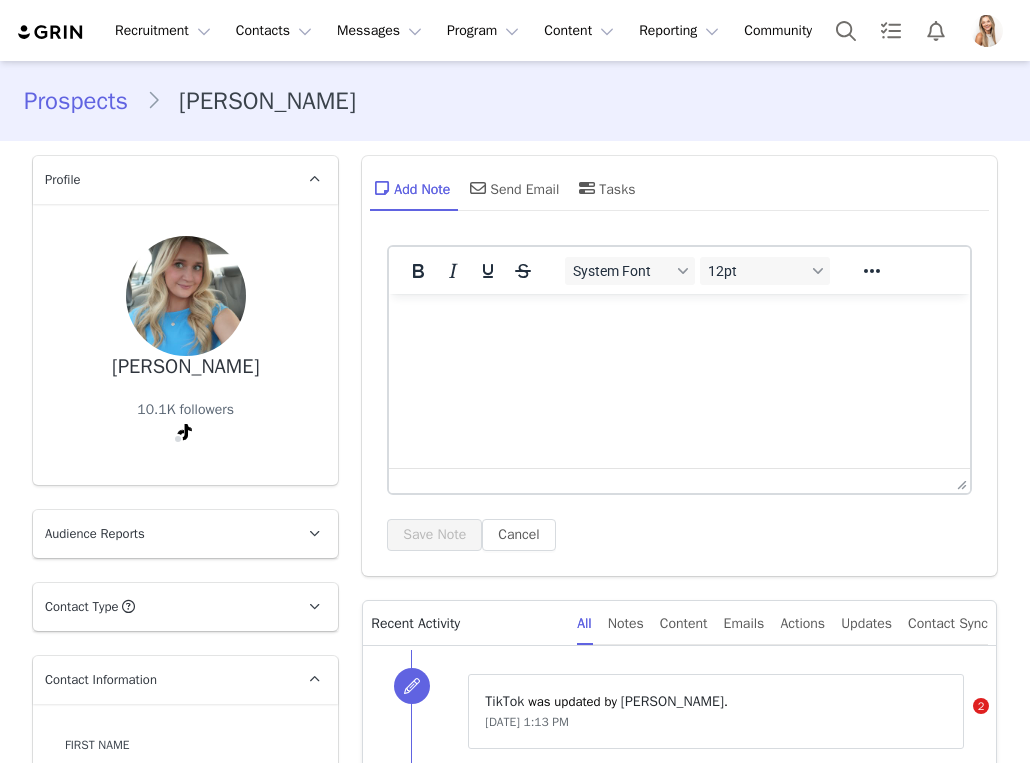 scroll, scrollTop: 0, scrollLeft: 0, axis: both 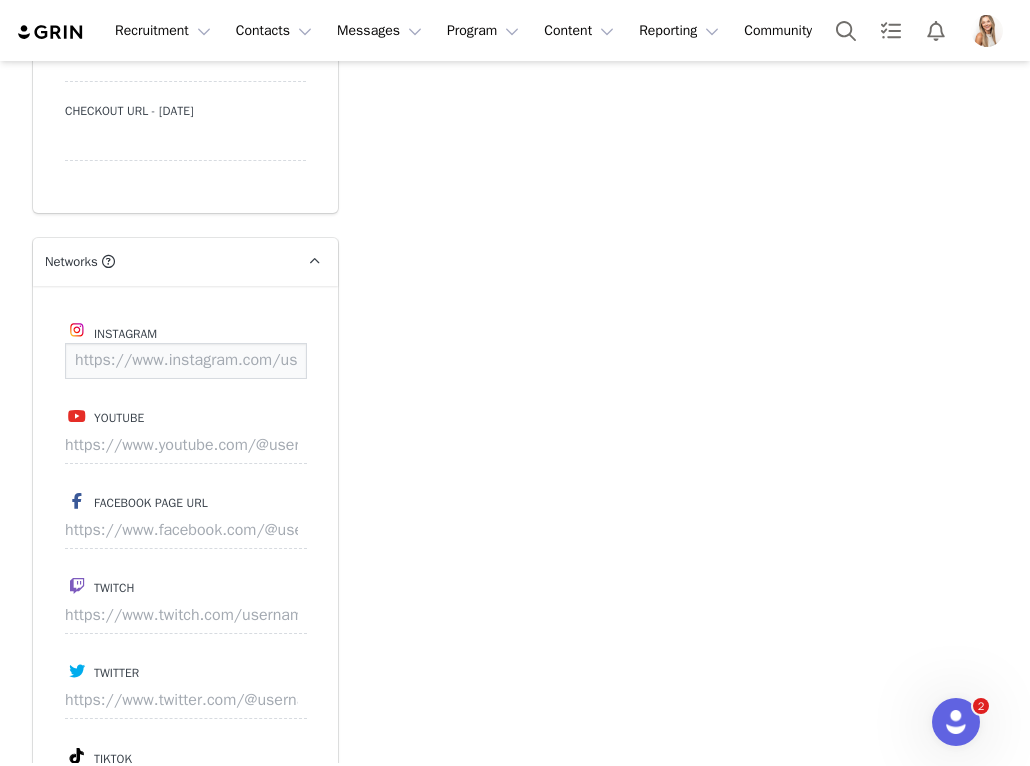 click at bounding box center (186, 361) 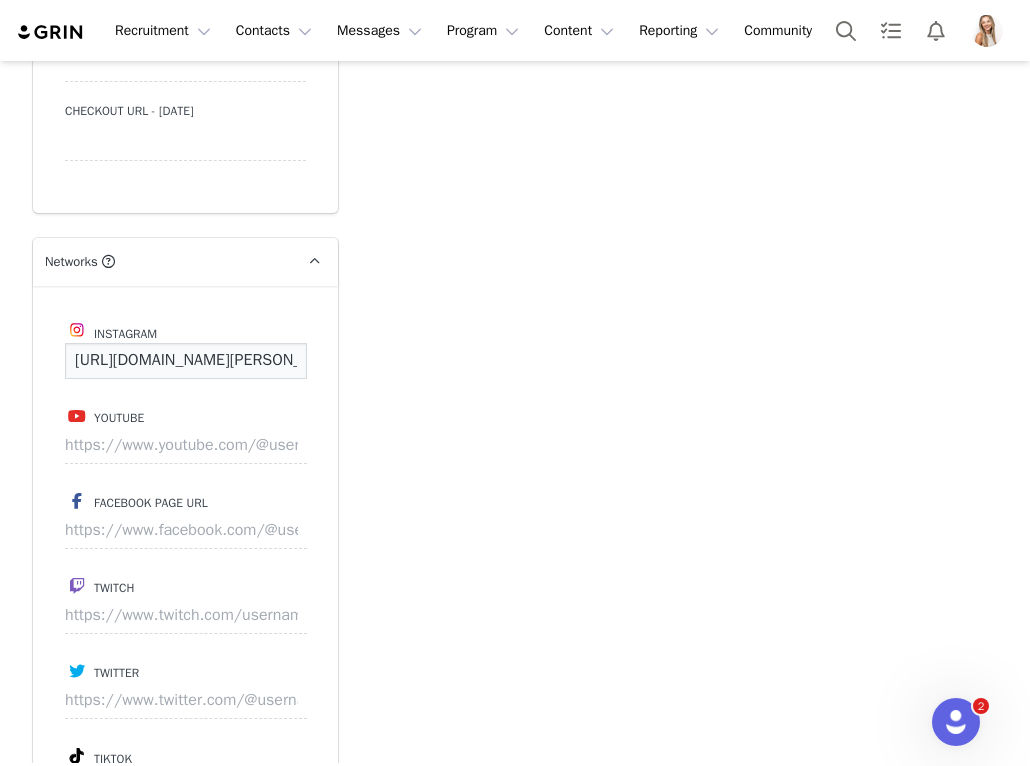 scroll, scrollTop: 0, scrollLeft: 150, axis: horizontal 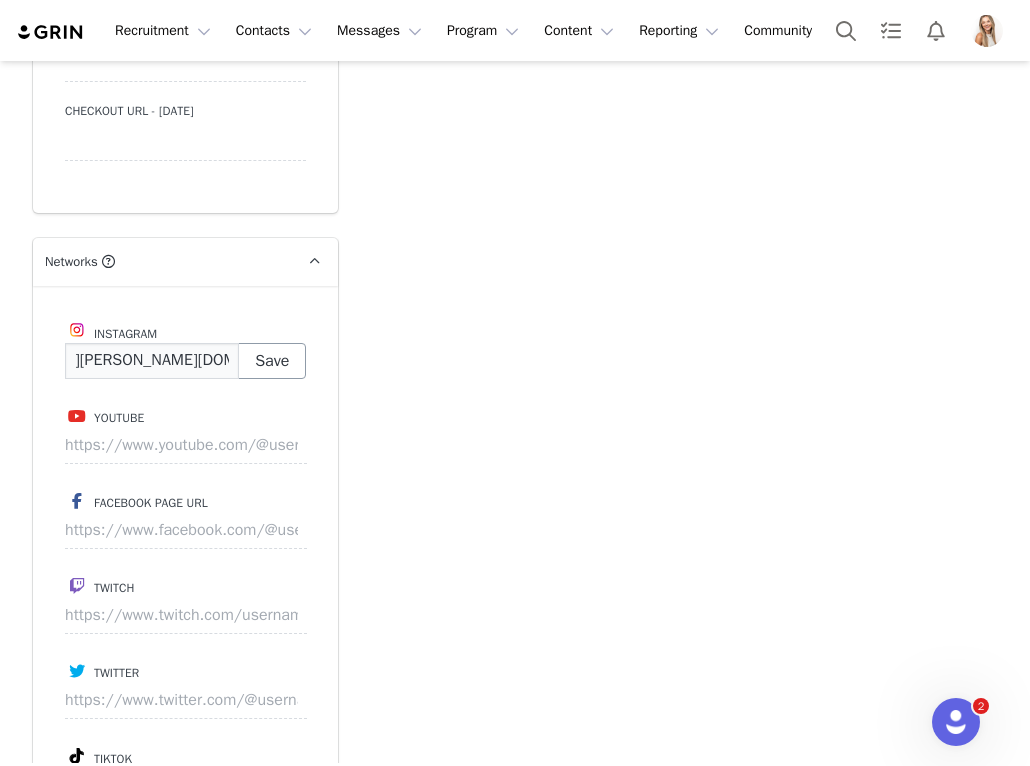type on "https://www.instagram.com/lindsey.halterr" 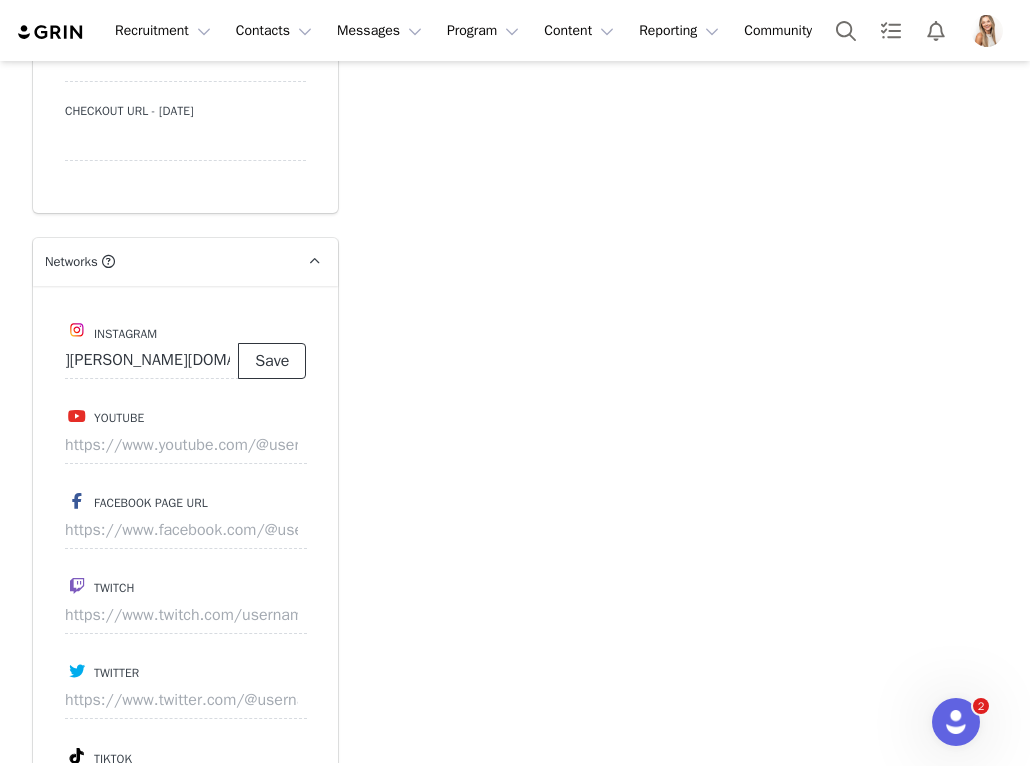 click on "Save" at bounding box center (272, 361) 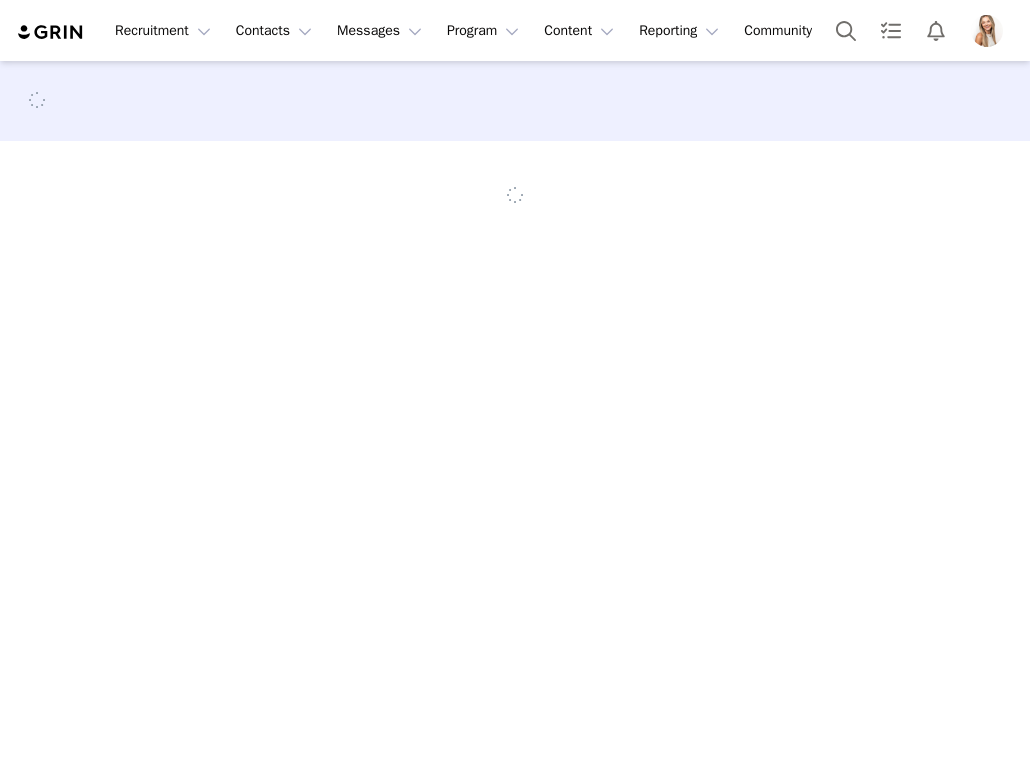 scroll, scrollTop: 0, scrollLeft: 0, axis: both 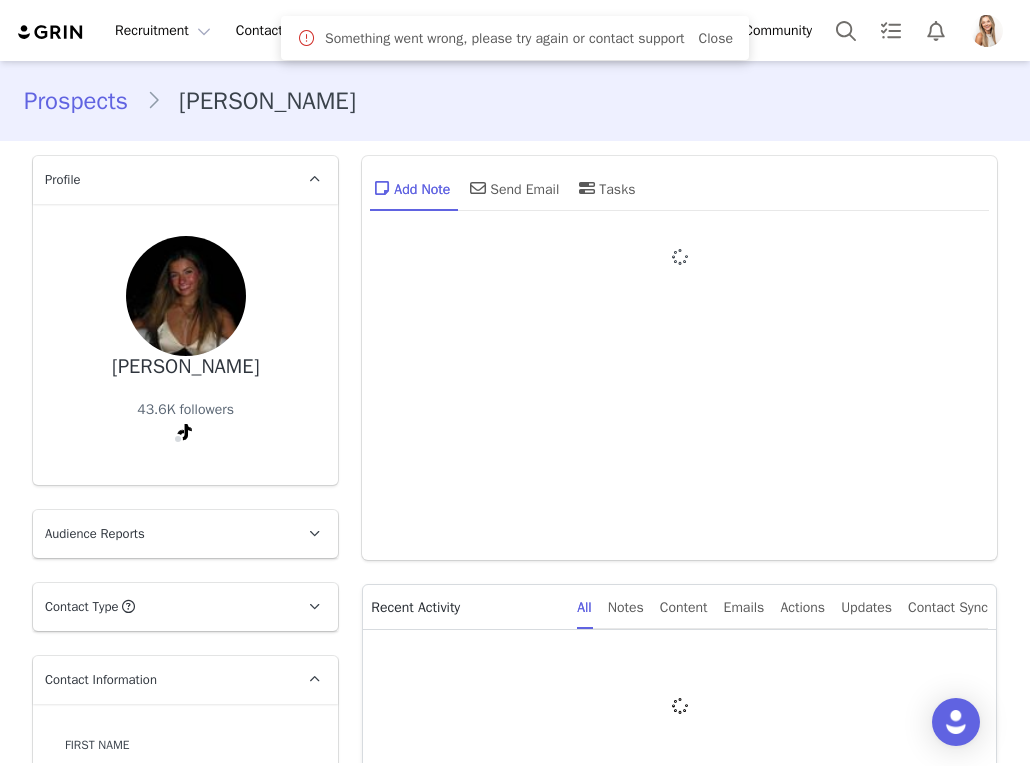 type on "+1 (United States)" 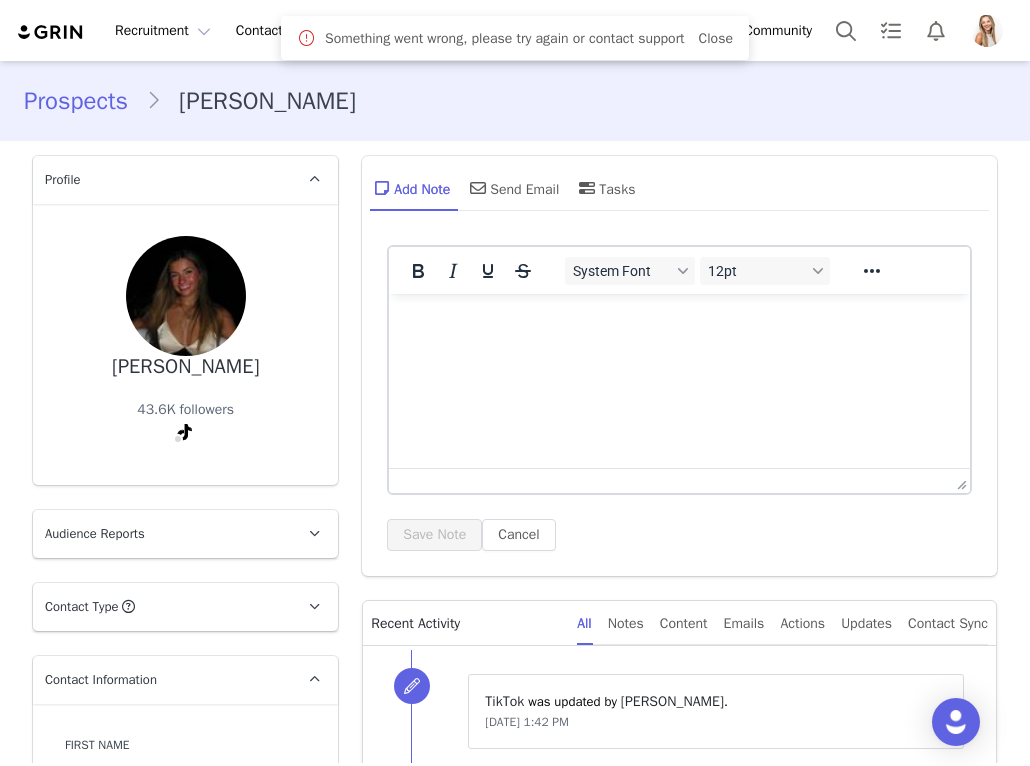 scroll, scrollTop: 0, scrollLeft: 0, axis: both 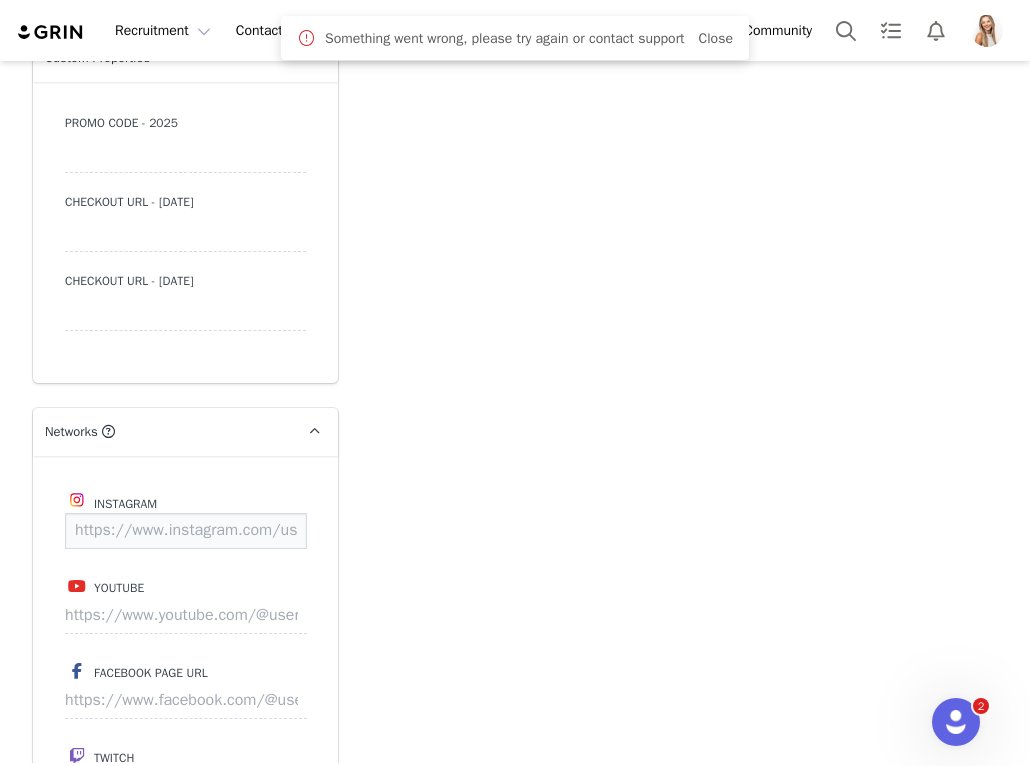 click at bounding box center [186, 531] 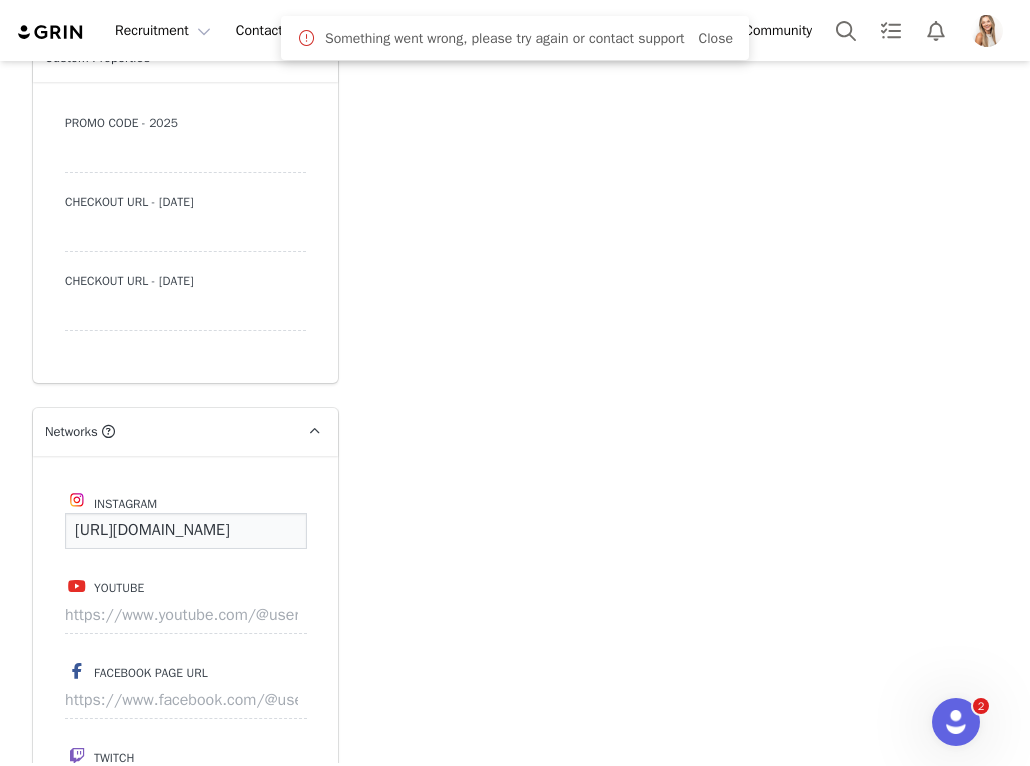 scroll, scrollTop: 0, scrollLeft: 557, axis: horizontal 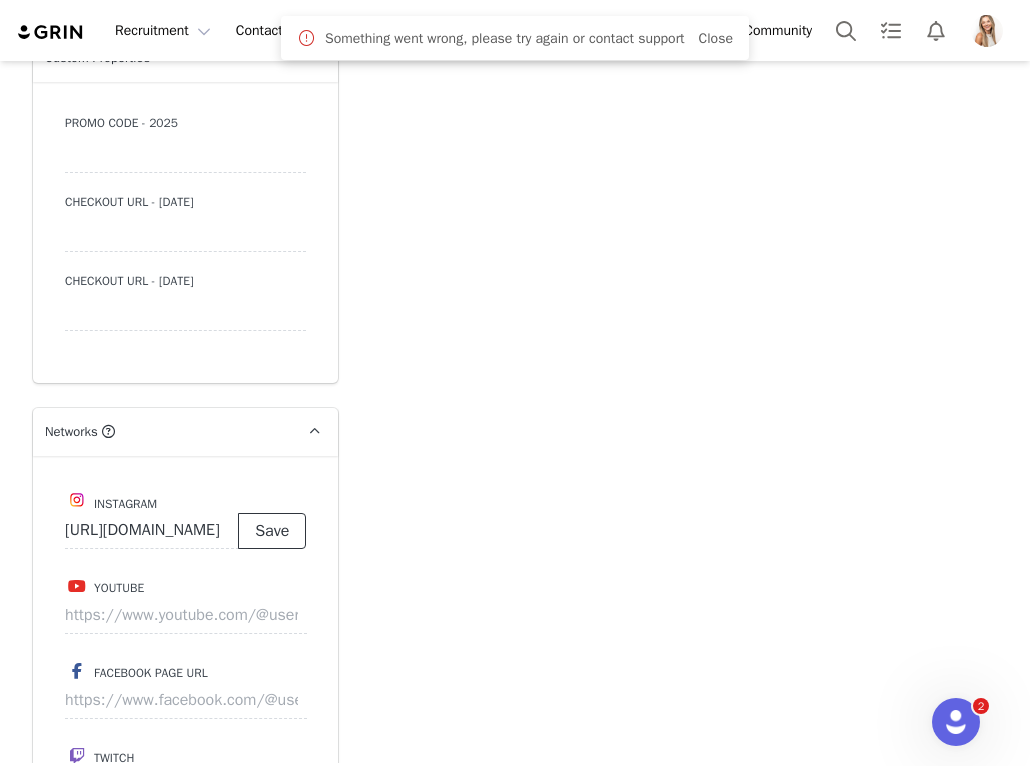 type on "https://www.instagram.com/jalyngarciaa" 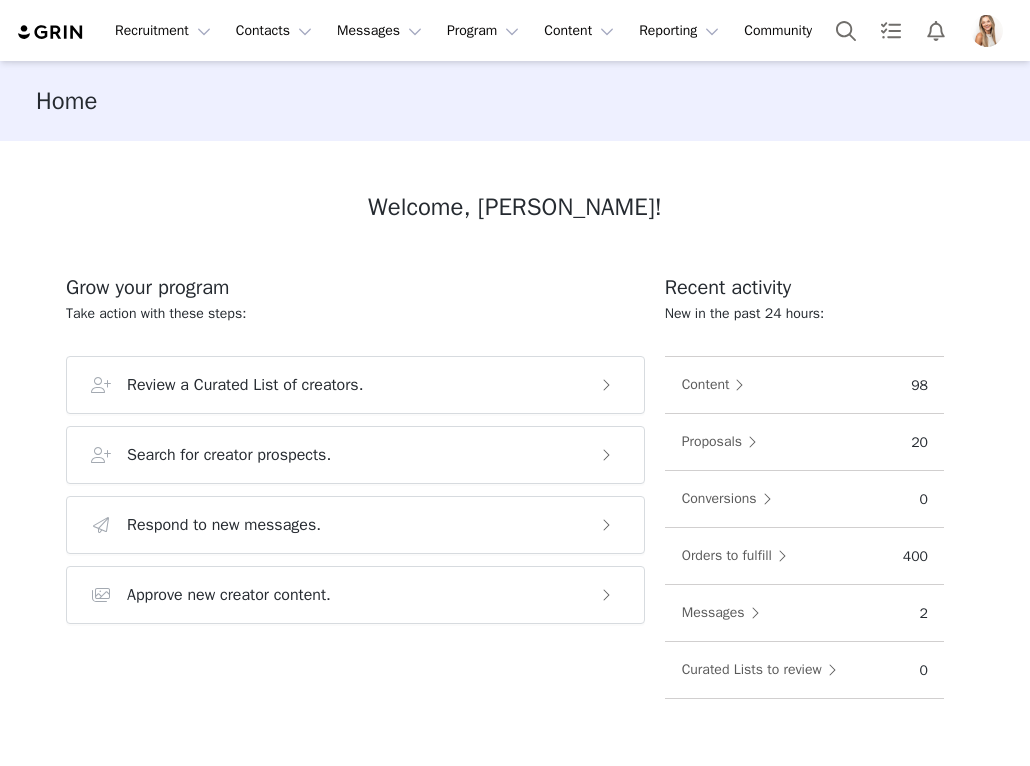 scroll, scrollTop: 0, scrollLeft: 0, axis: both 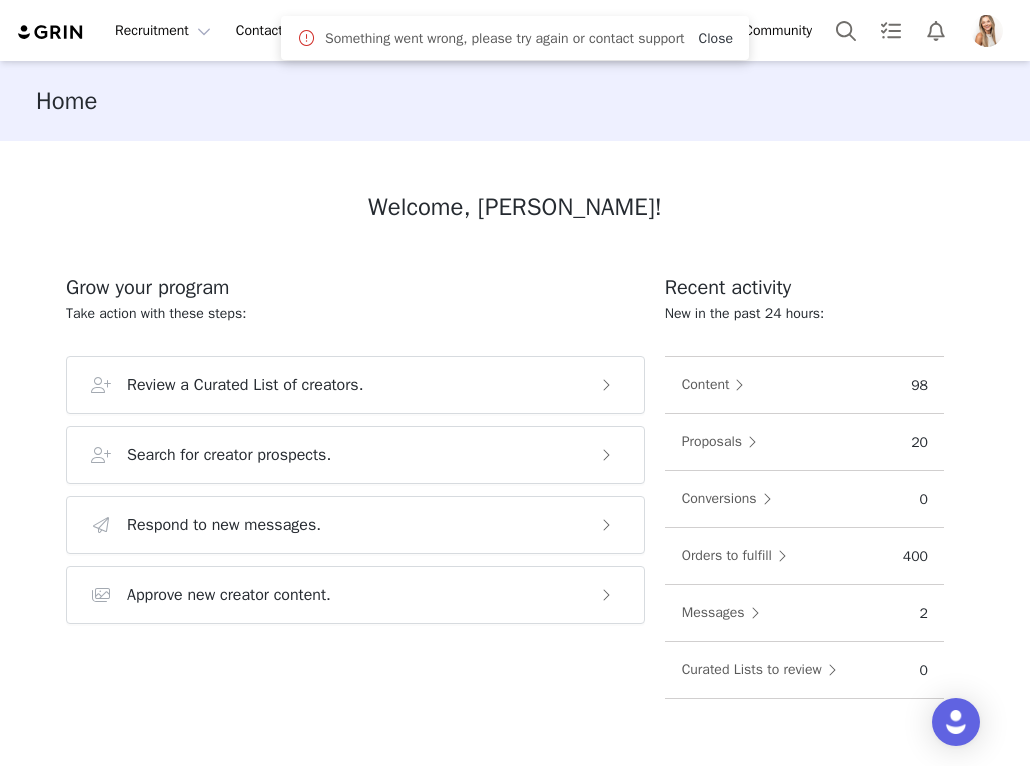 click on "Close" at bounding box center [716, 38] 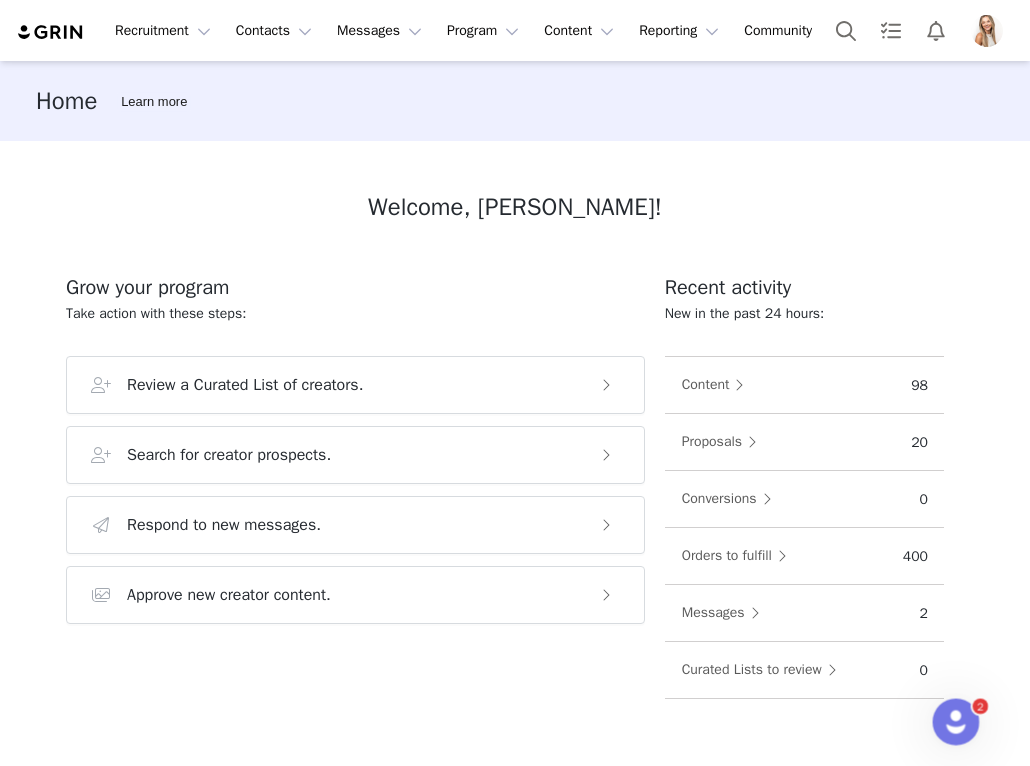 scroll, scrollTop: 0, scrollLeft: 0, axis: both 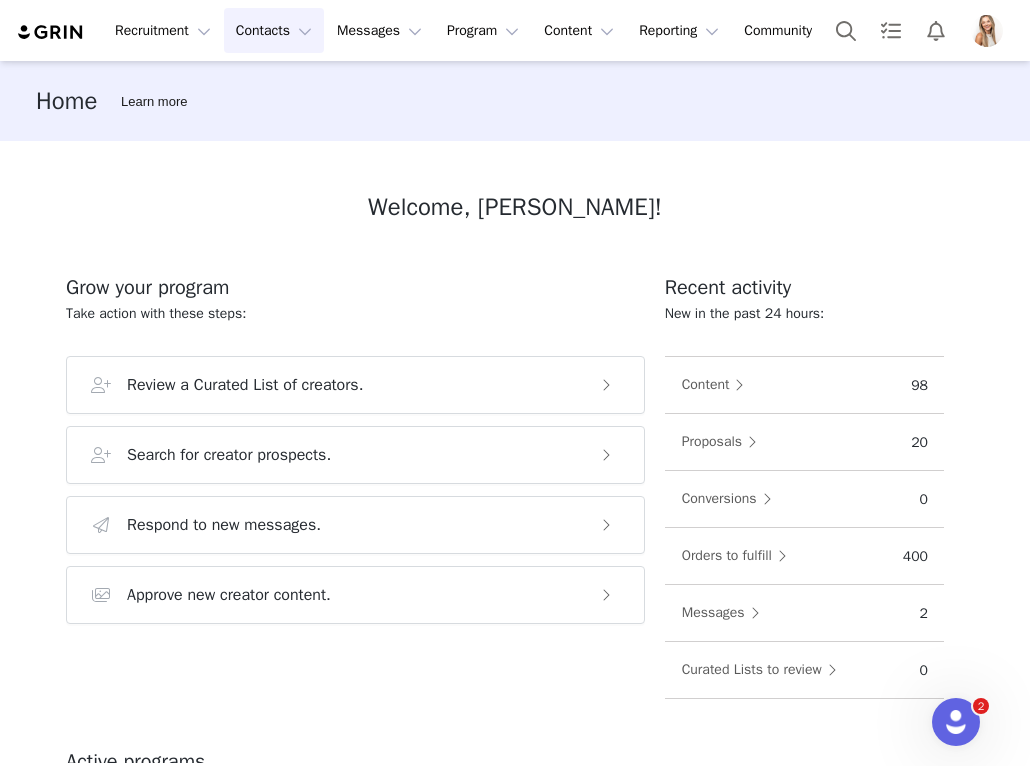 click on "Contacts Contacts" at bounding box center [274, 30] 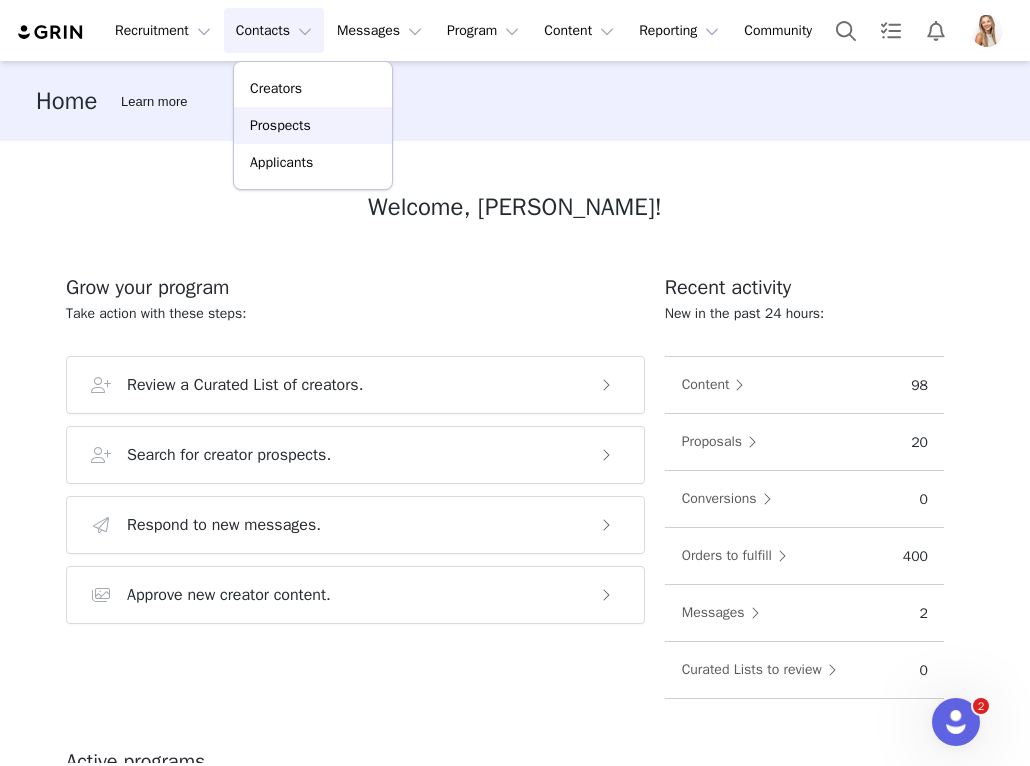 click on "Prospects" at bounding box center (313, 125) 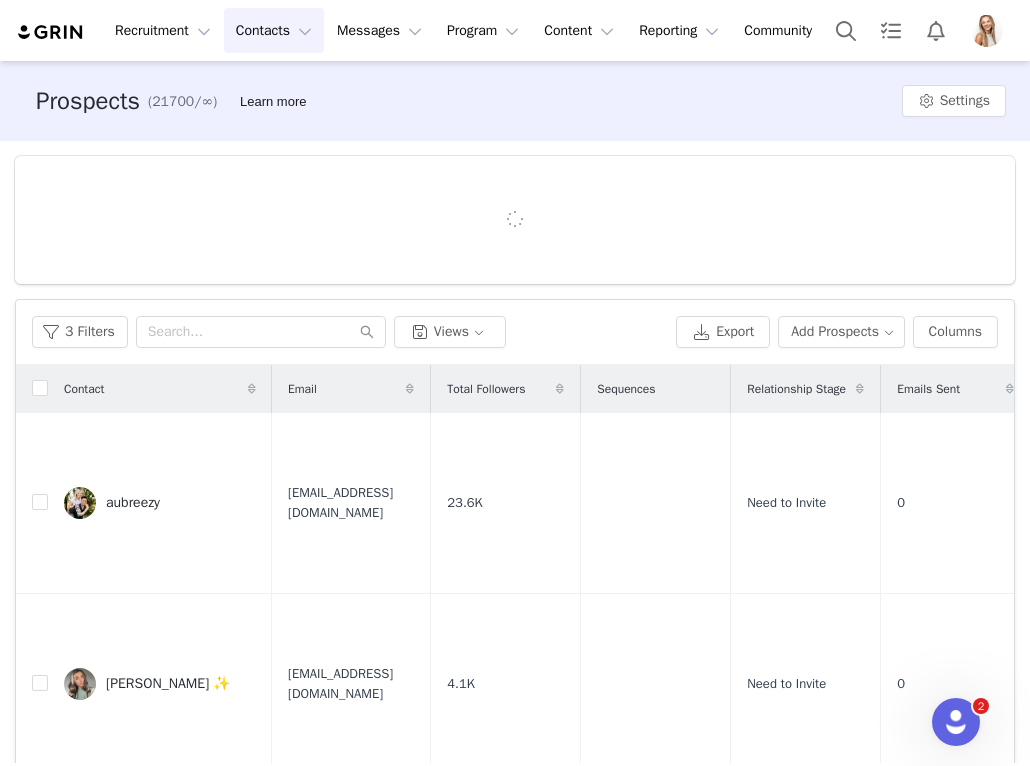 scroll, scrollTop: 150, scrollLeft: 0, axis: vertical 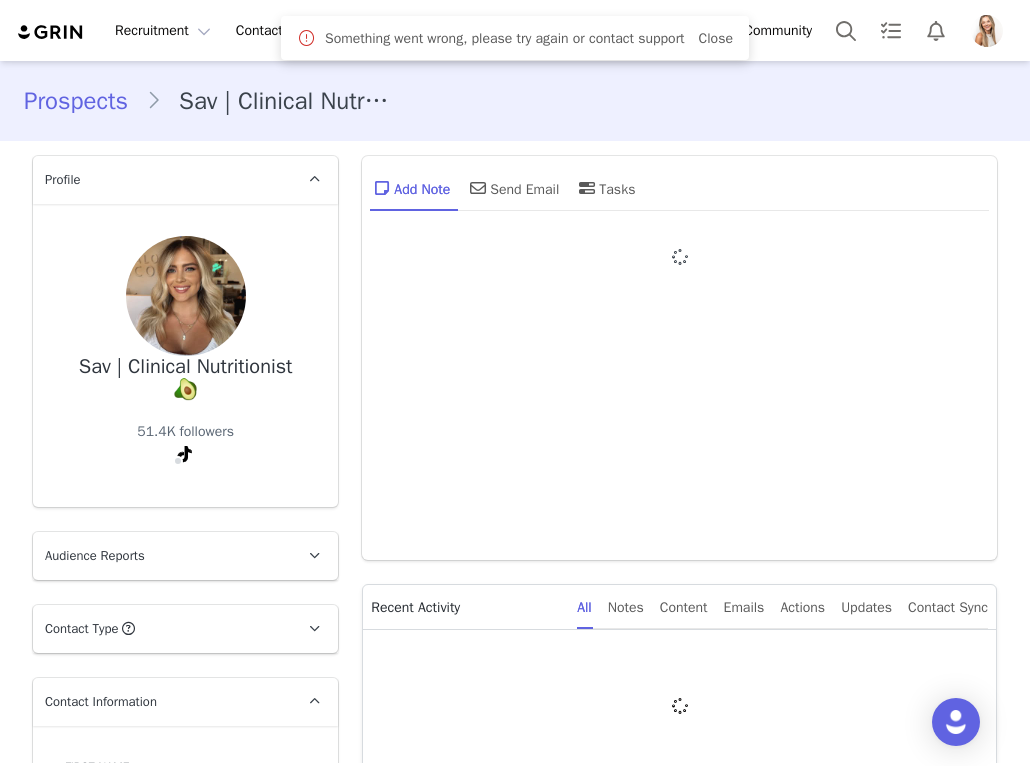 type on "+1 ([GEOGRAPHIC_DATA])" 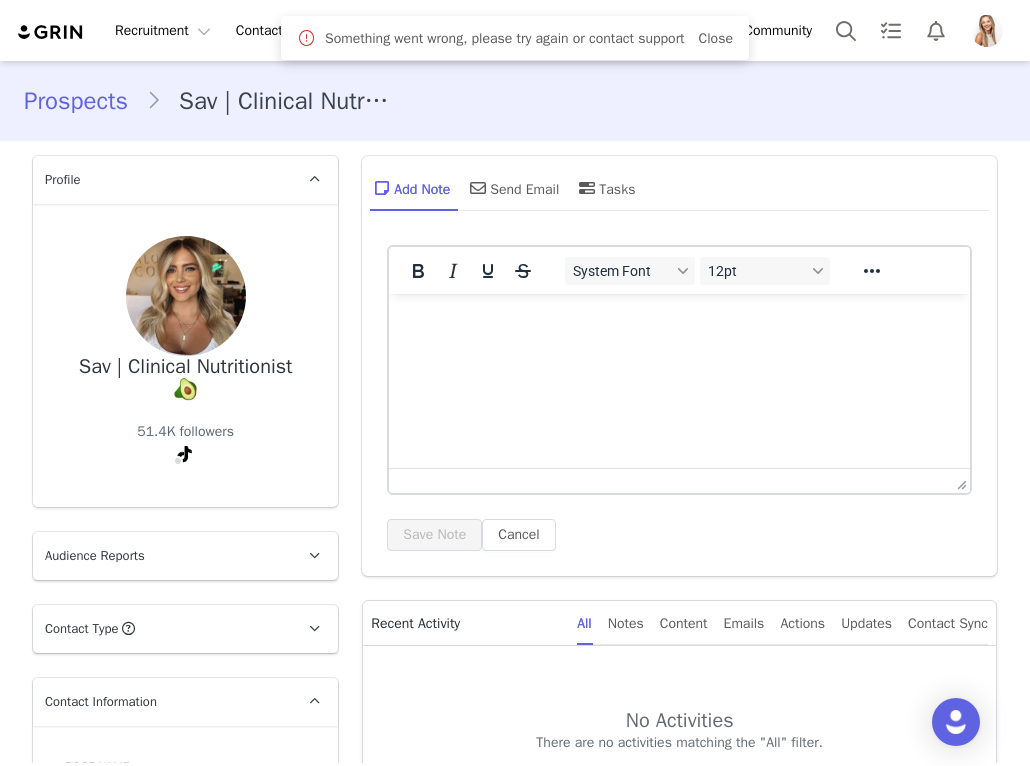 scroll, scrollTop: 0, scrollLeft: 0, axis: both 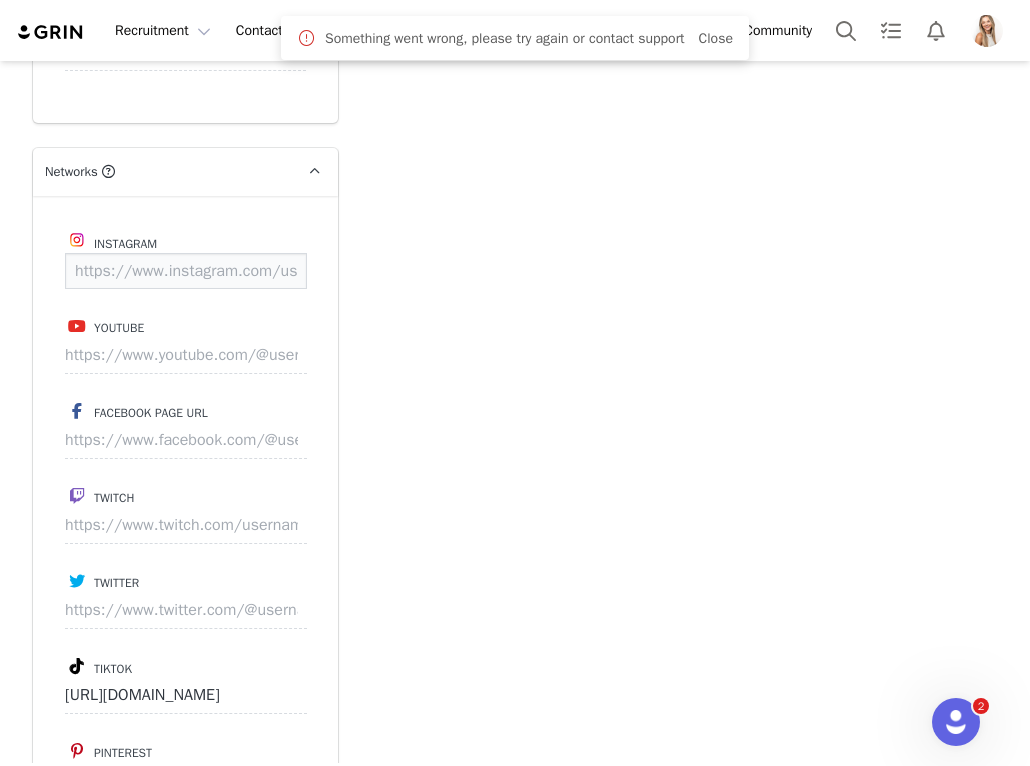 click at bounding box center [186, 271] 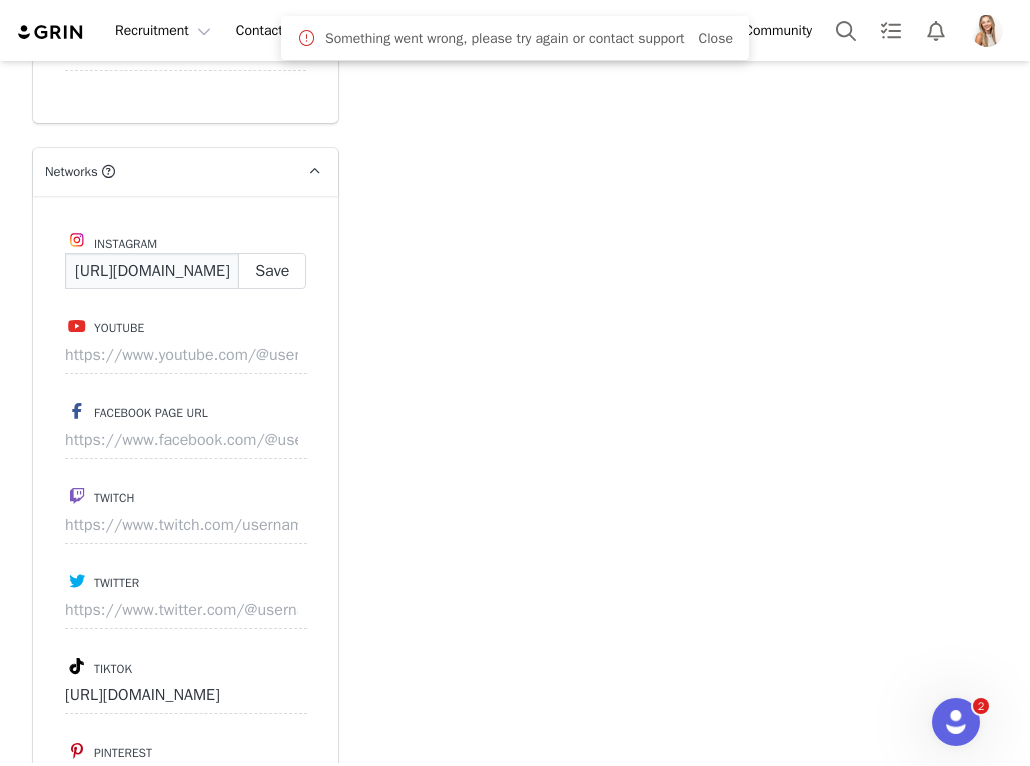 scroll, scrollTop: 0, scrollLeft: 523, axis: horizontal 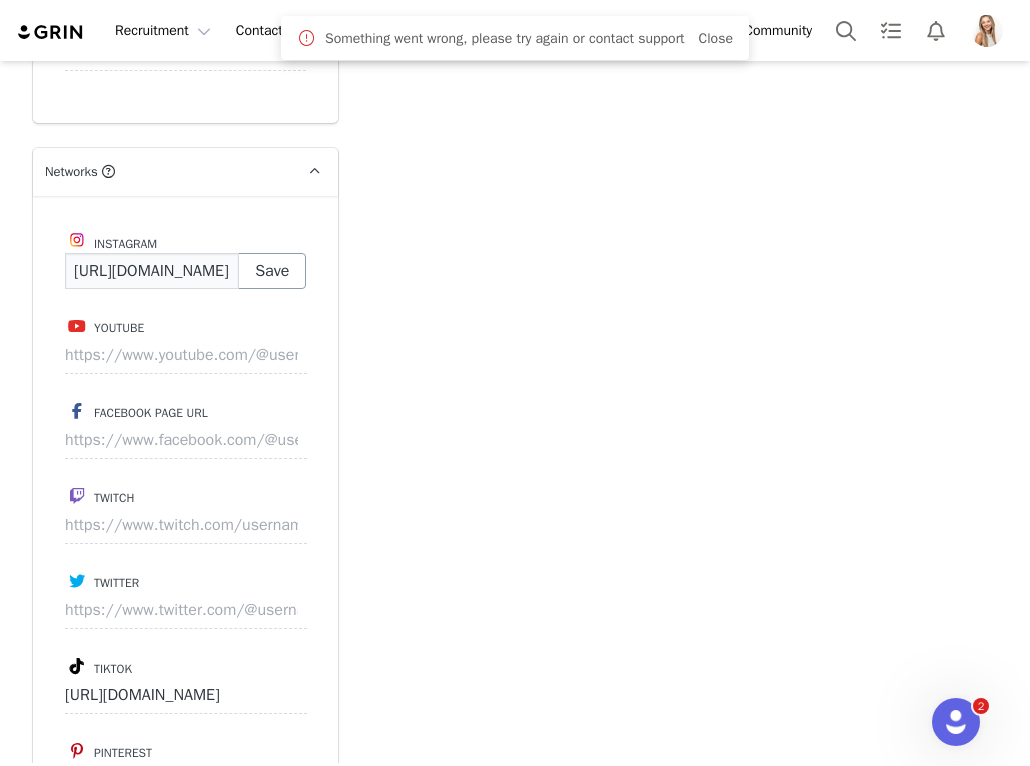 type on "https://www.instagram.com/savannahregensburger" 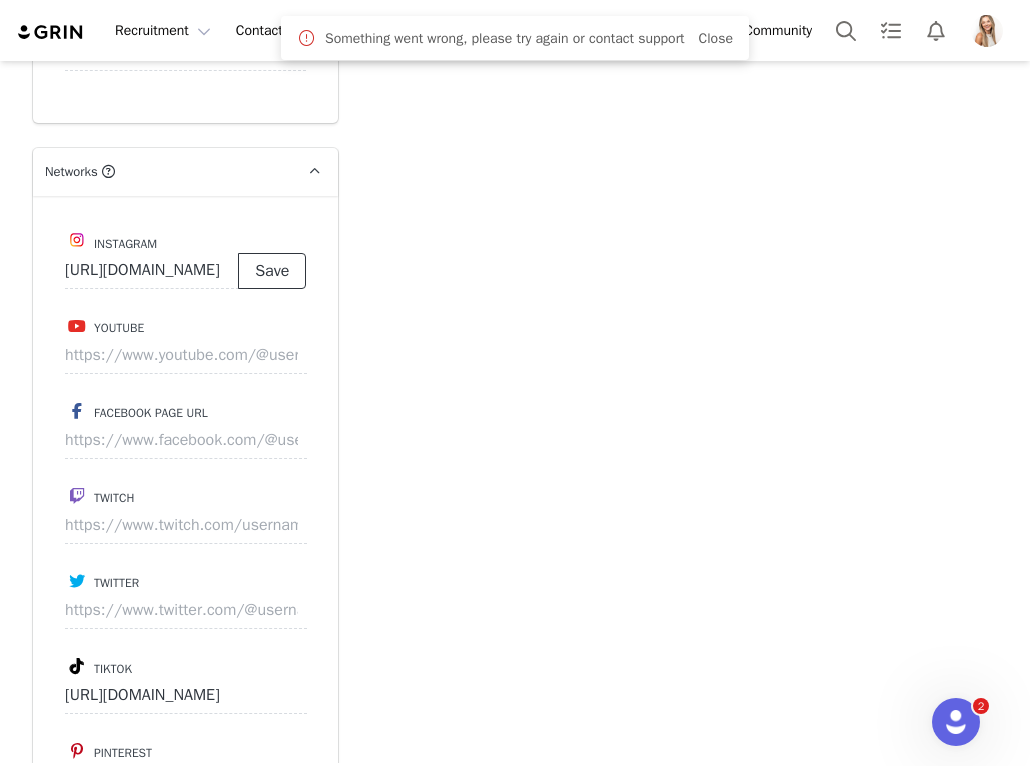 scroll, scrollTop: 0, scrollLeft: 0, axis: both 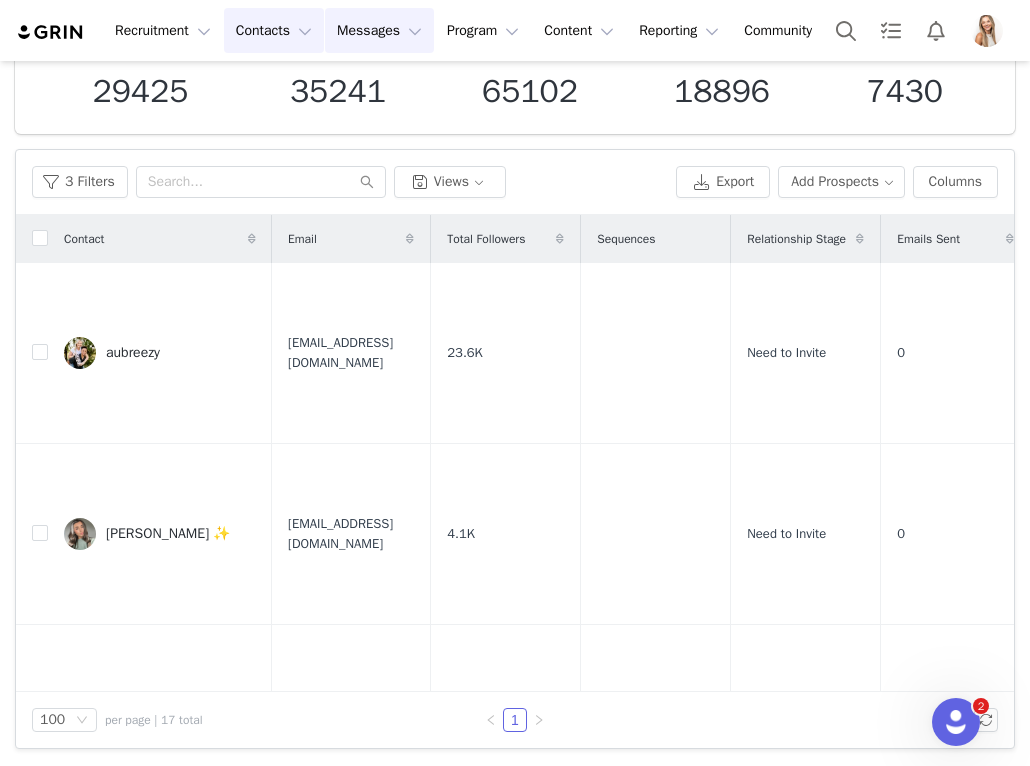 click on "Messages Messages" at bounding box center (379, 30) 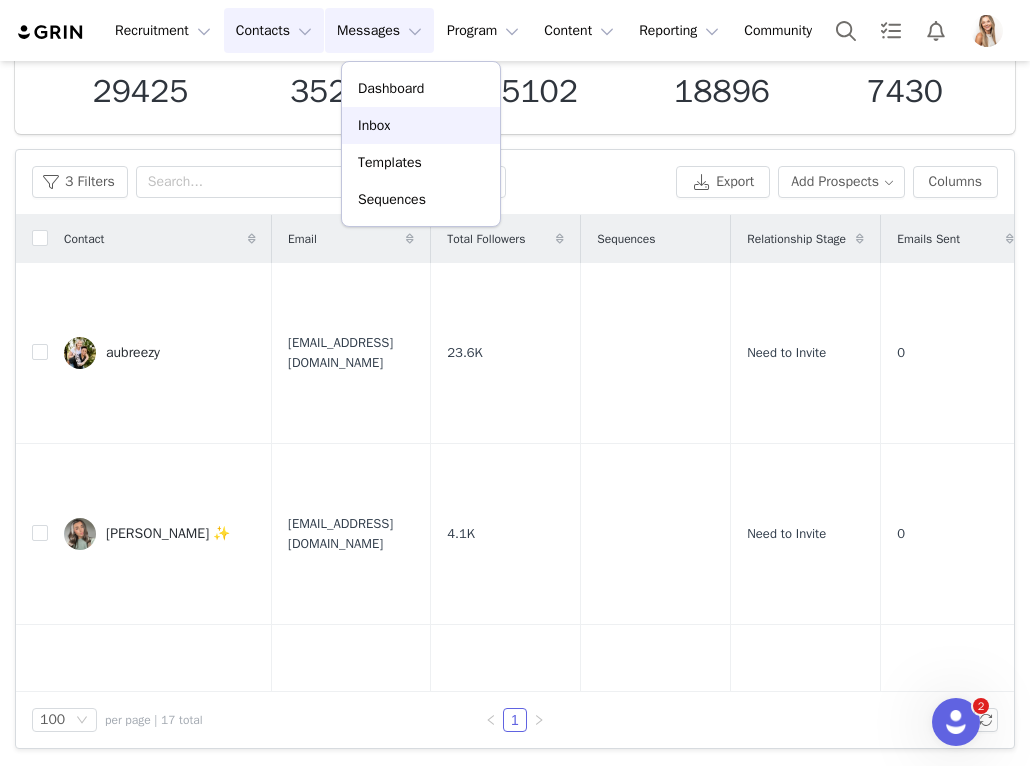 click on "Inbox" at bounding box center [374, 125] 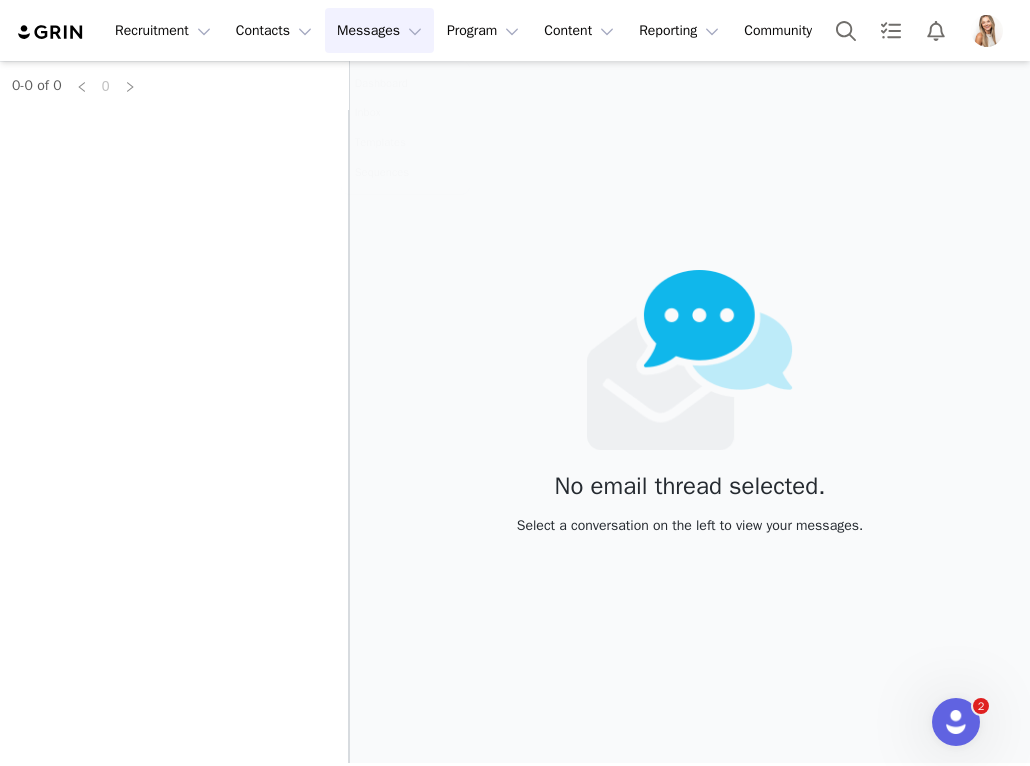 scroll, scrollTop: 0, scrollLeft: 0, axis: both 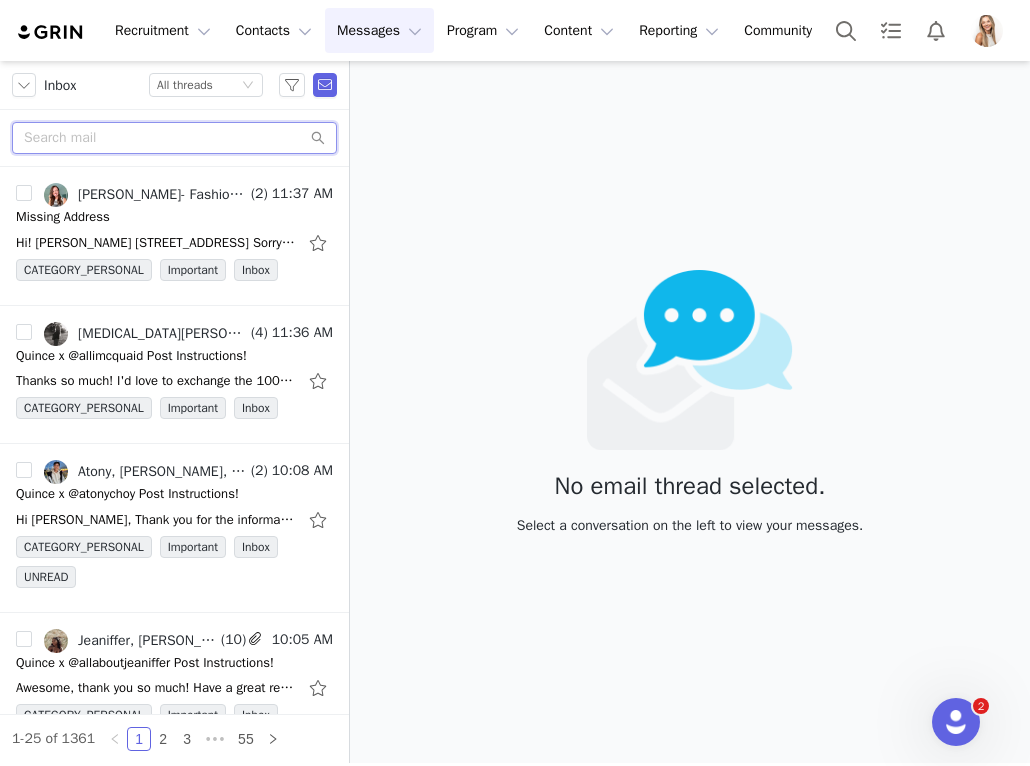 click at bounding box center [174, 138] 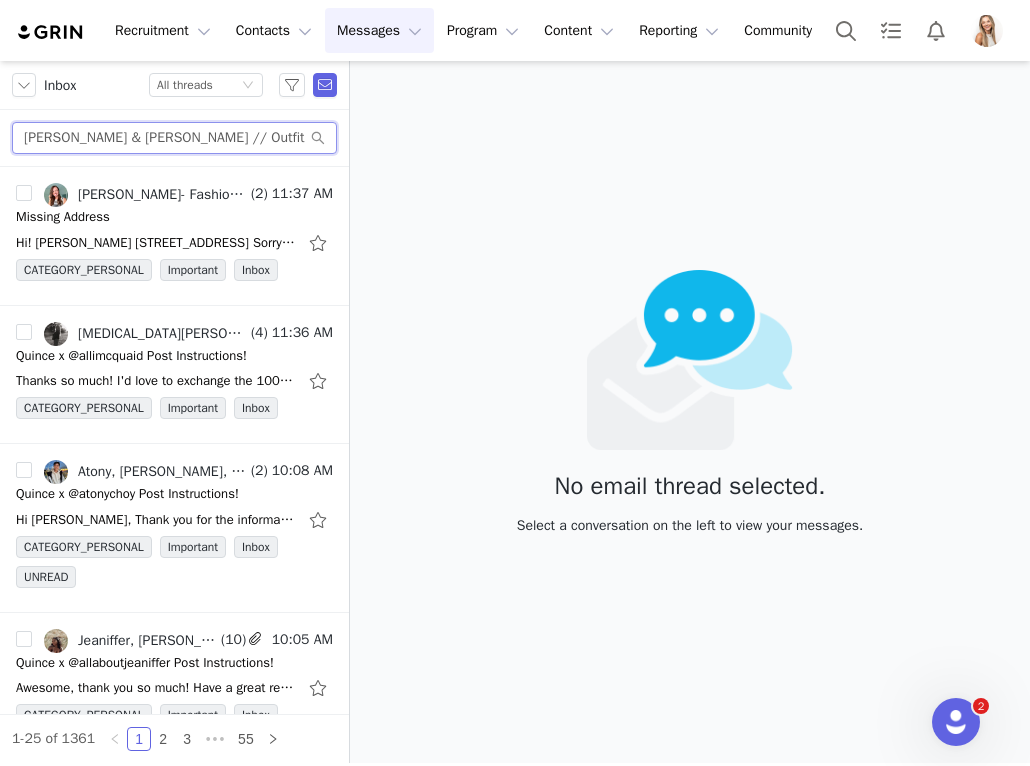 scroll, scrollTop: 0, scrollLeft: 46, axis: horizontal 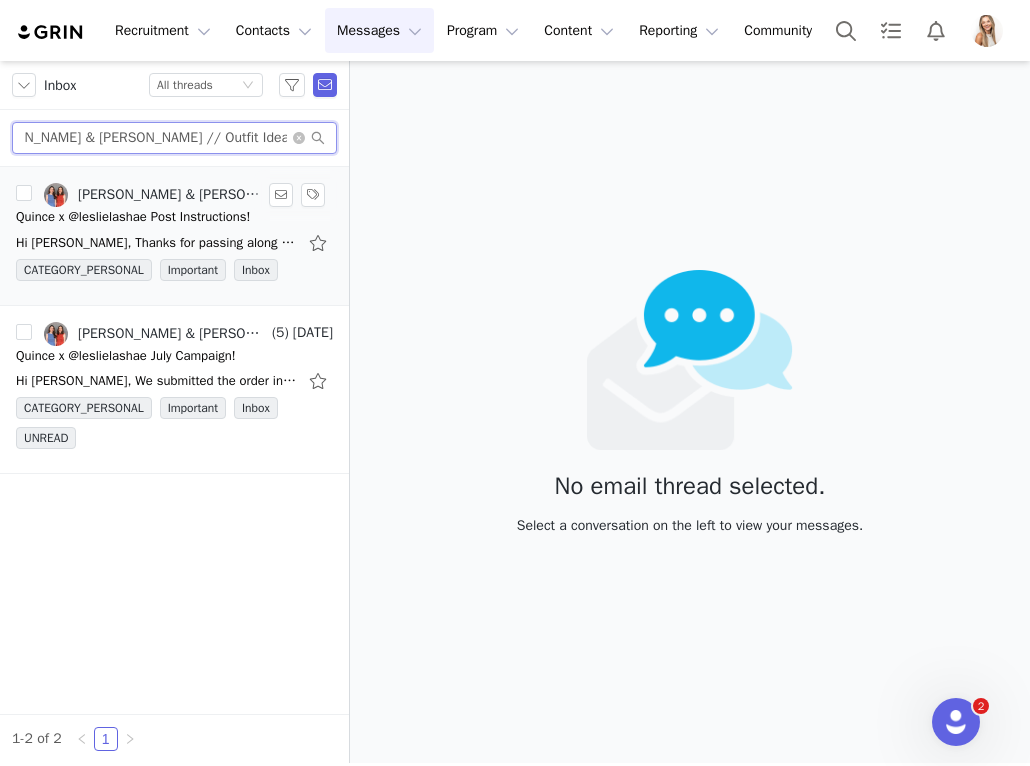 type on "Kristin & Kara // Outfit Ideas, Dresses, Classic Style" 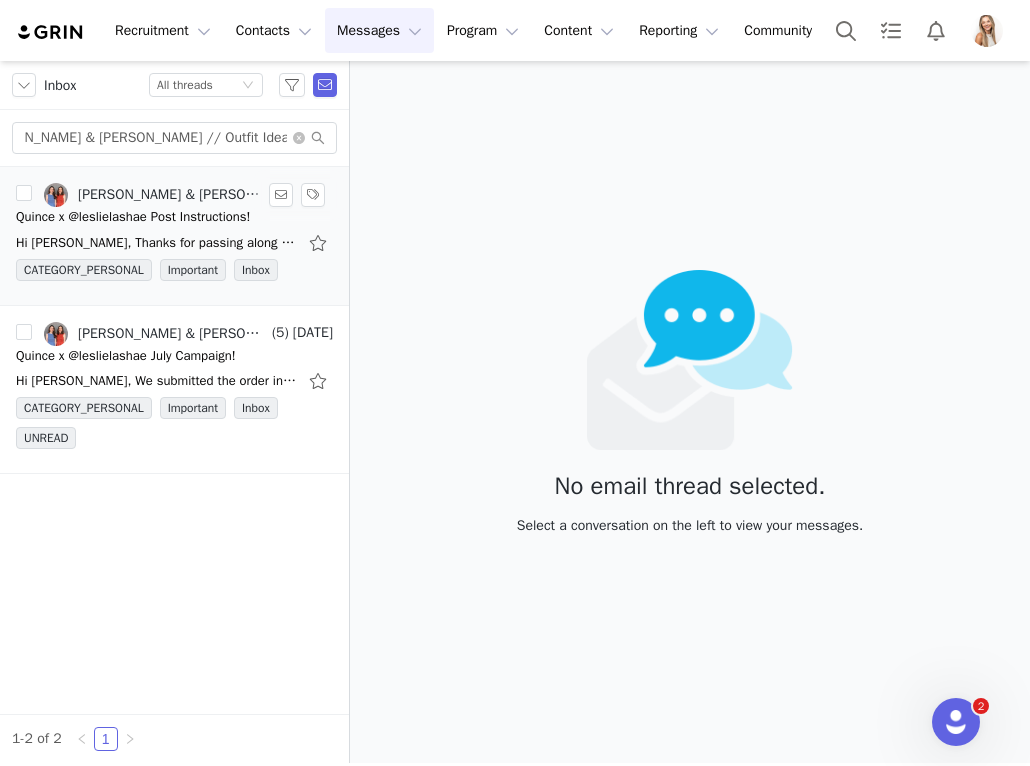 click on "Kristin & Kara // Outfit Ideas, Dresses, Classic Style, Lily Goldberg" at bounding box center [173, 195] 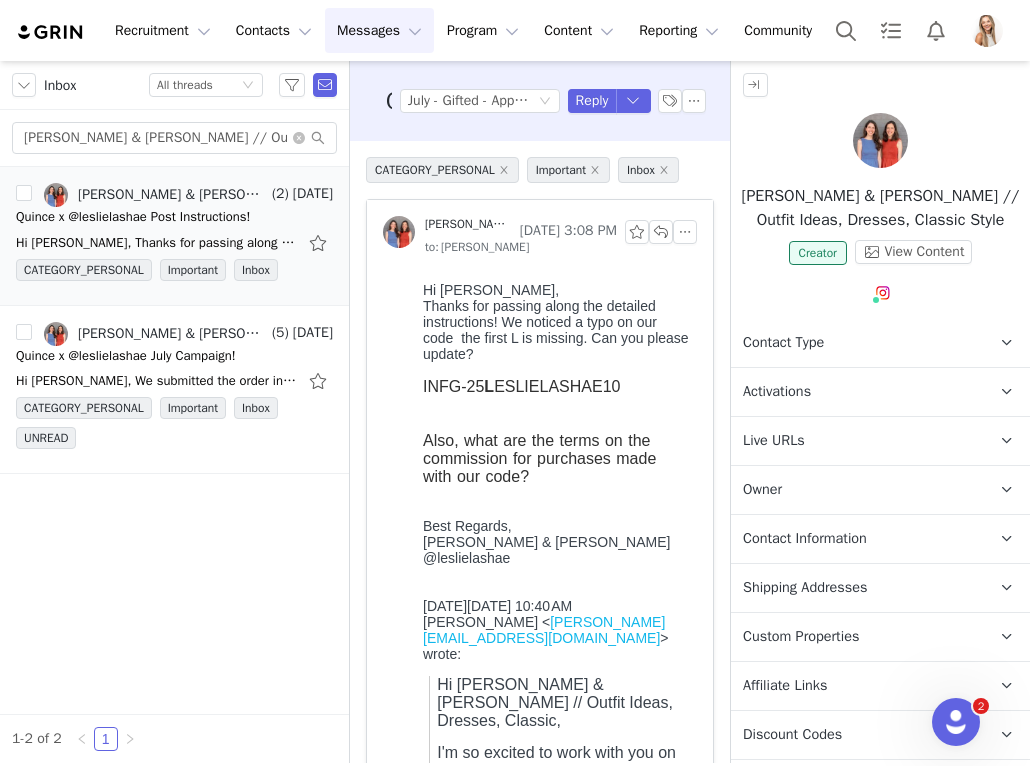 scroll, scrollTop: 0, scrollLeft: 0, axis: both 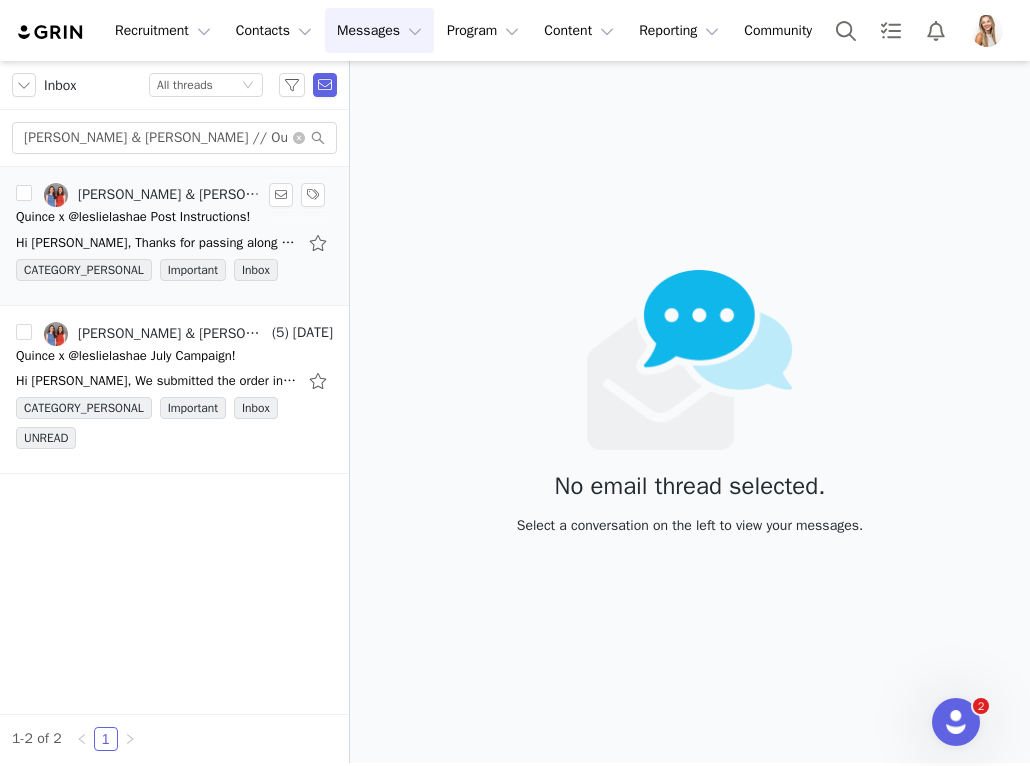 click on "Kristin & Kara // Outfit Ideas, Dresses, Classic Style, Lily Goldberg" at bounding box center (156, 195) 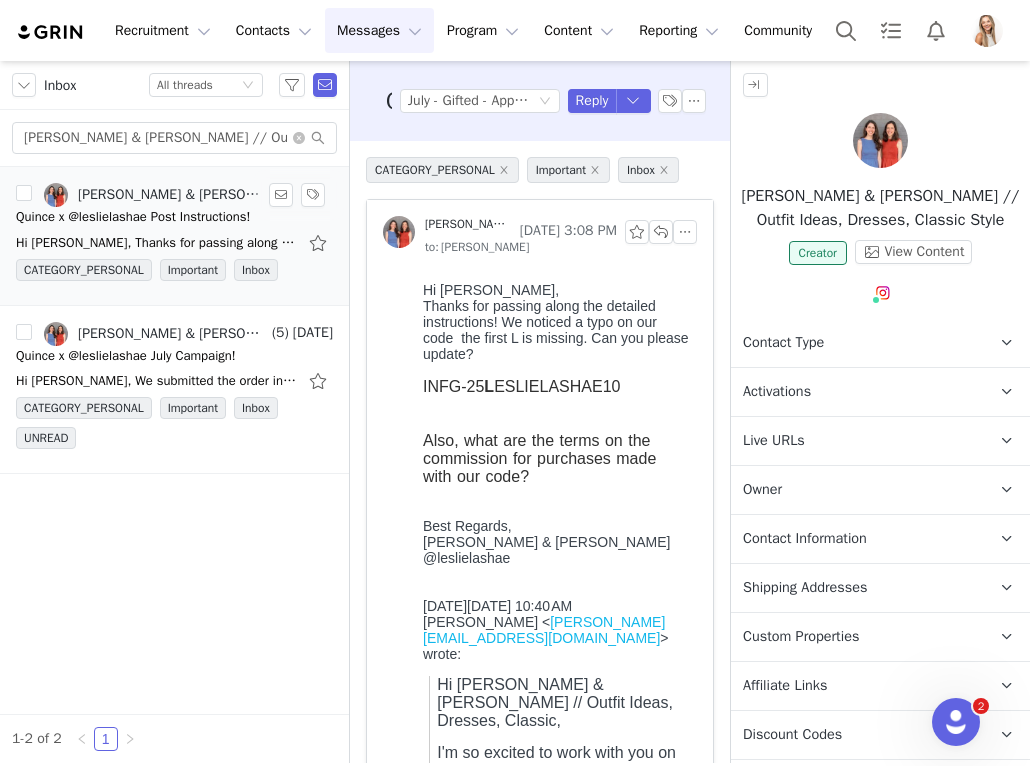 scroll, scrollTop: 0, scrollLeft: 0, axis: both 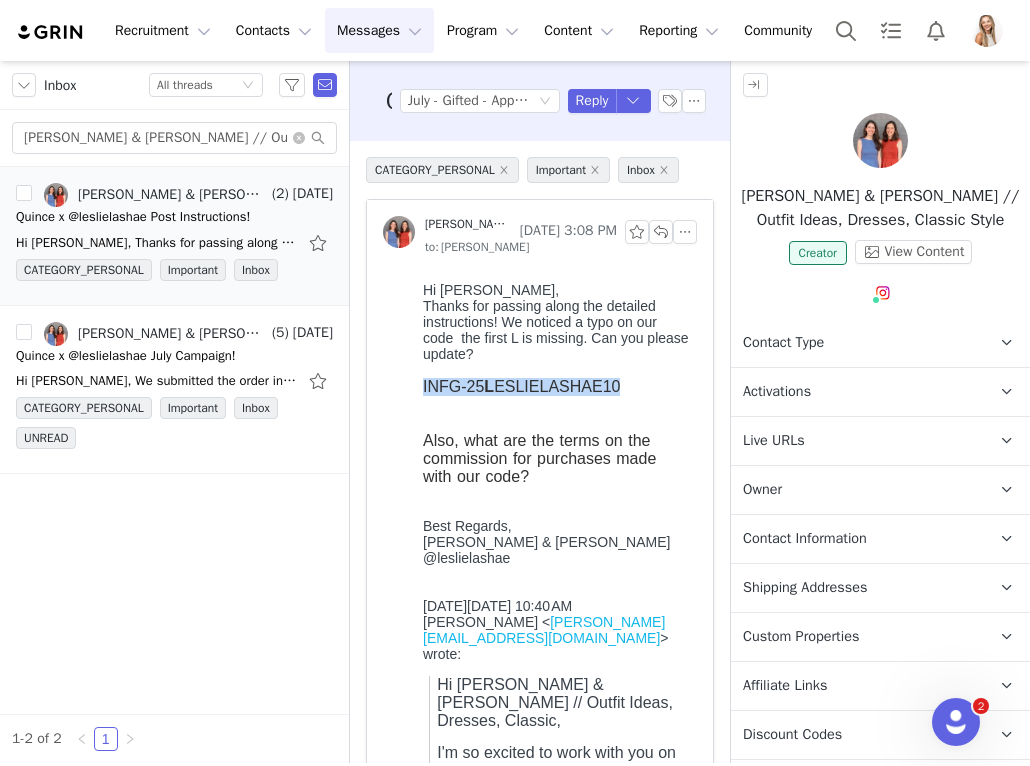 drag, startPoint x: 626, startPoint y: 399, endPoint x: 412, endPoint y: 388, distance: 214.28252 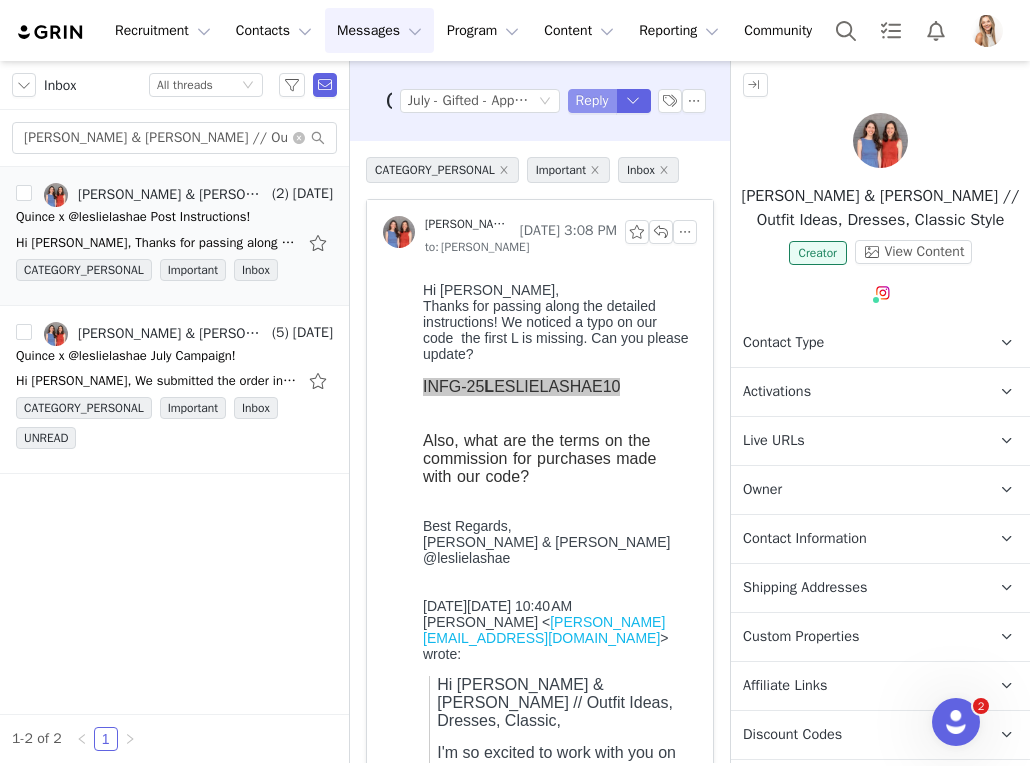 click on "Reply" at bounding box center [592, 101] 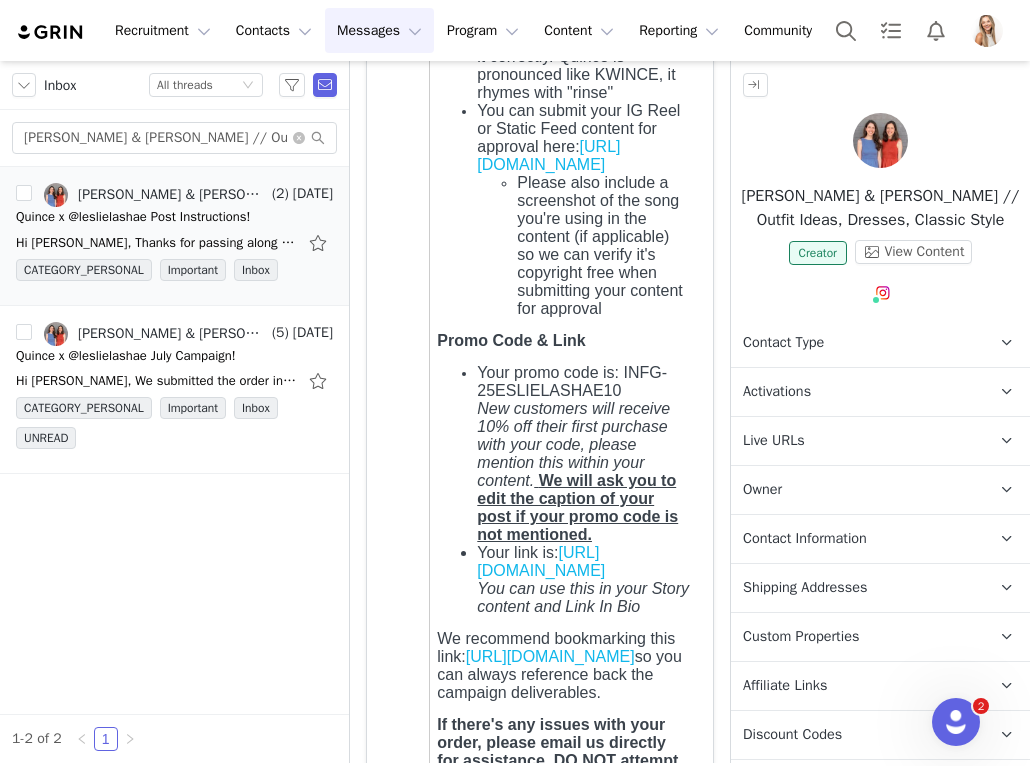 scroll, scrollTop: 2461, scrollLeft: 0, axis: vertical 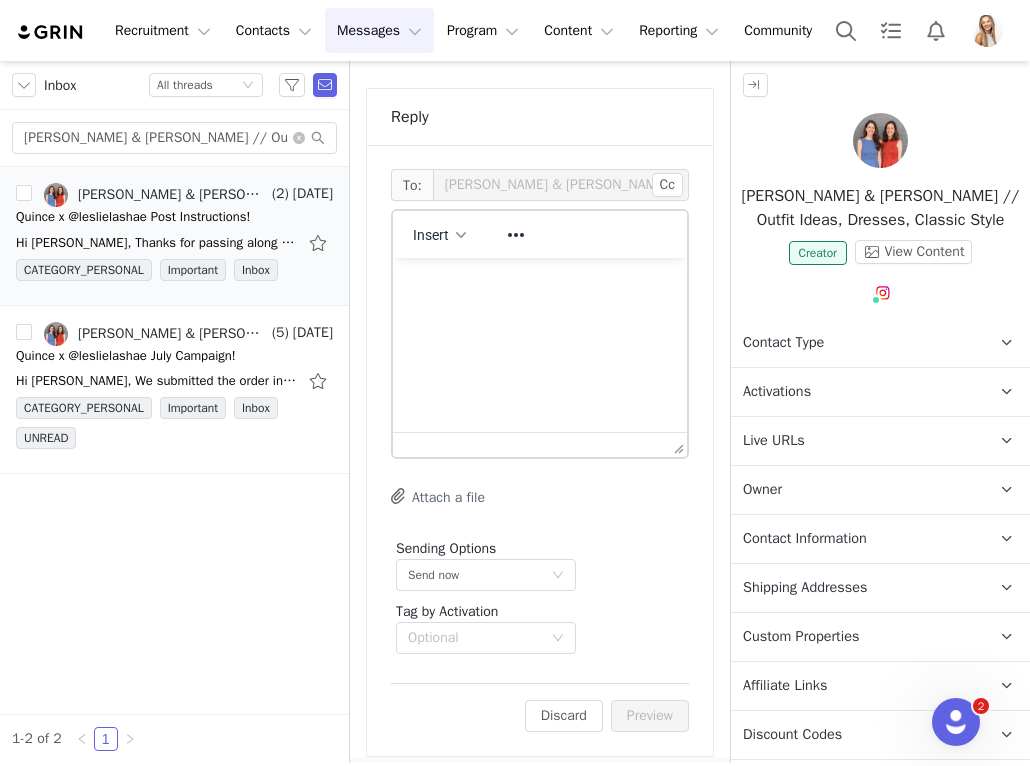 click at bounding box center (540, 285) 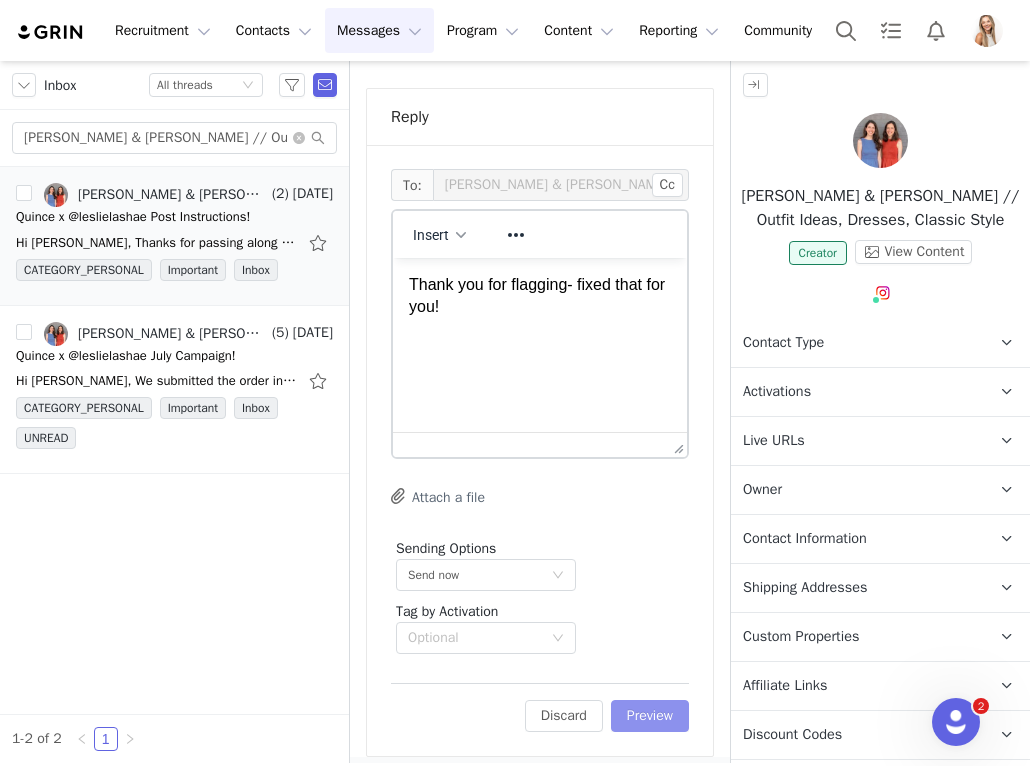 click on "Preview" at bounding box center [650, 716] 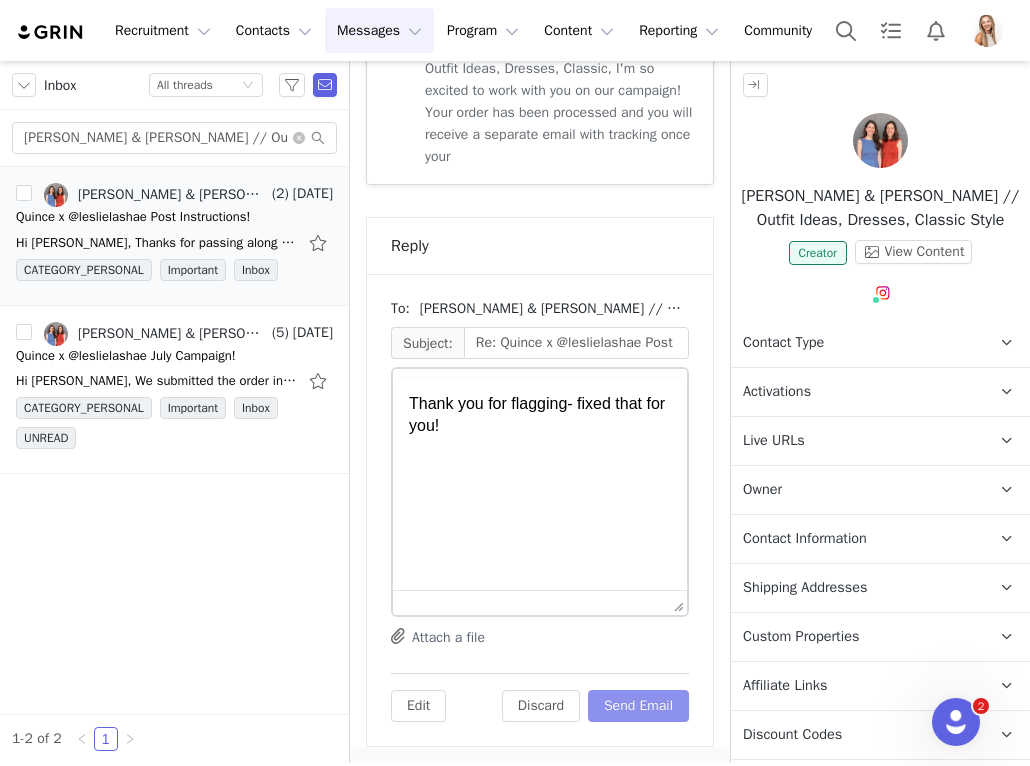 scroll, scrollTop: 2570, scrollLeft: 0, axis: vertical 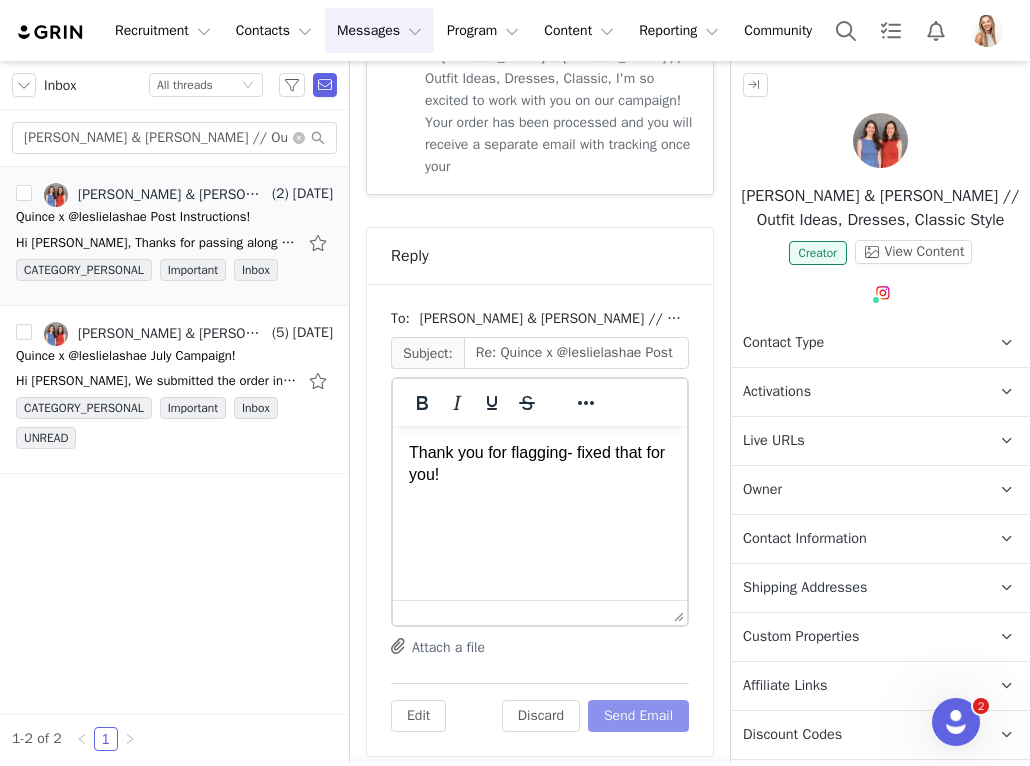 click on "Send Email" at bounding box center [638, 716] 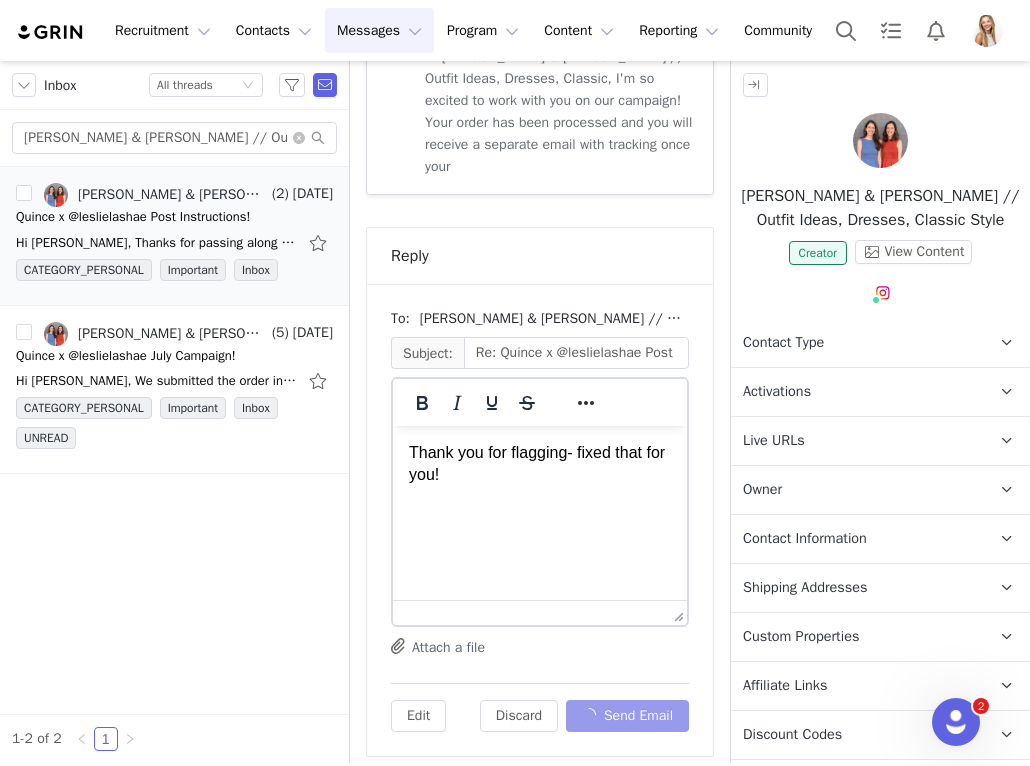 scroll, scrollTop: 2008, scrollLeft: 0, axis: vertical 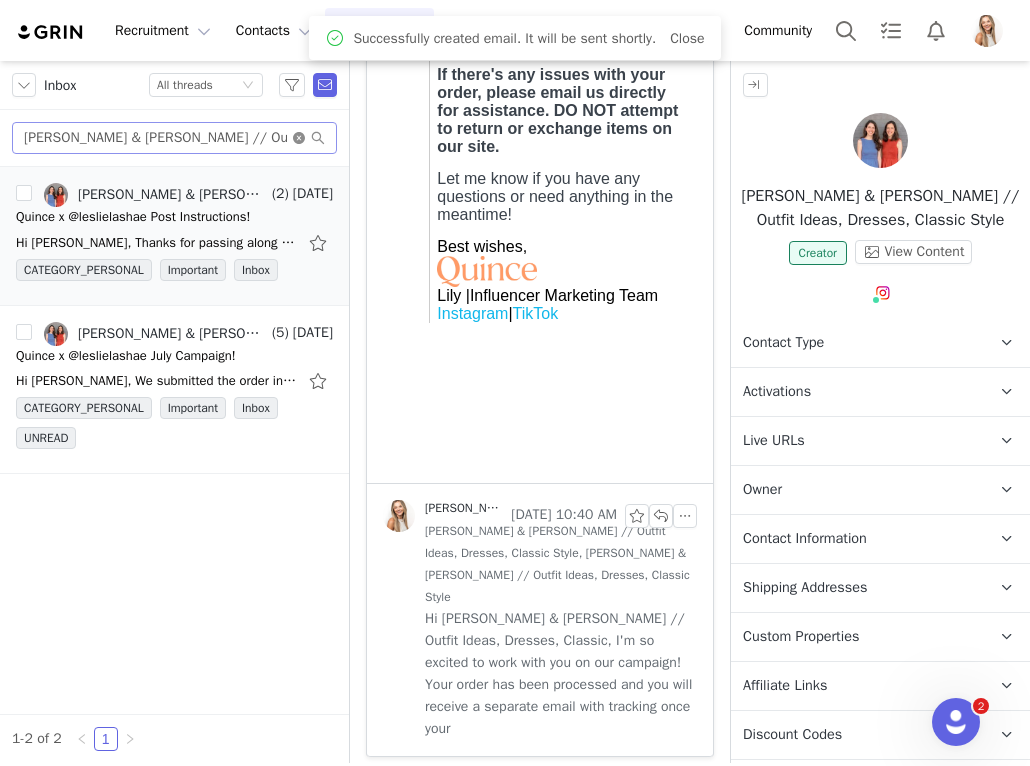 click 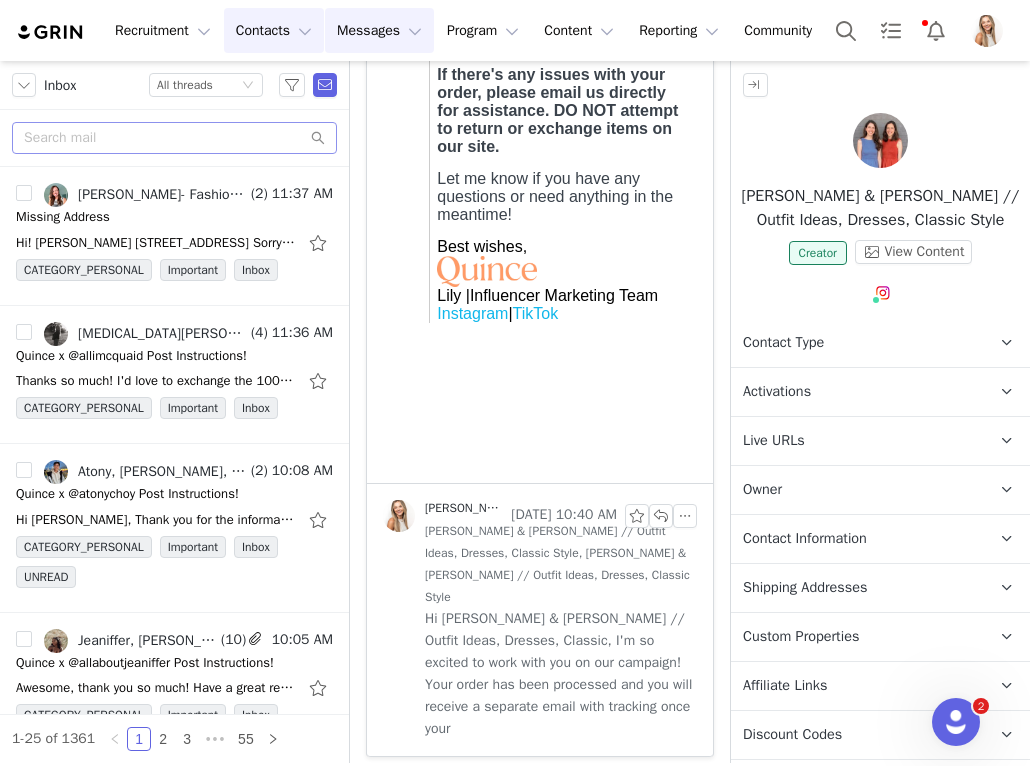 click on "Contacts Contacts" at bounding box center (274, 30) 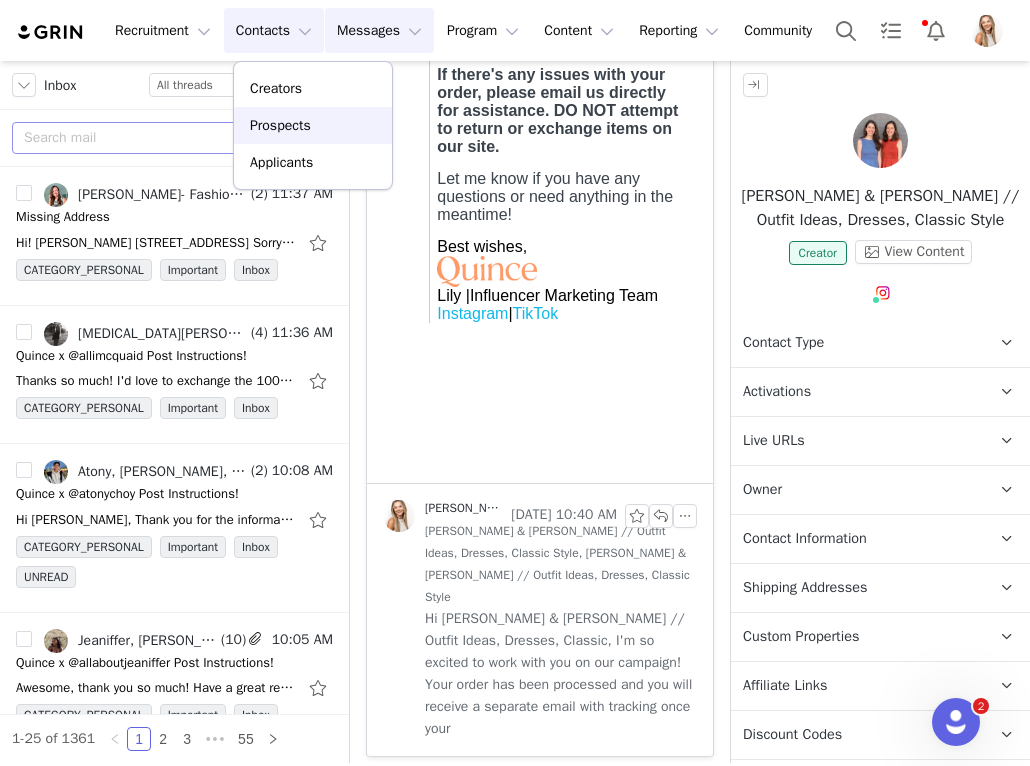 click on "Prospects" at bounding box center [280, 125] 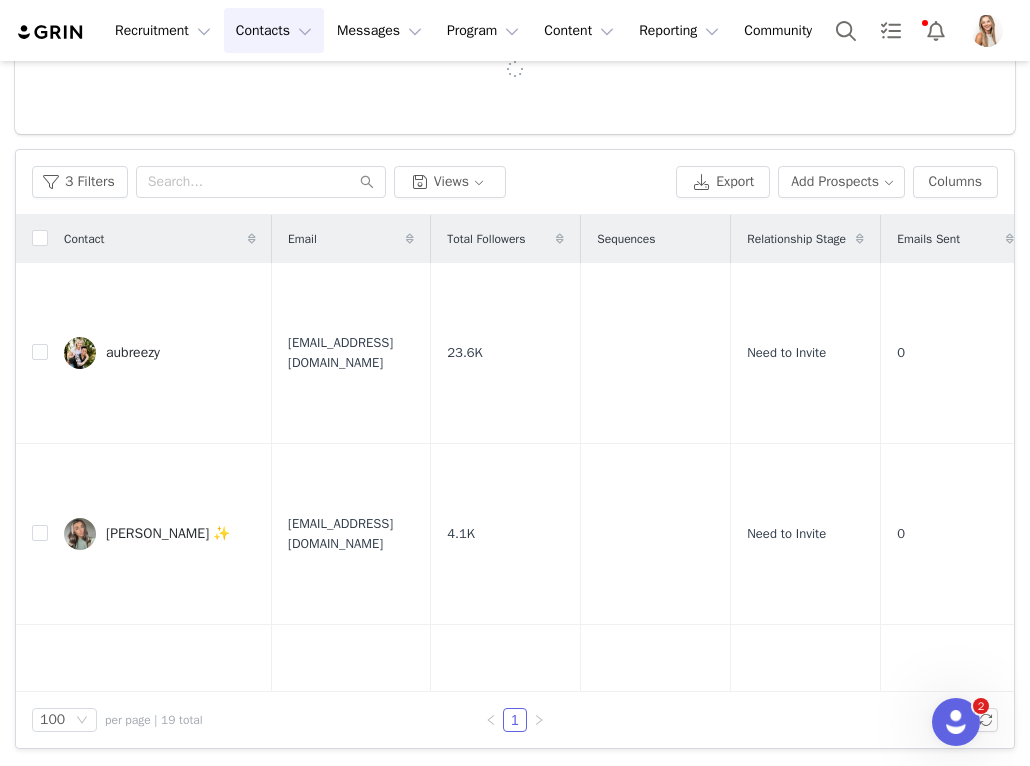 scroll, scrollTop: 133, scrollLeft: 0, axis: vertical 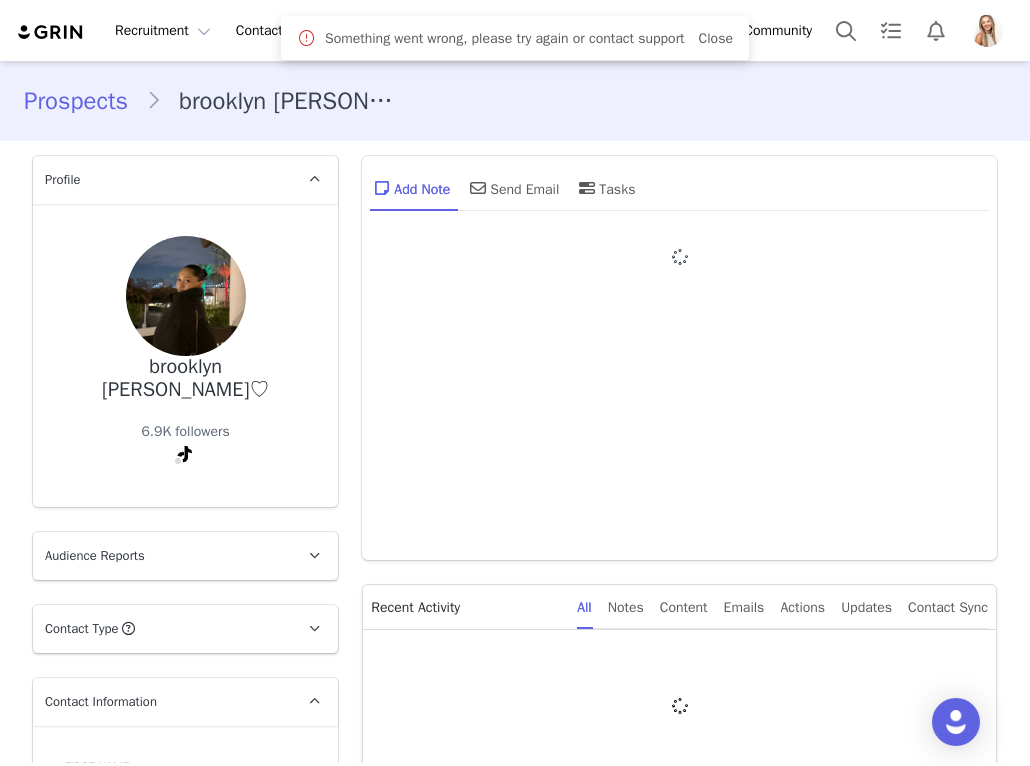 type on "+1 ([GEOGRAPHIC_DATA])" 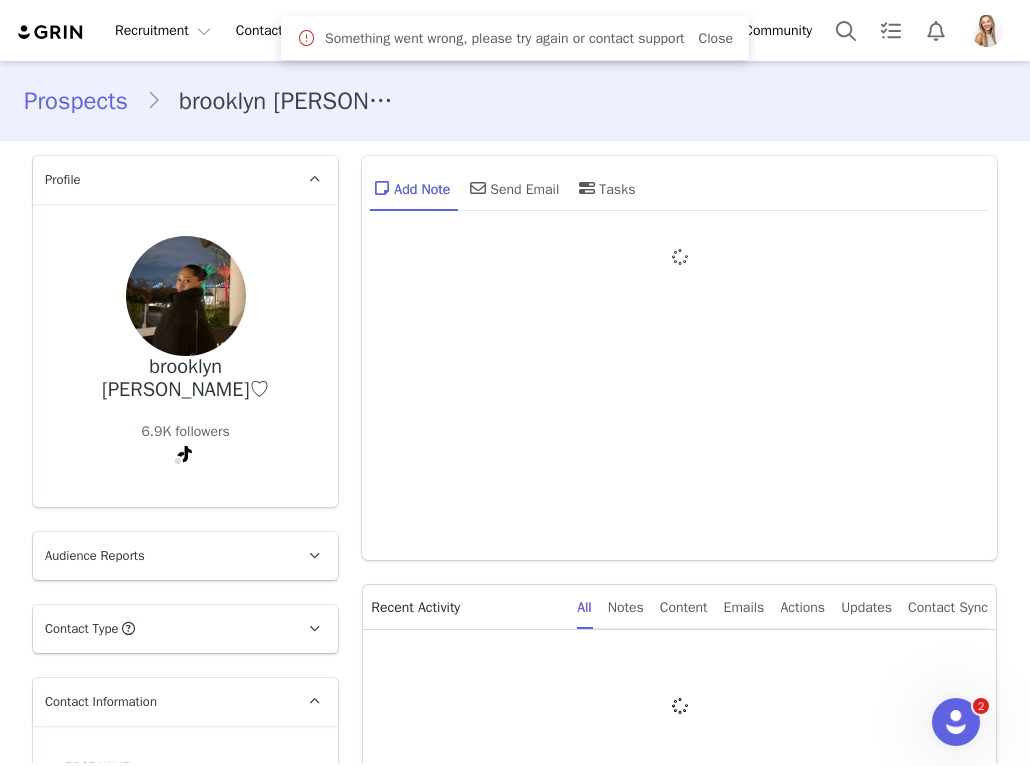 scroll, scrollTop: 0, scrollLeft: 0, axis: both 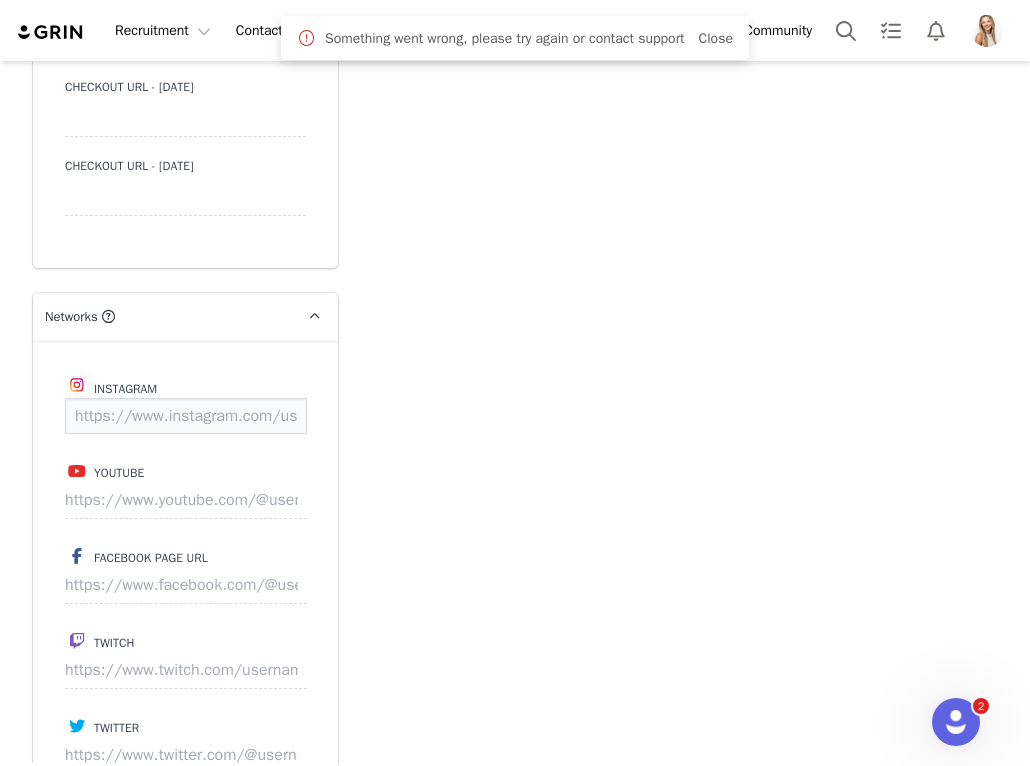click at bounding box center [186, 416] 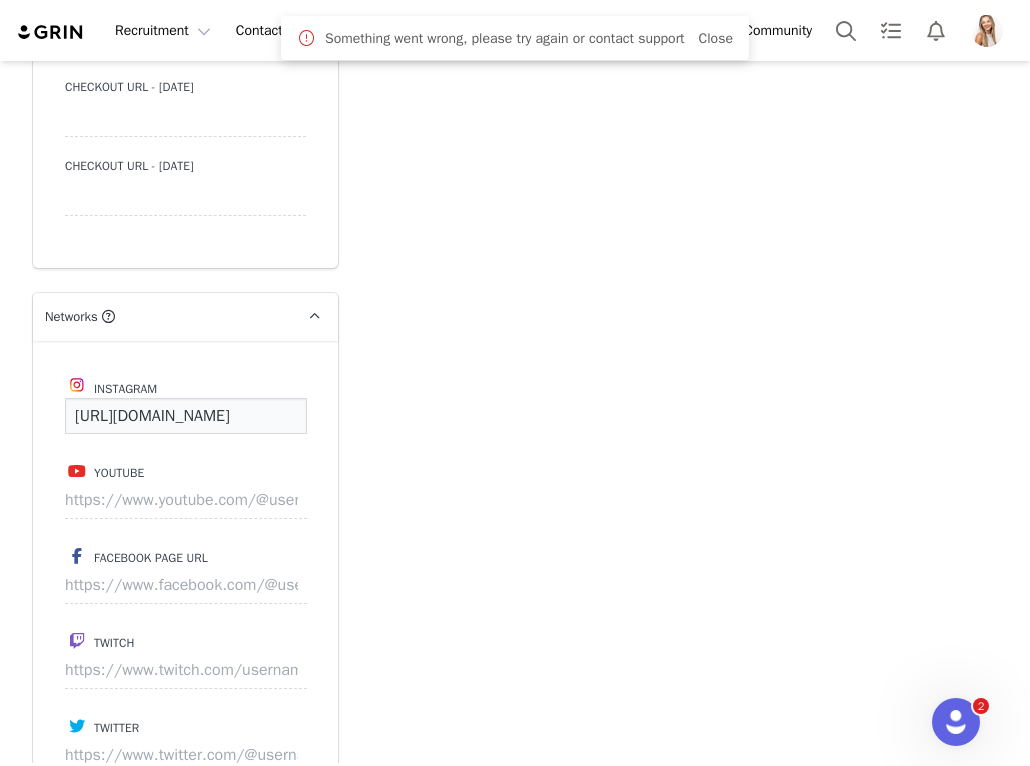 scroll, scrollTop: 0, scrollLeft: 163, axis: horizontal 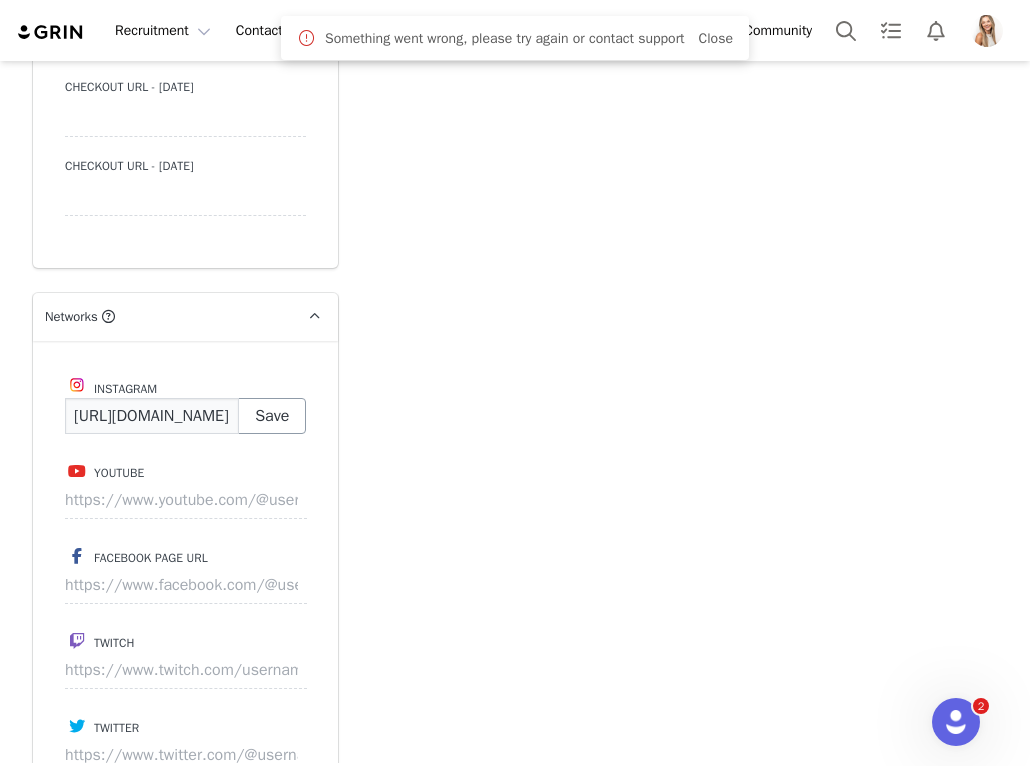 type on "https://www.instagram.com/brooklynsamuel" 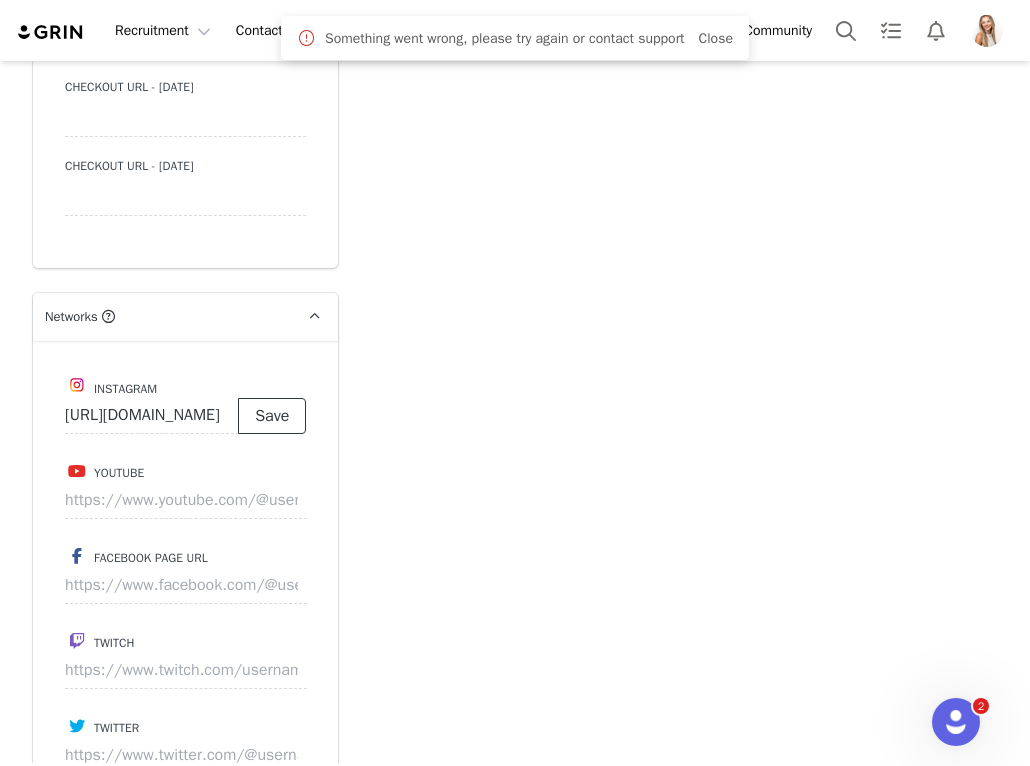 click on "Save" at bounding box center (272, 416) 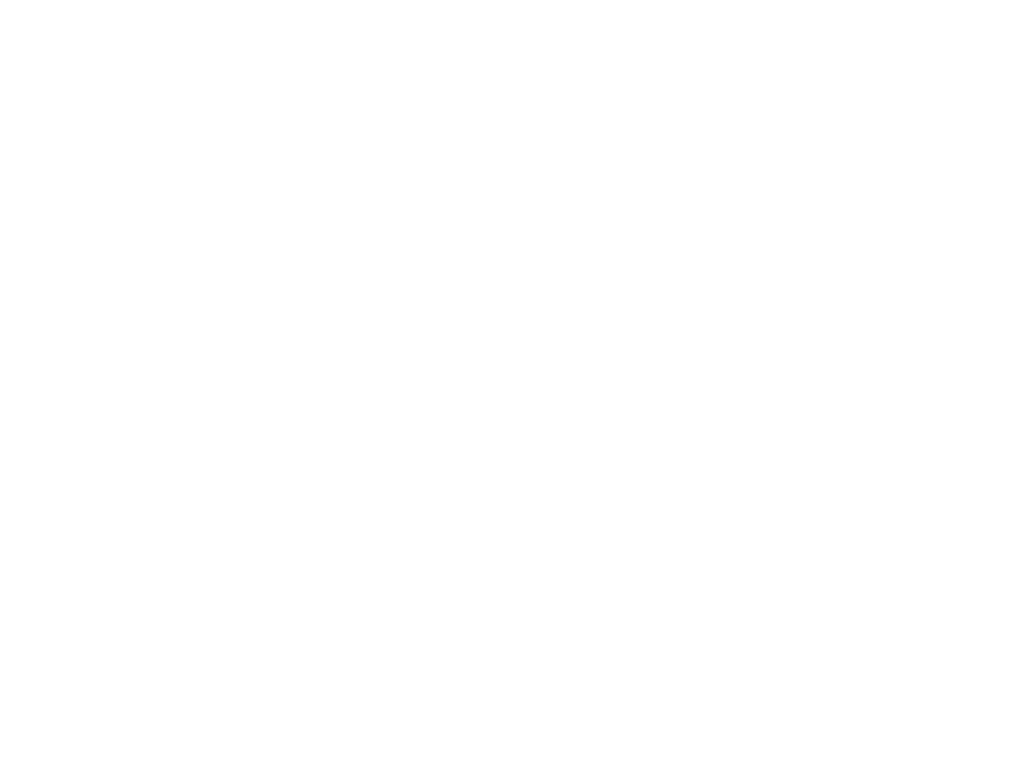 scroll, scrollTop: 0, scrollLeft: 0, axis: both 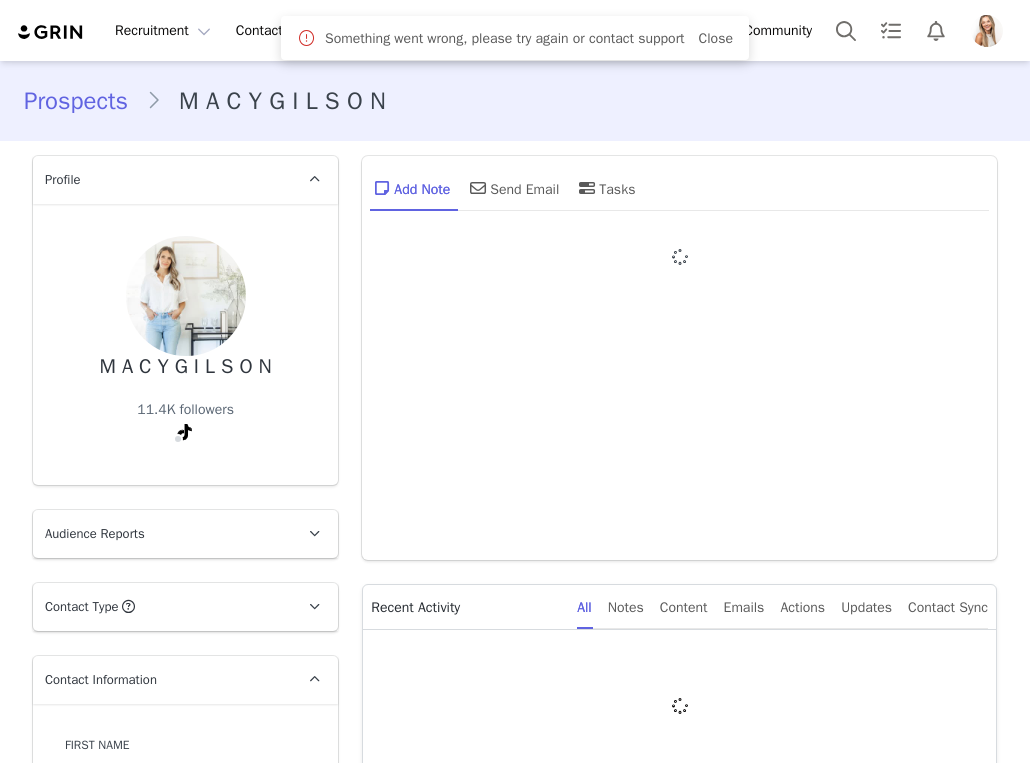 type on "+1 ([GEOGRAPHIC_DATA])" 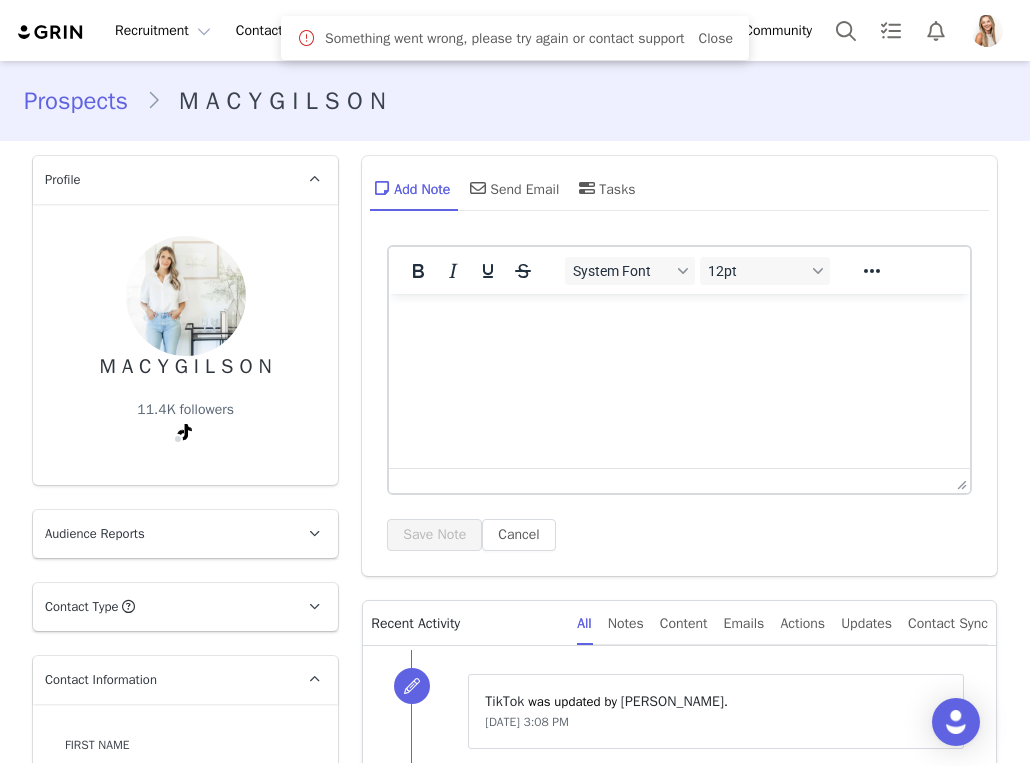 scroll, scrollTop: 0, scrollLeft: 0, axis: both 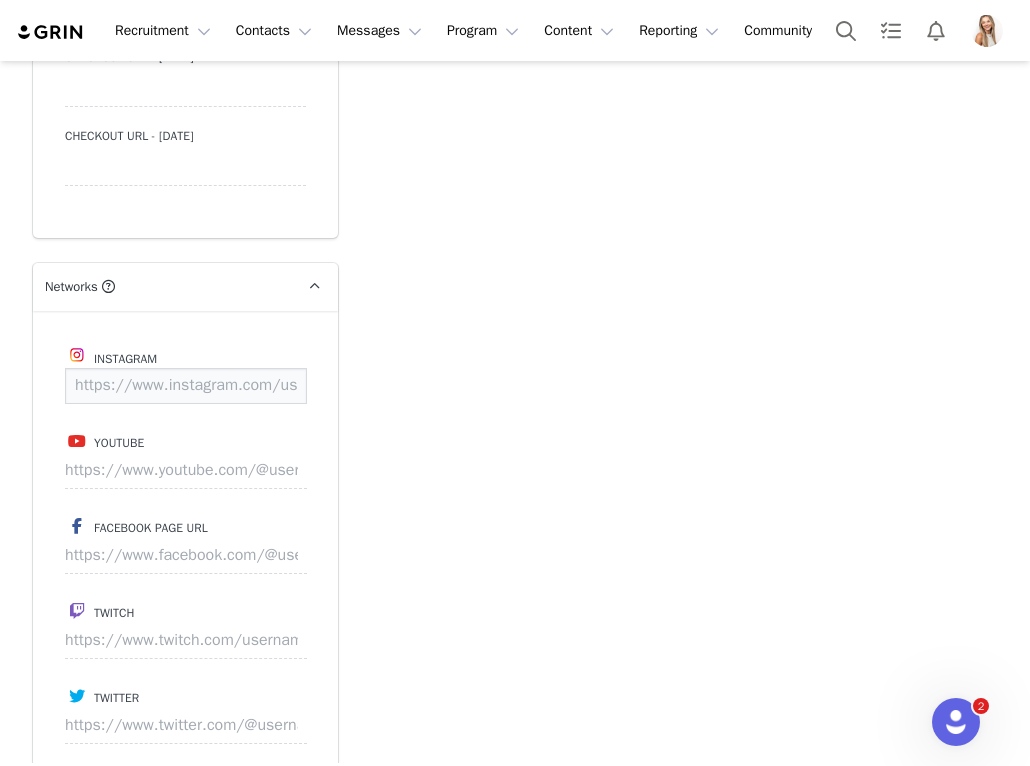 click at bounding box center [186, 386] 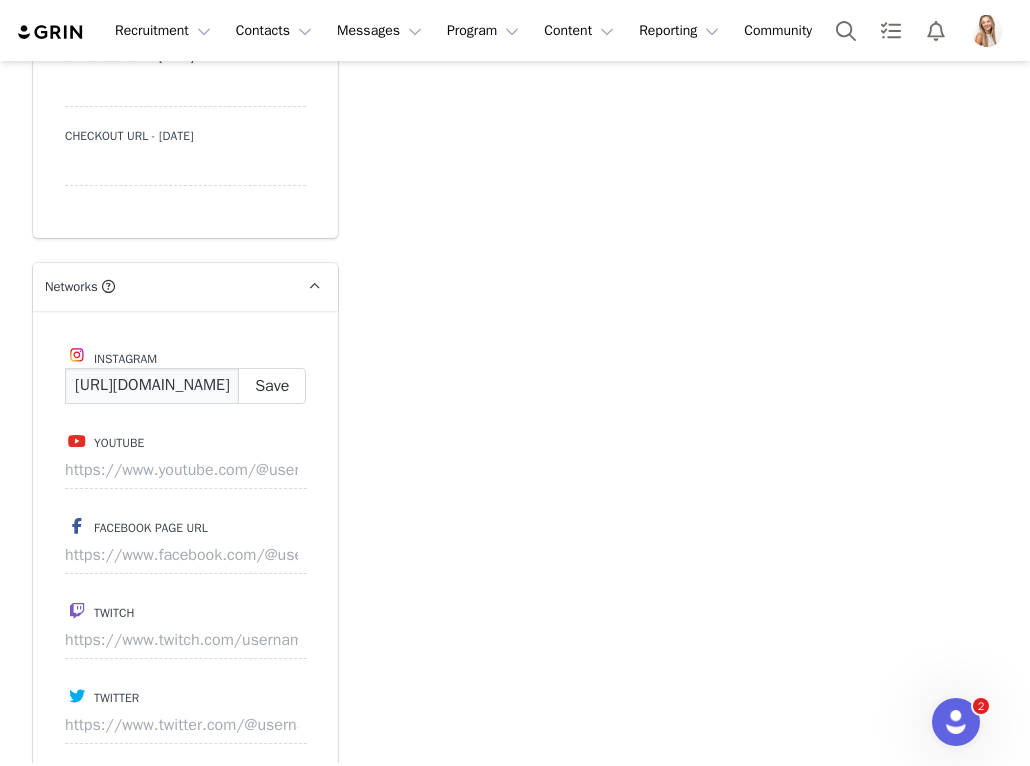 scroll, scrollTop: 0, scrollLeft: 138, axis: horizontal 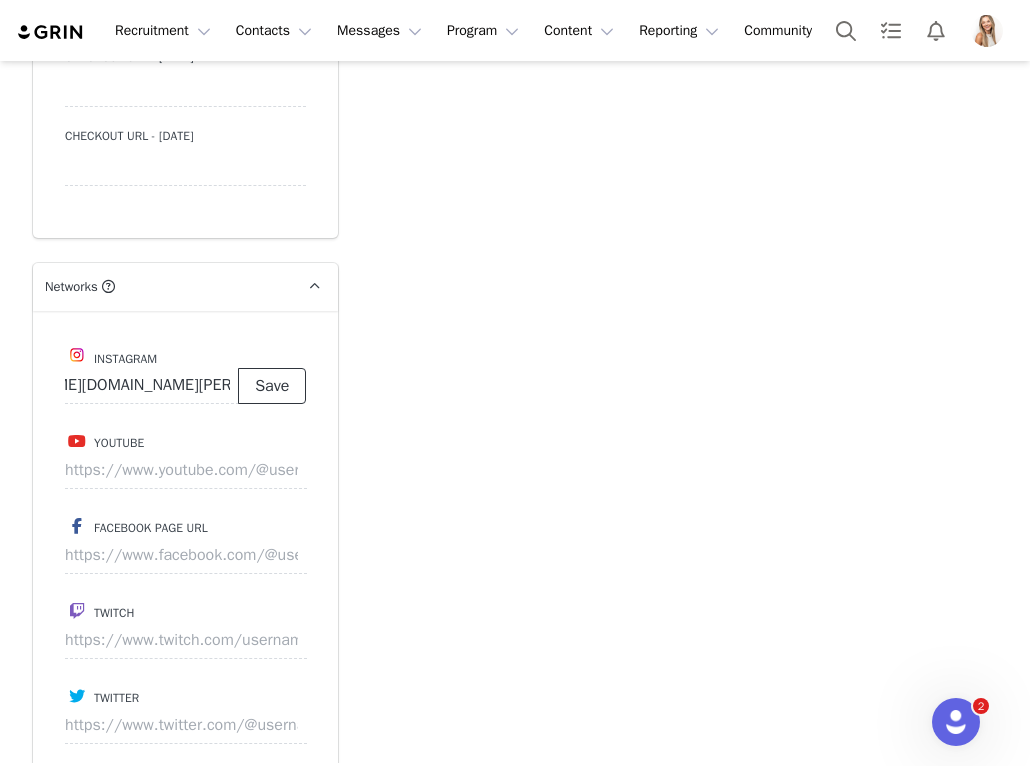 click on "Save" at bounding box center (272, 386) 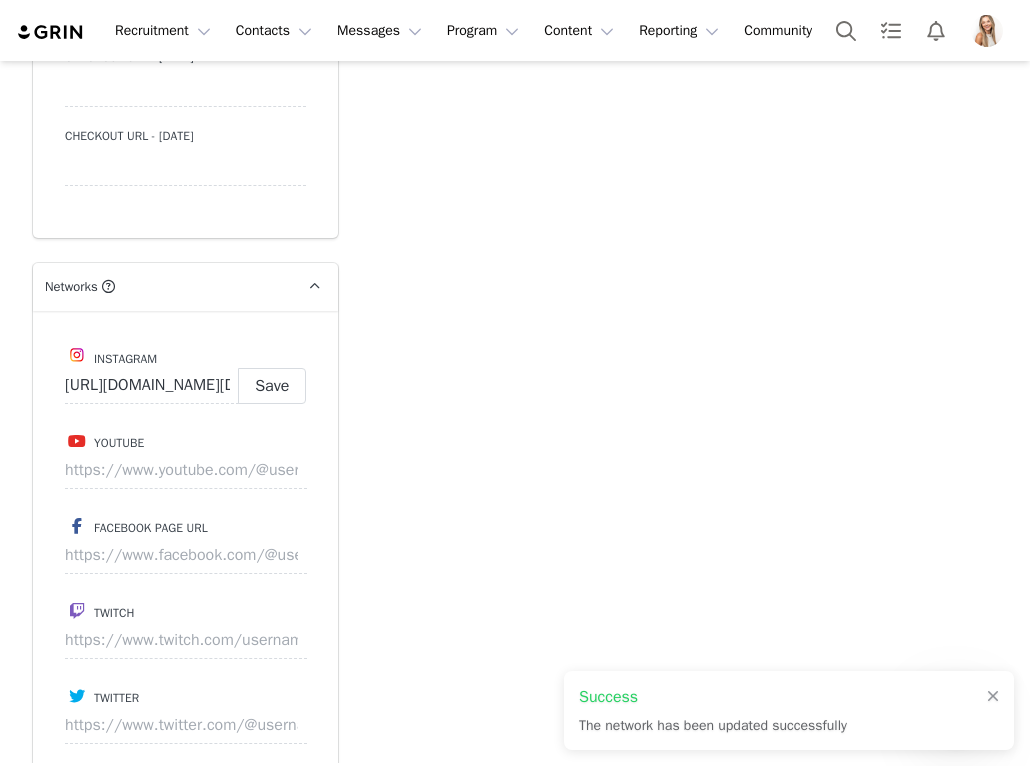 type on "[URL][DOMAIN_NAME][DOMAIN_NAME][PERSON_NAME]" 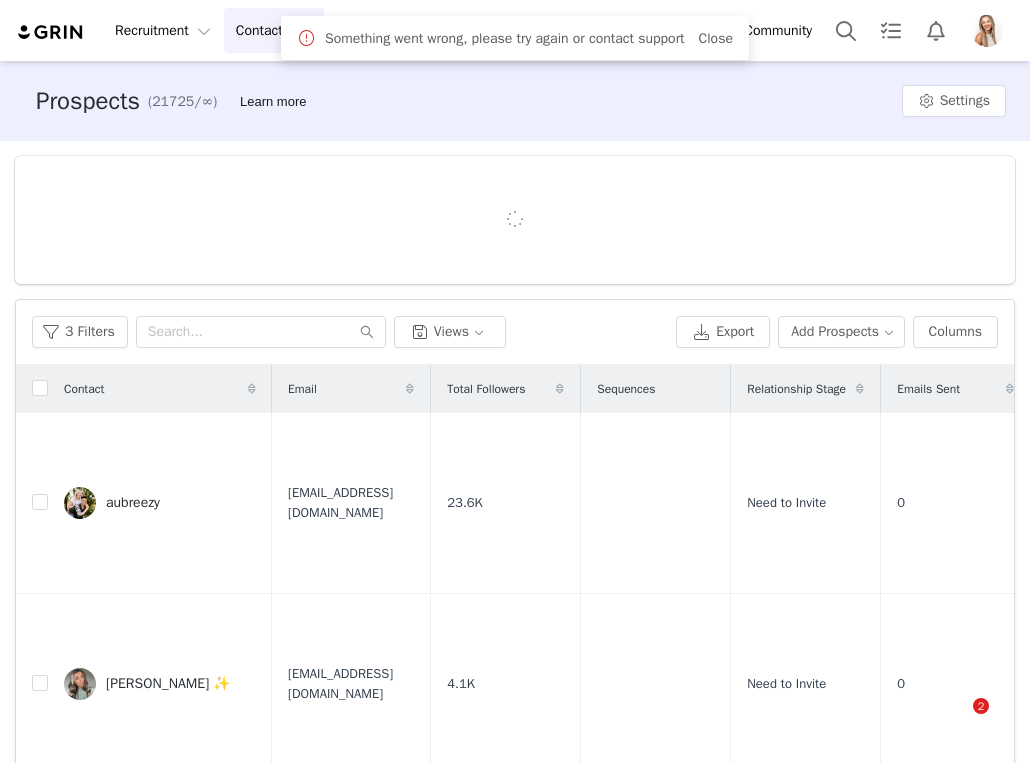 scroll, scrollTop: 0, scrollLeft: 0, axis: both 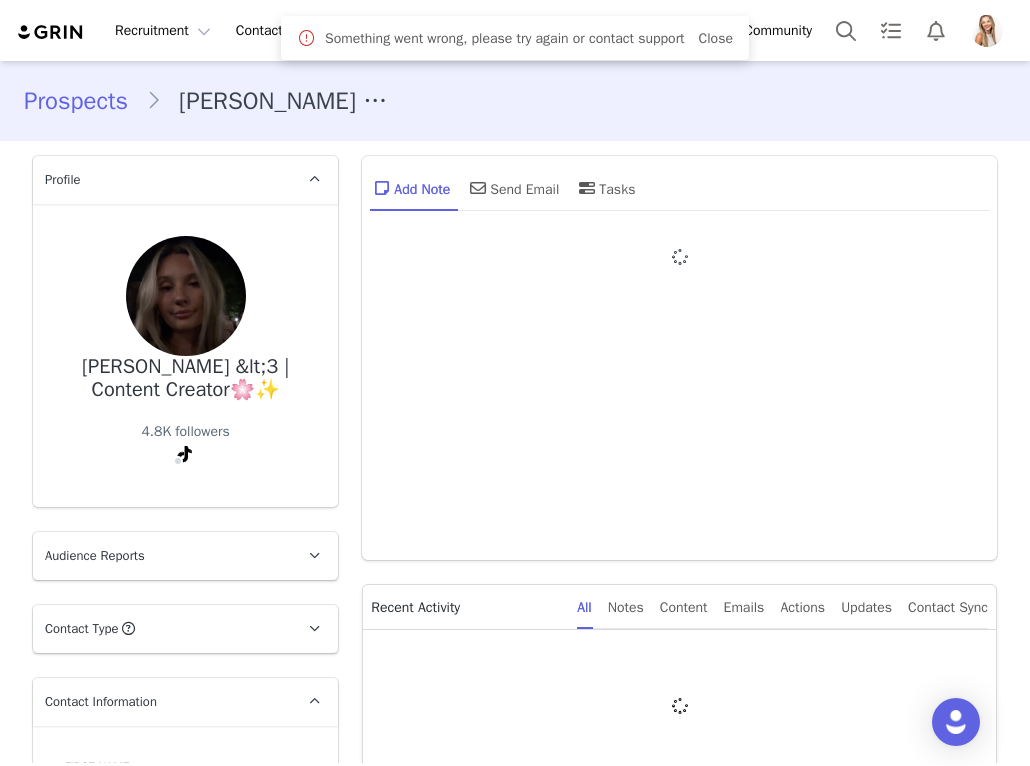 type on "+1 (United States)" 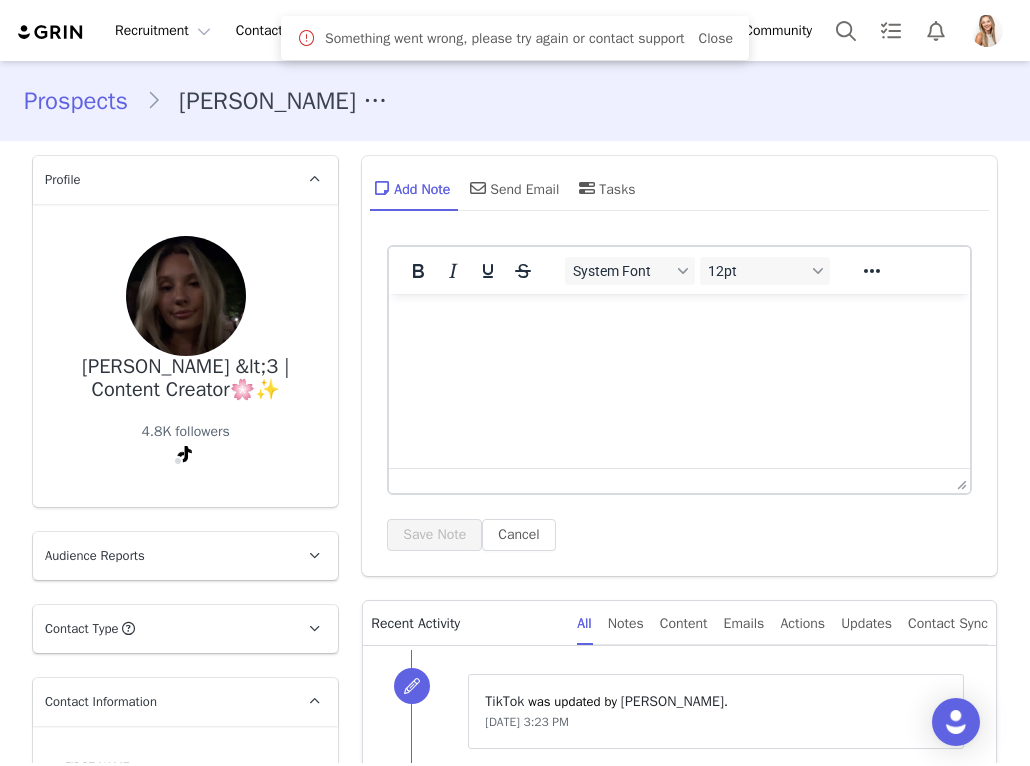 scroll, scrollTop: 0, scrollLeft: 0, axis: both 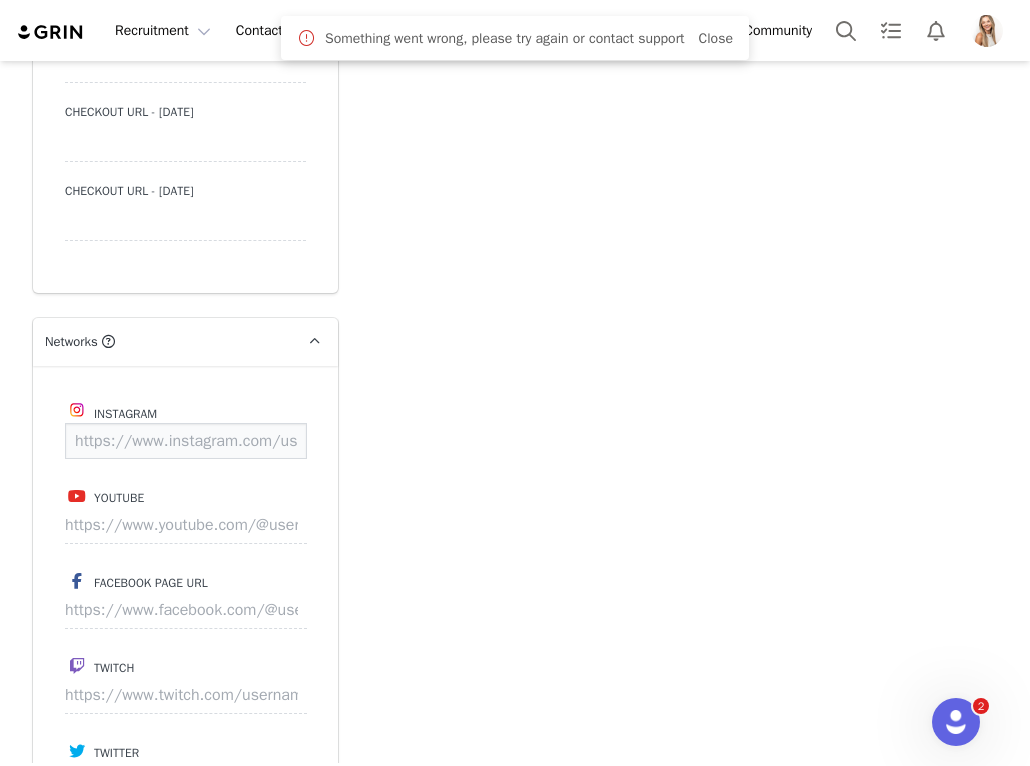 click at bounding box center [186, 441] 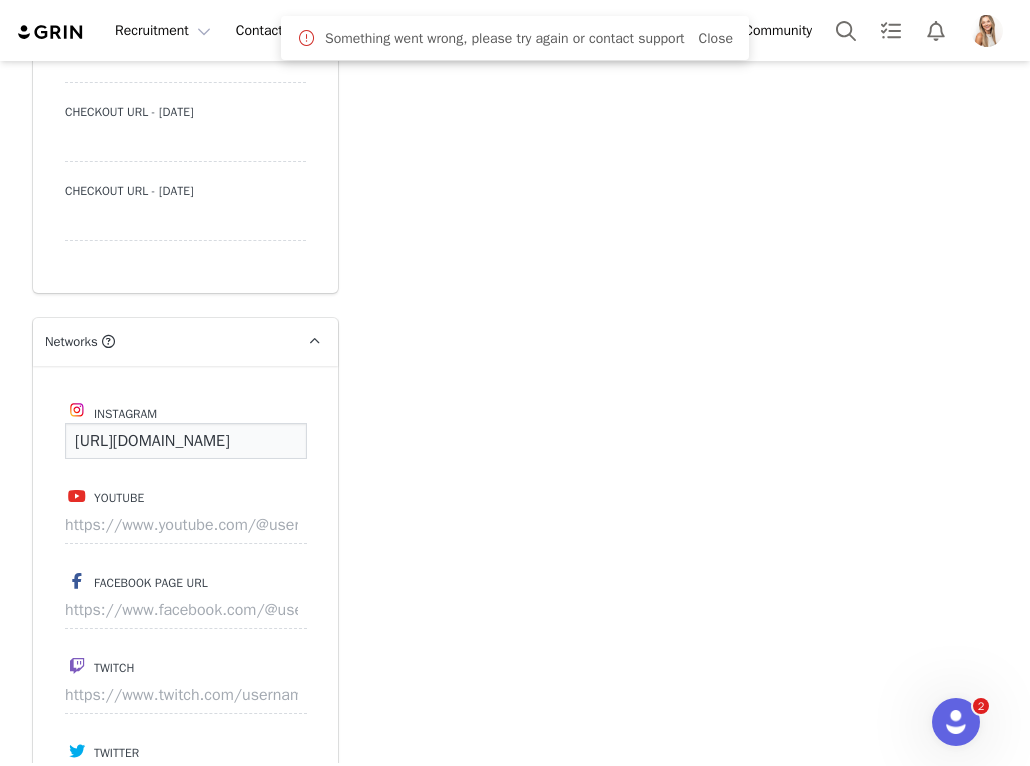 scroll, scrollTop: 0, scrollLeft: 187, axis: horizontal 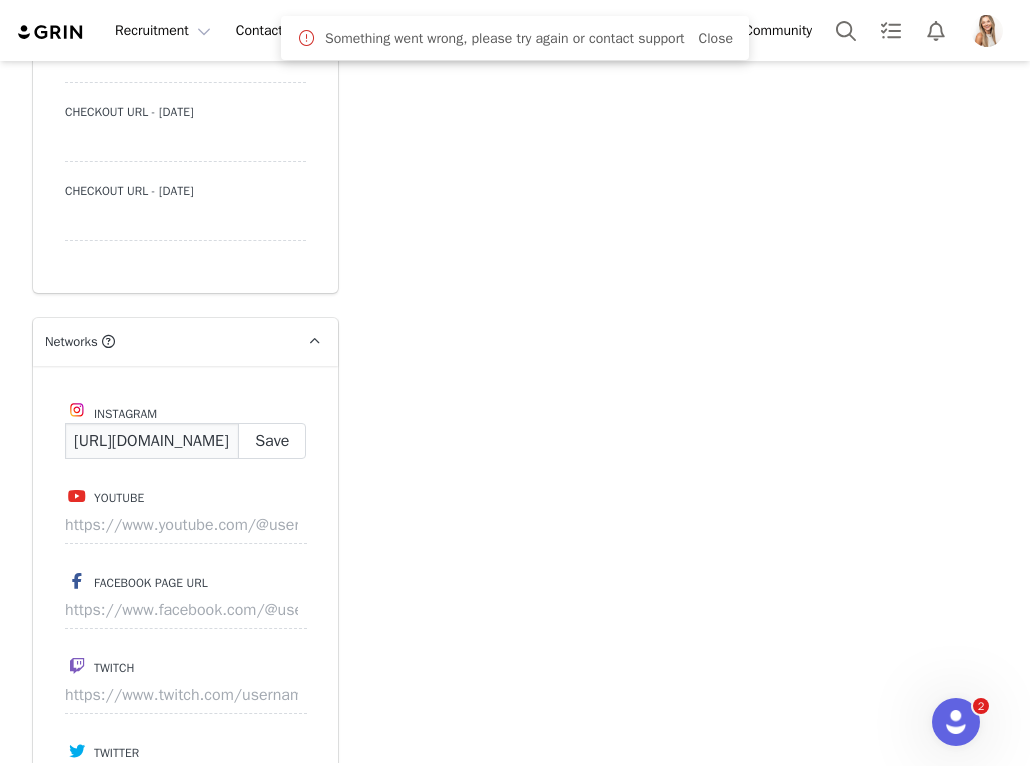 type on "https://www.instagram.com/emilyyyelizabeth__" 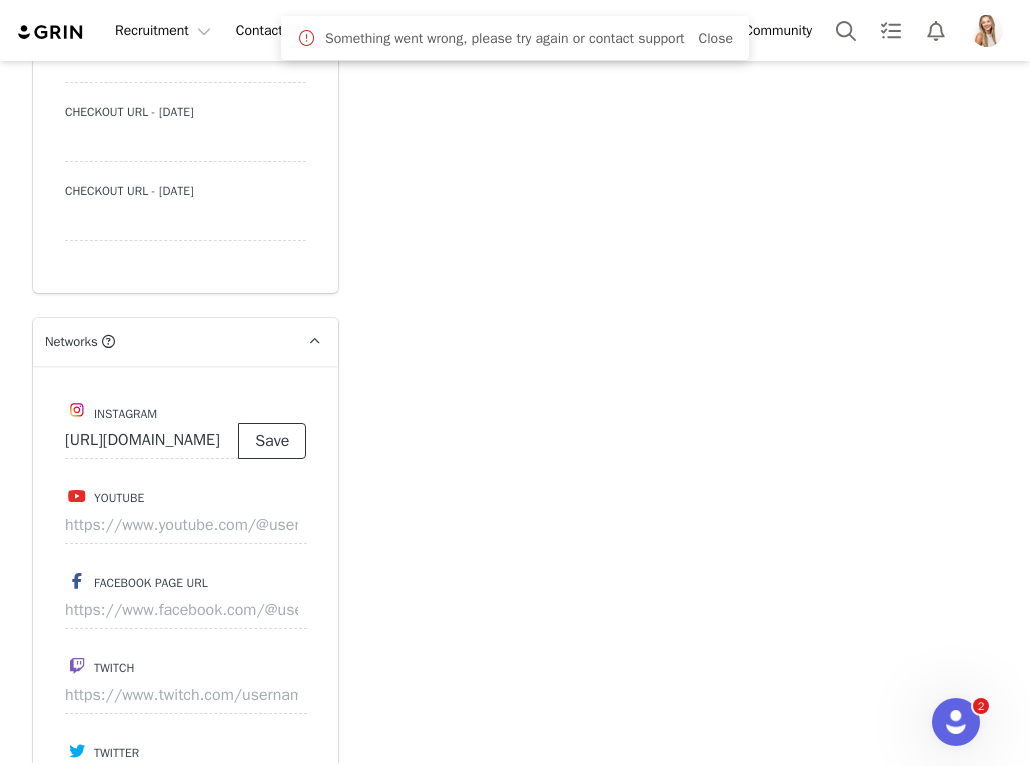 scroll, scrollTop: 0, scrollLeft: 0, axis: both 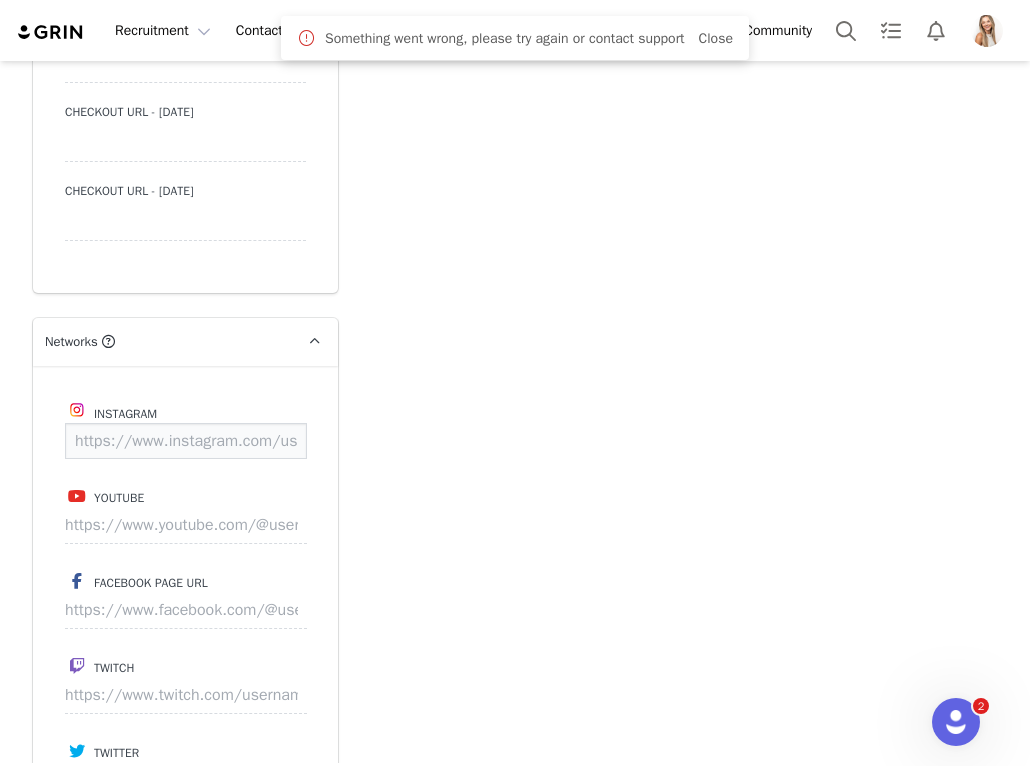 click at bounding box center (186, 441) 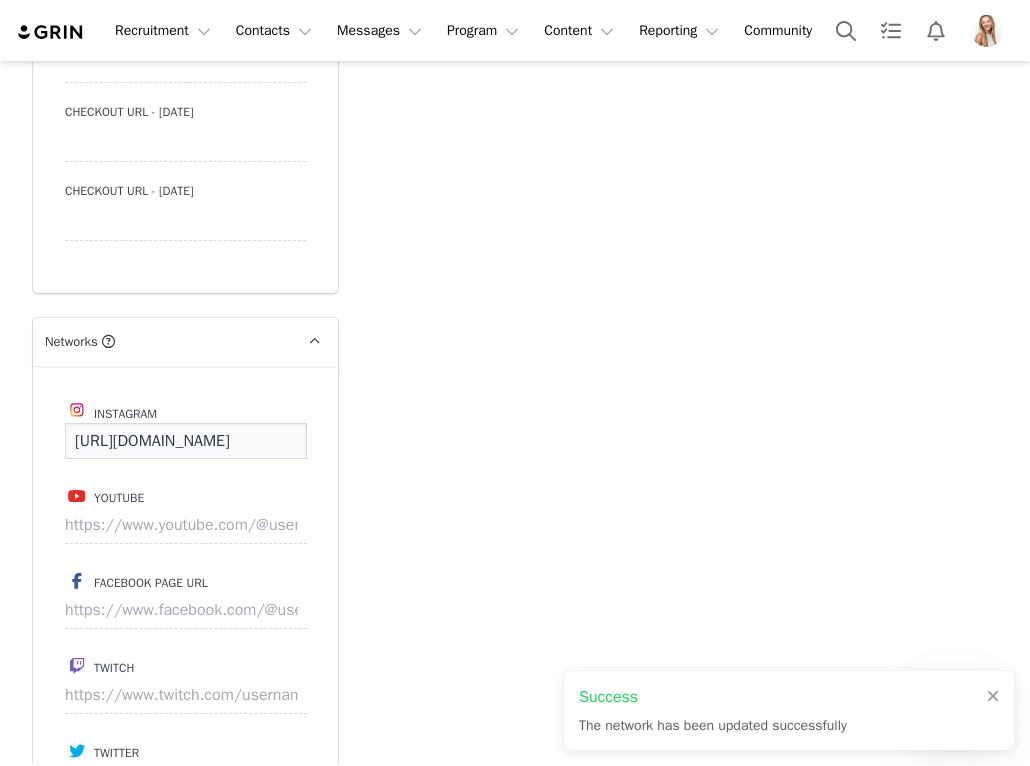 scroll, scrollTop: 0, scrollLeft: 118, axis: horizontal 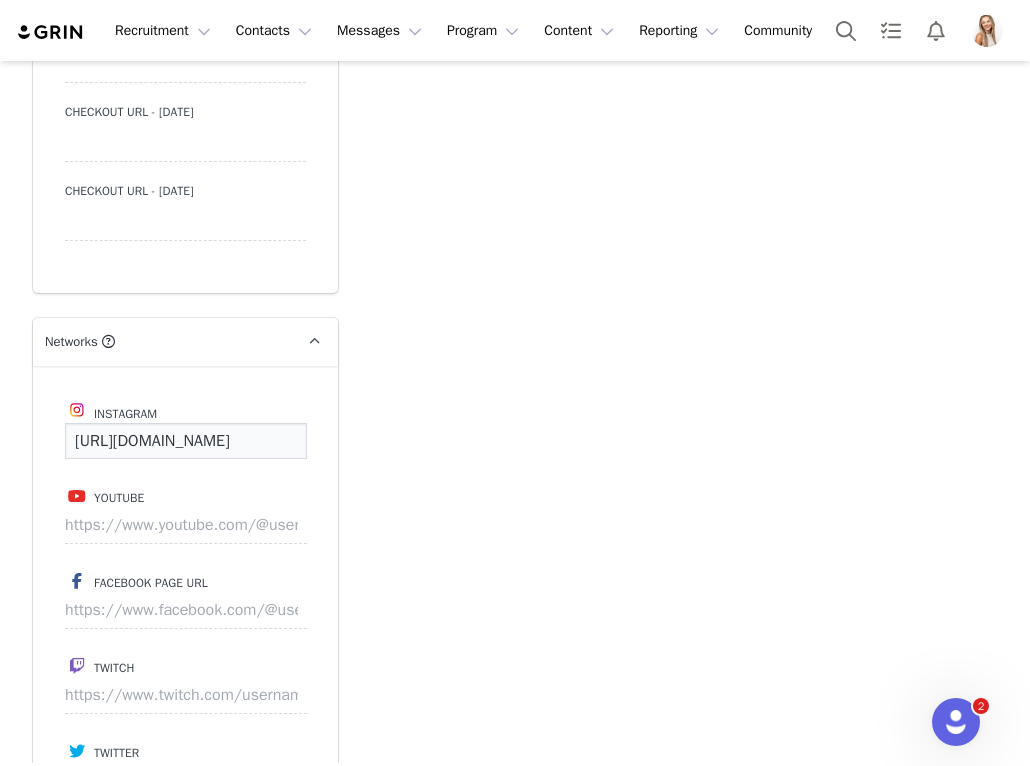 type on "https://www.instagram.com/emilyyyelizabeth__" 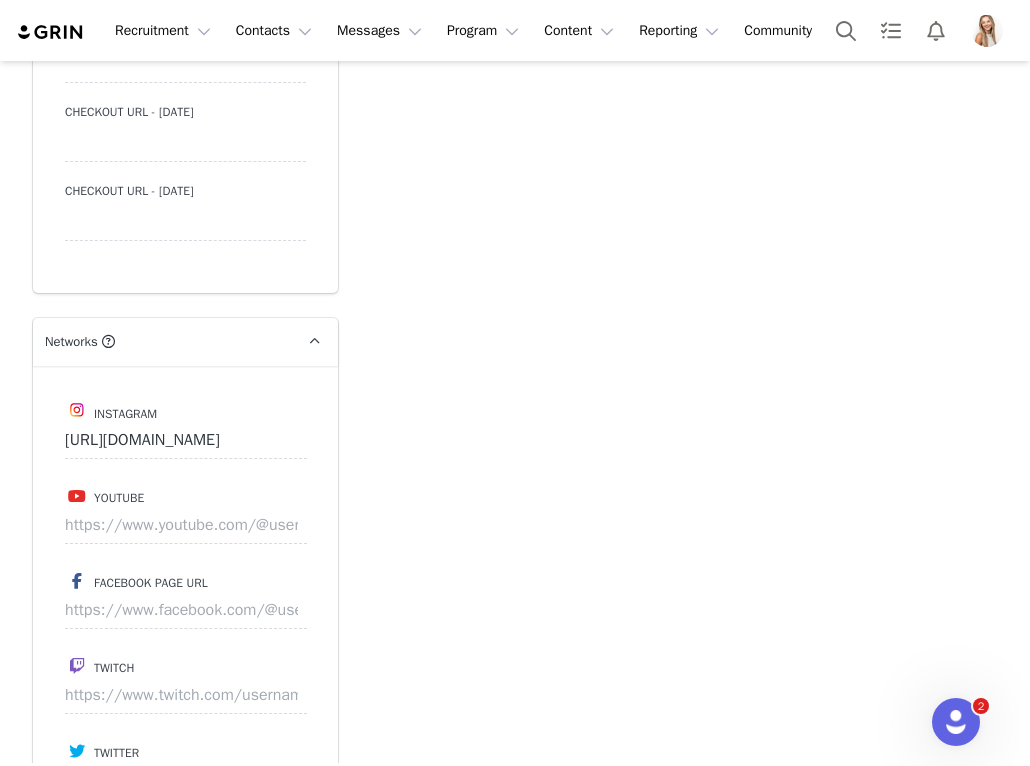 click on "Add Note   Send Email   Tasks  System Font 12pt To open the popup, press Shift+Enter To open the popup, press Shift+Enter To open the popup, press Shift+Enter To open the popup, press Shift+Enter Save Note Cancel Recent Activity All Notes Content Emails Actions Updates Contact Sync ⁨ TikTok ⁩ was updated by ⁨ Lily Goldberg ⁩. Jul 10, 2025, 3:23 PM ⁨ TikTok ⁩ was updated by ⁨ Lily Goldberg ⁩. Jul 10, 2025, 3:23 PM Show more" at bounding box center [679, 326] 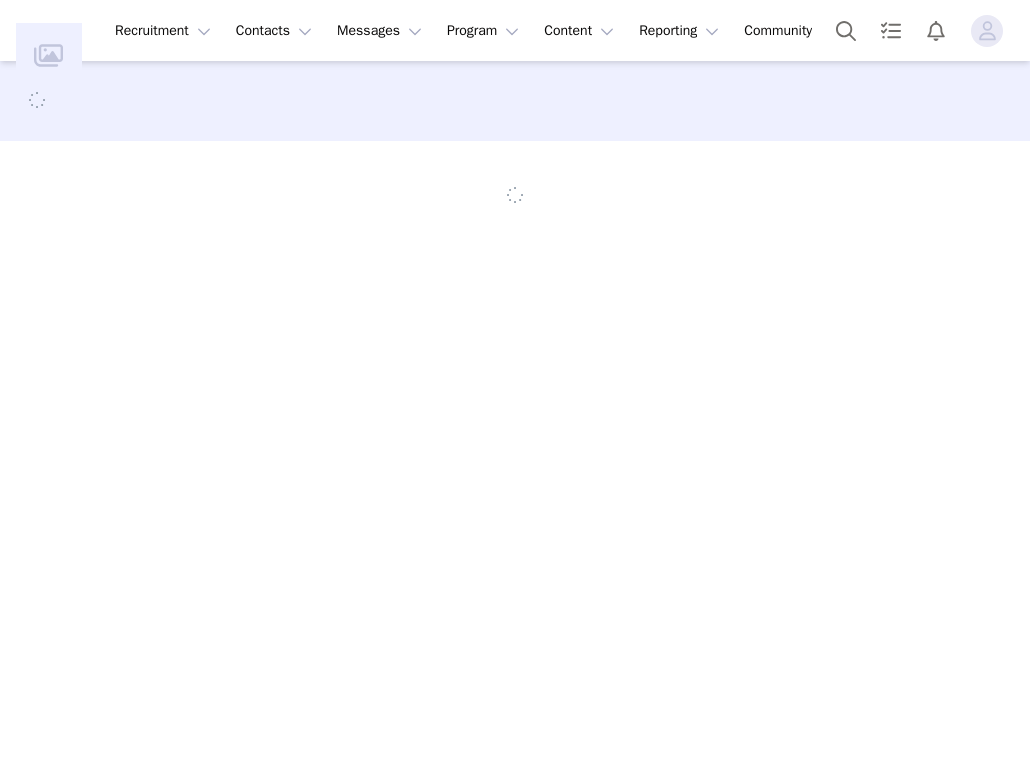 scroll, scrollTop: 0, scrollLeft: 0, axis: both 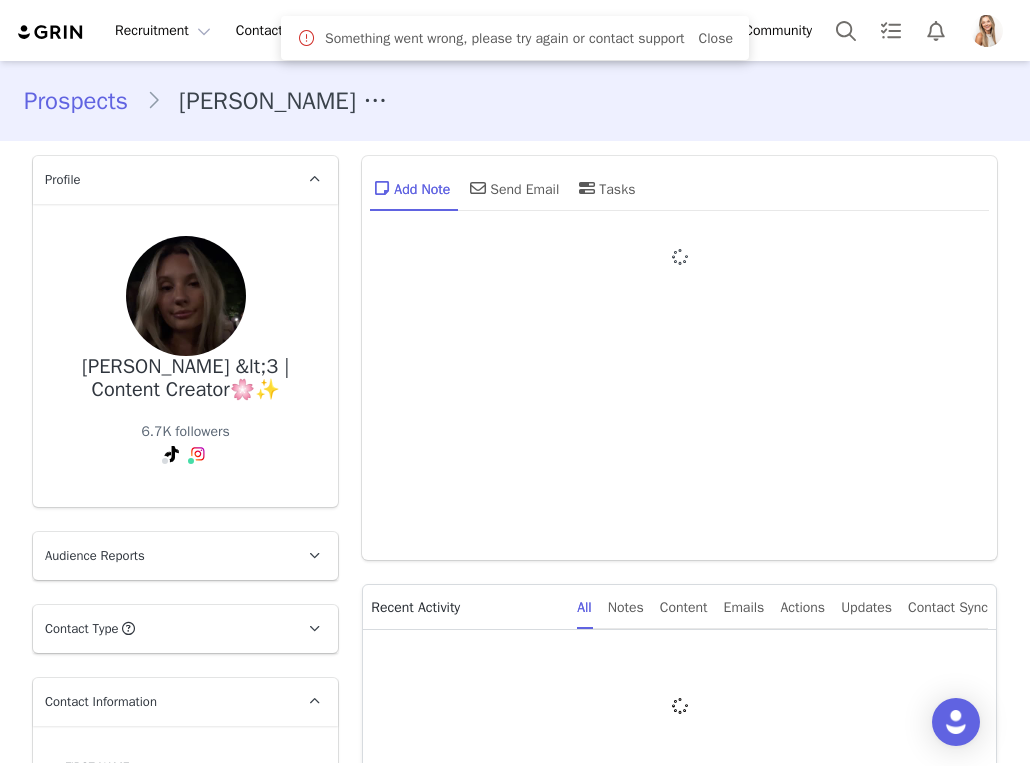 type on "+1 (United States)" 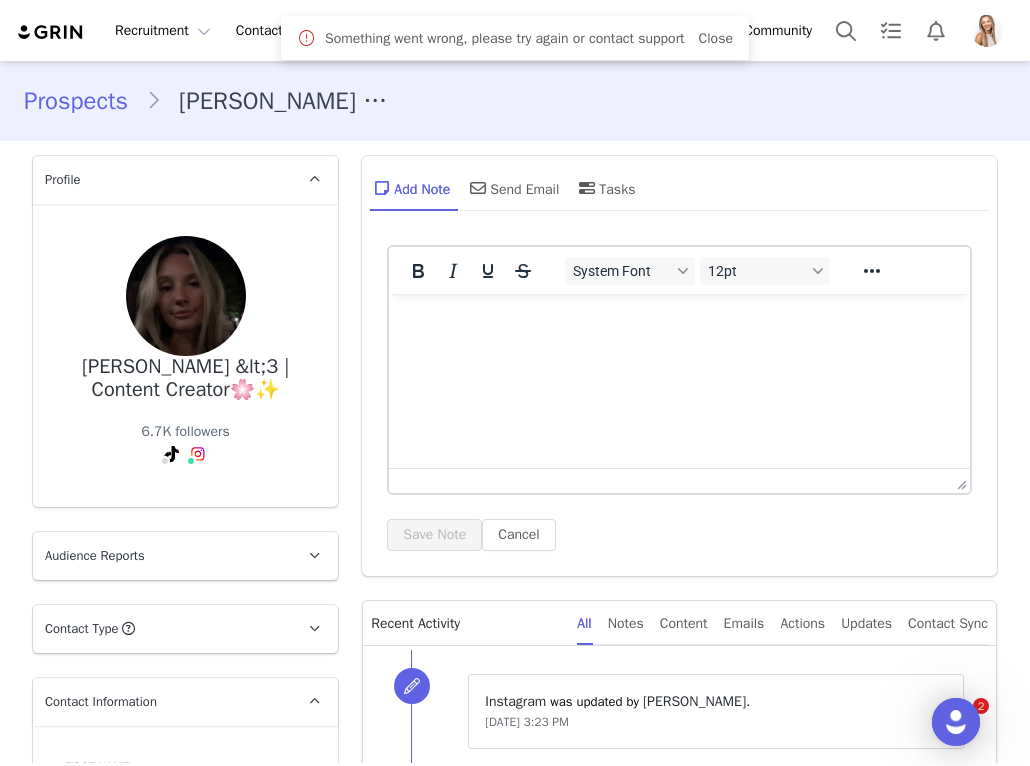 scroll, scrollTop: 0, scrollLeft: 0, axis: both 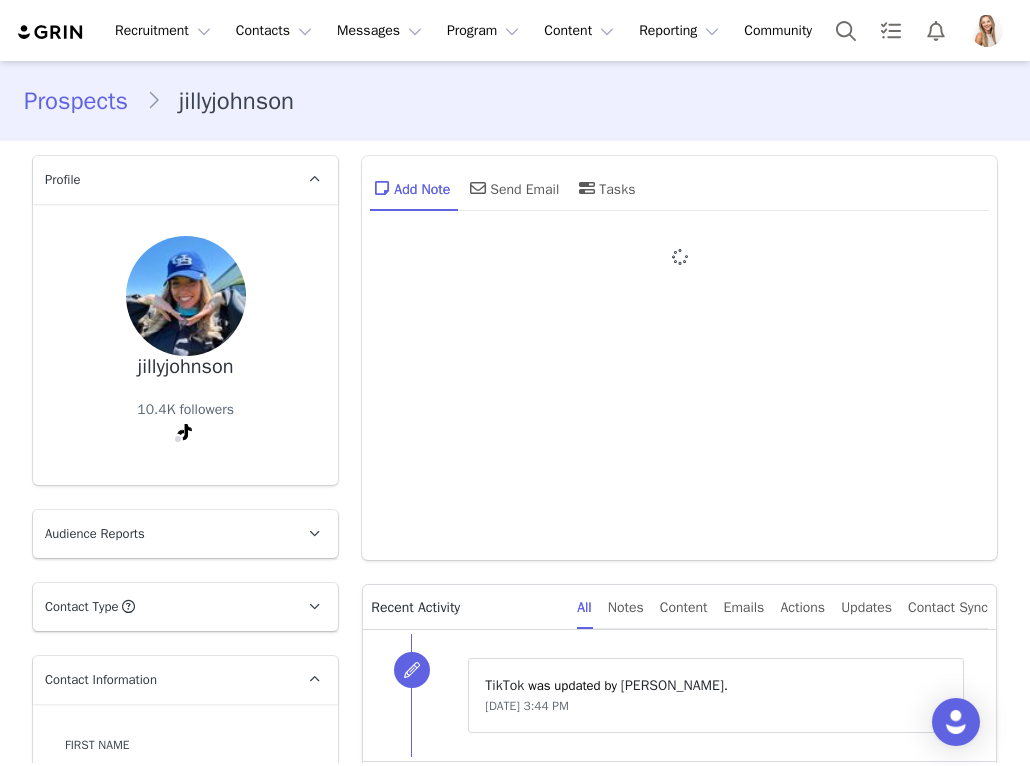 type on "+1 ([GEOGRAPHIC_DATA])" 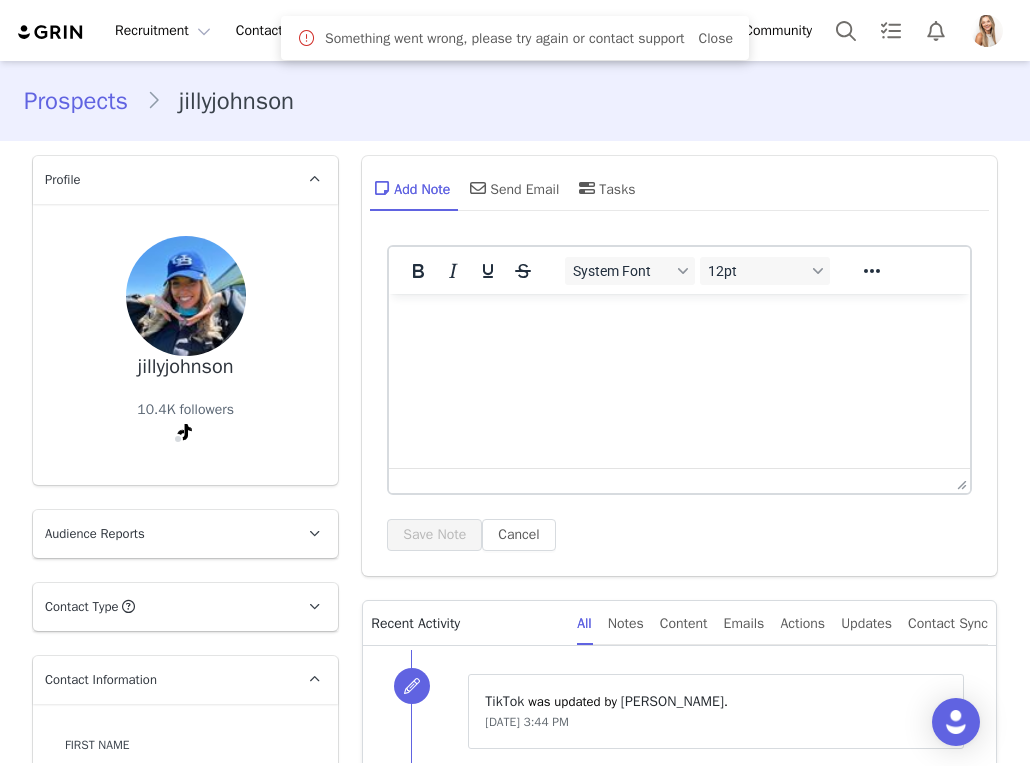 scroll, scrollTop: 0, scrollLeft: 0, axis: both 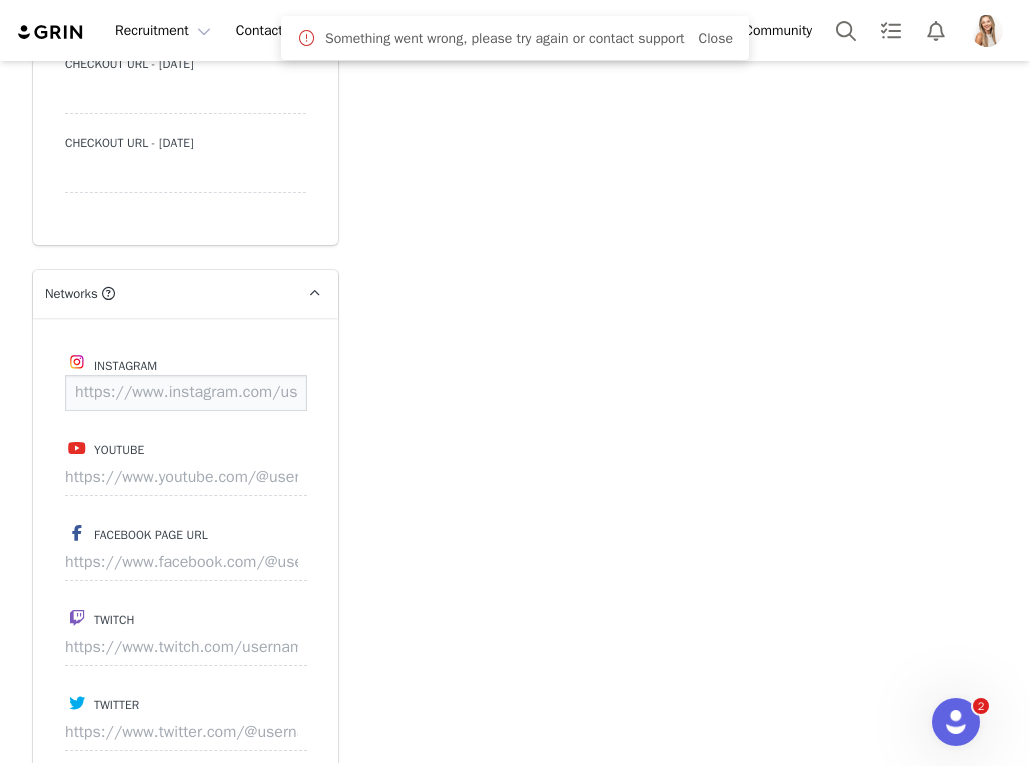 click at bounding box center [186, 393] 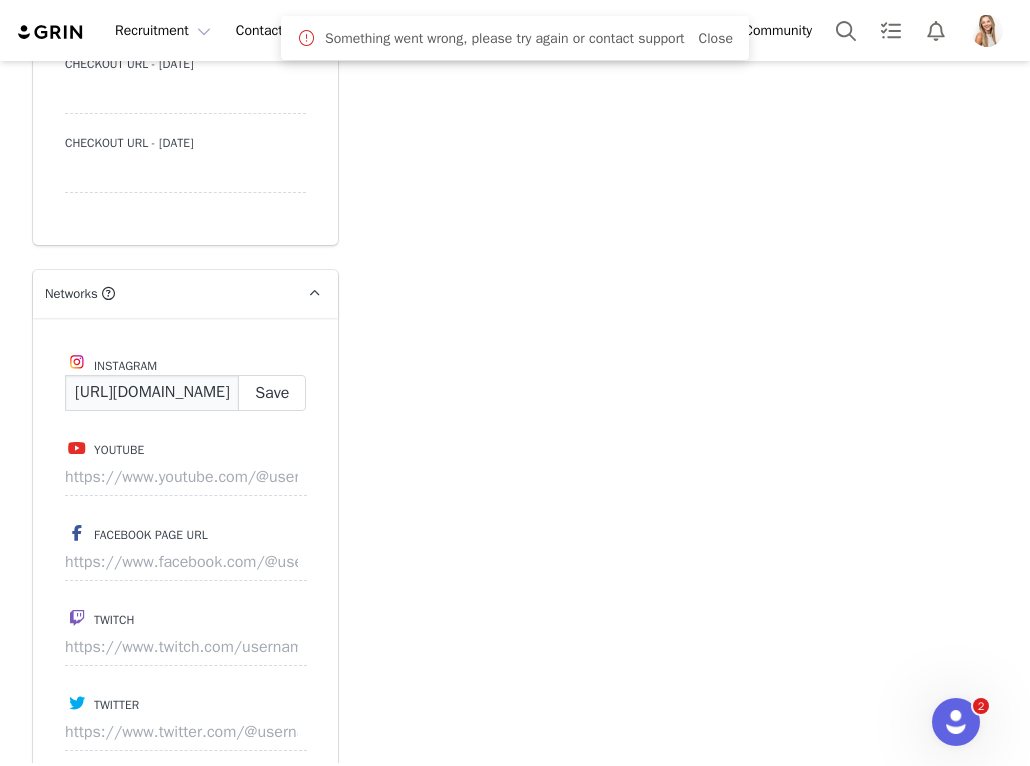 scroll, scrollTop: 0, scrollLeft: 143, axis: horizontal 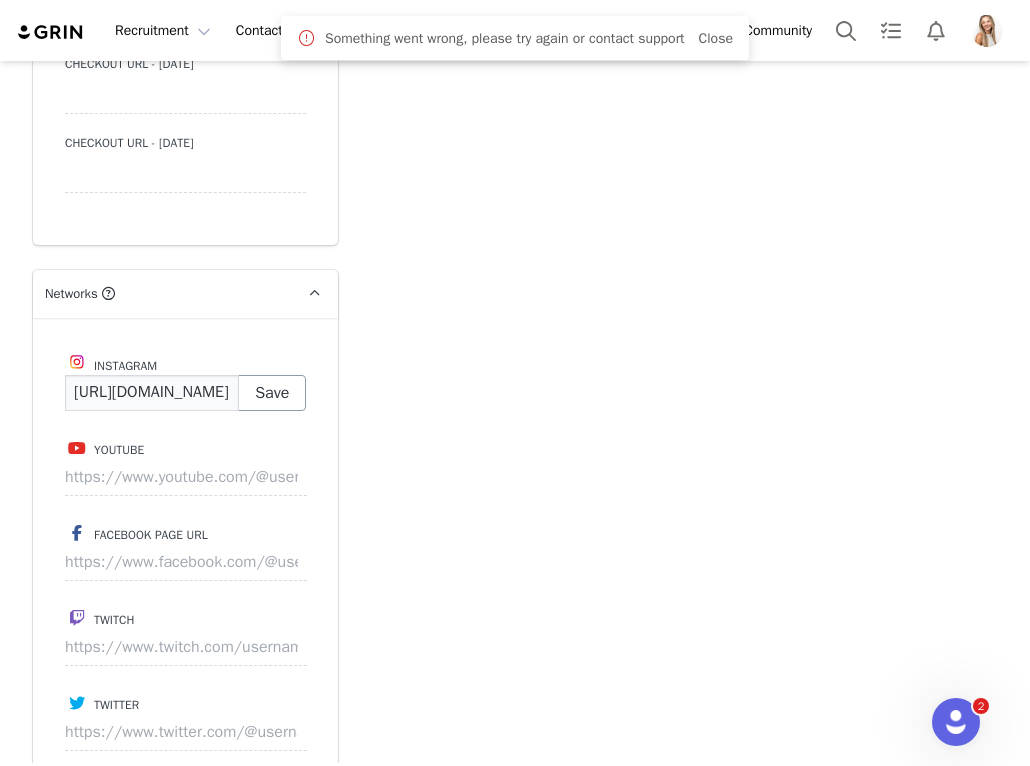 type on "https://www.instagram.com/jilljohnsonnn/" 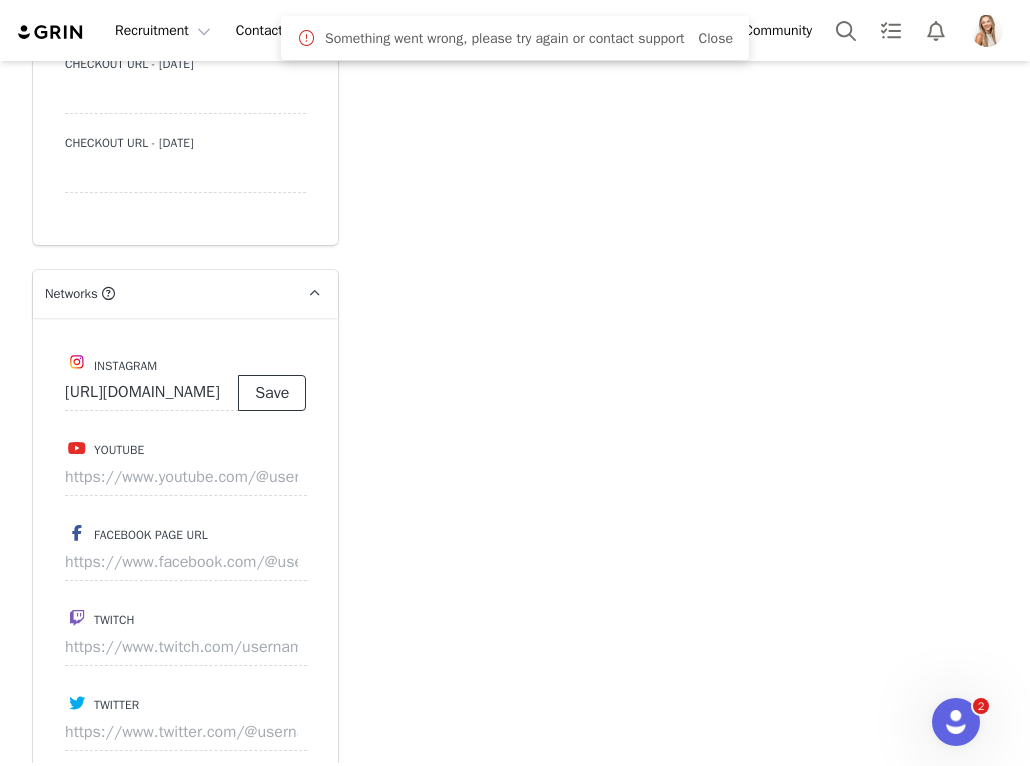 click on "Save" at bounding box center (272, 393) 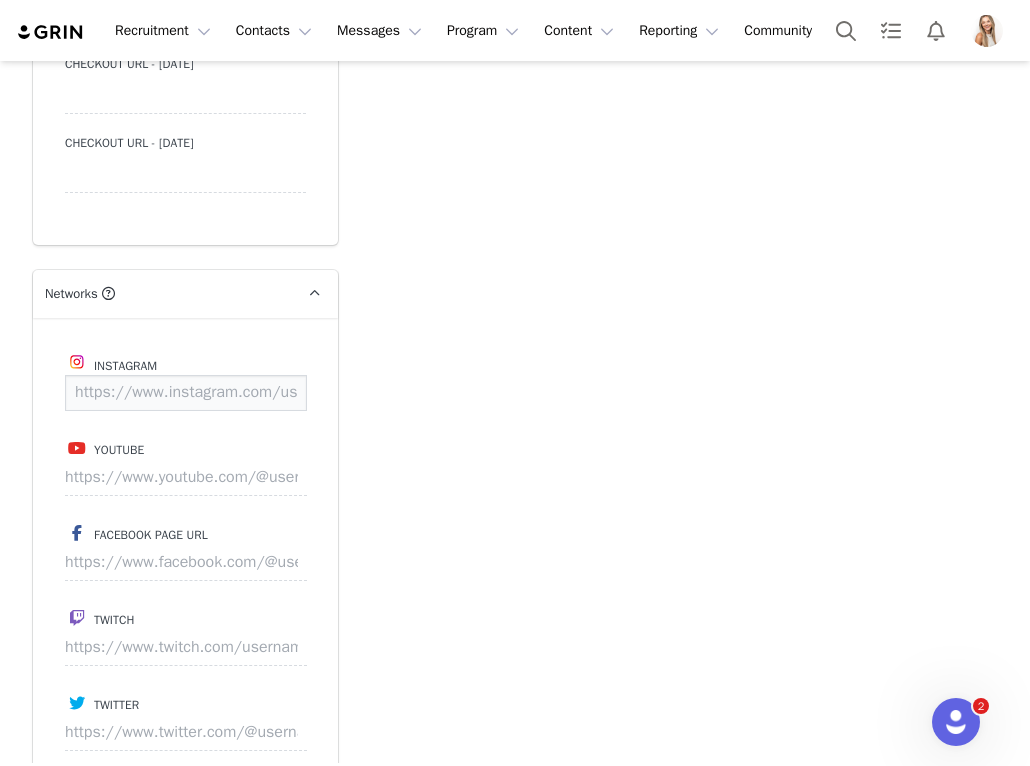 click at bounding box center [186, 393] 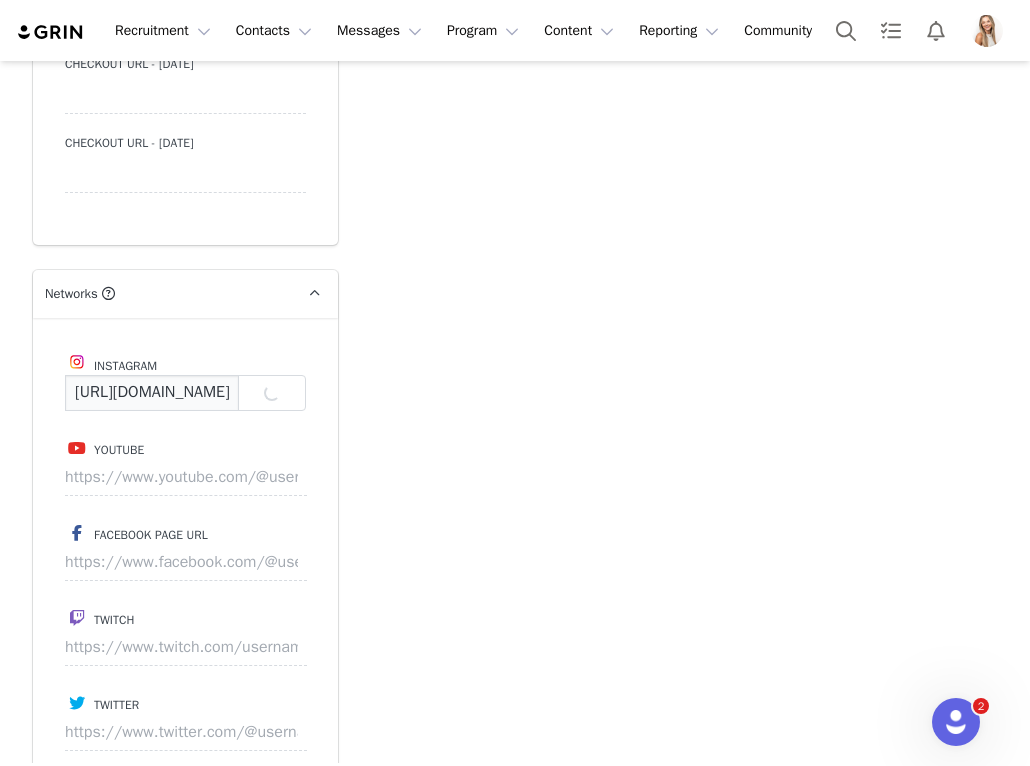 scroll, scrollTop: 0, scrollLeft: 143, axis: horizontal 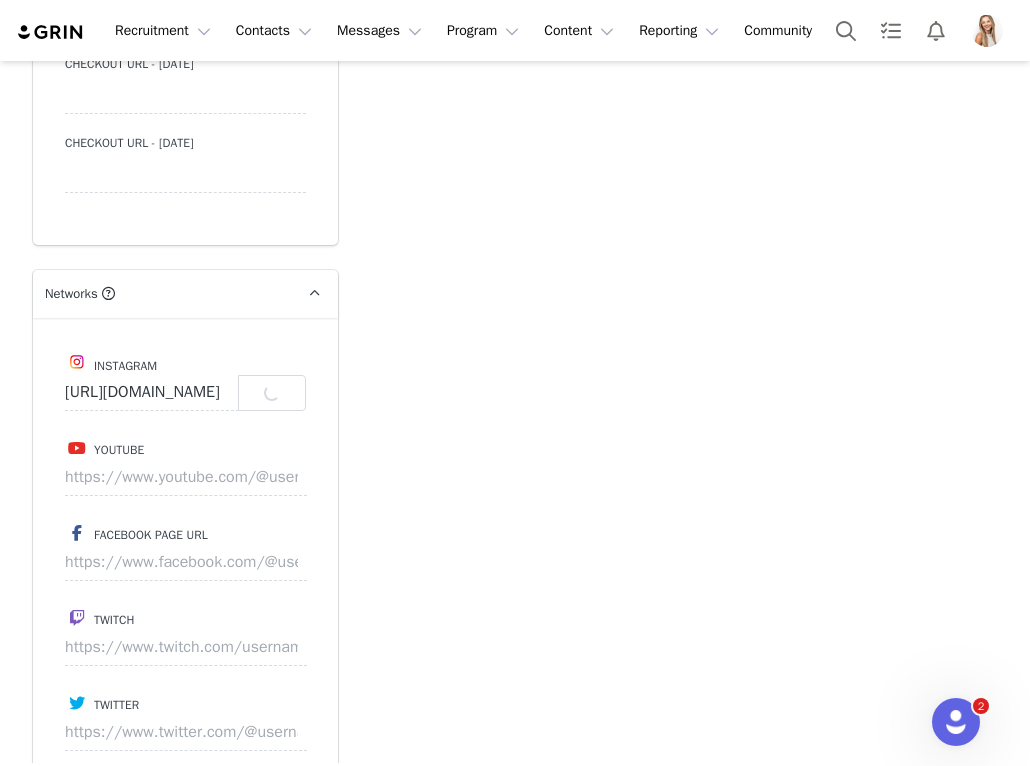 click on "Add Note   Send Email   Tasks  System Font 12pt To open the popup, press Shift+Enter To open the popup, press Shift+Enter To open the popup, press Shift+Enter To open the popup, press Shift+Enter Save Note Cancel Recent Activity All Notes Content Emails Actions Updates Contact Sync ⁨ TikTok ⁩ was updated by ⁨ Lily Goldberg ⁩. Jul 10, 2025, 3:44 PM Show more" at bounding box center [679, 270] 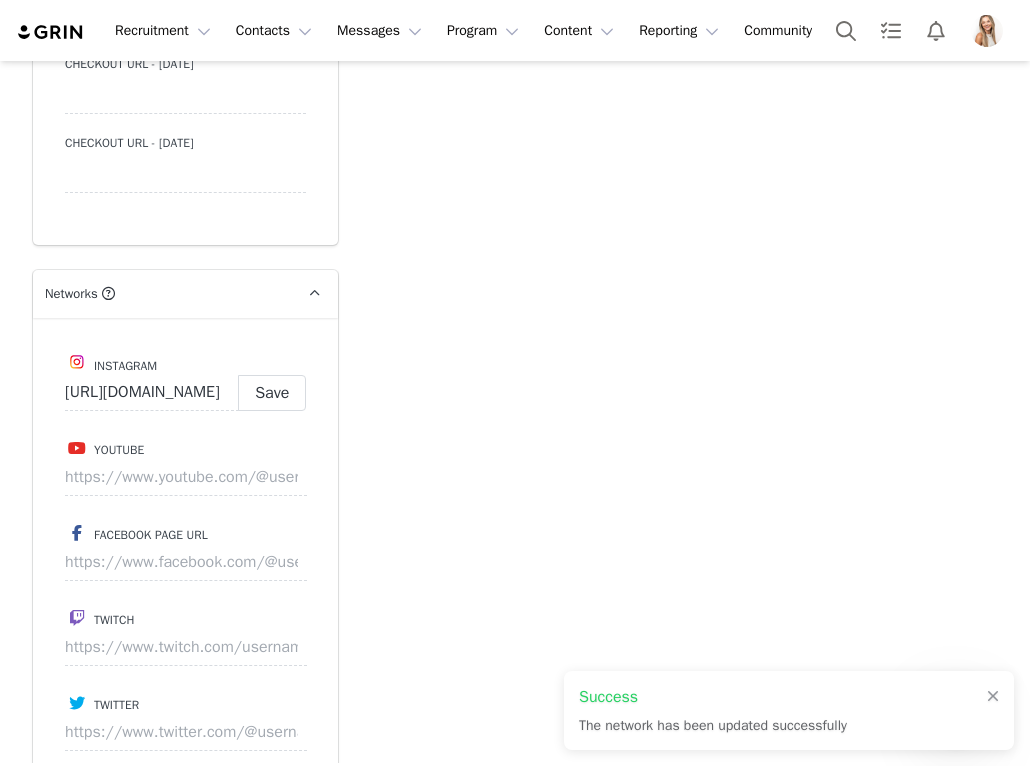 type on "https://www.instagram.com/jilljohnsonnn" 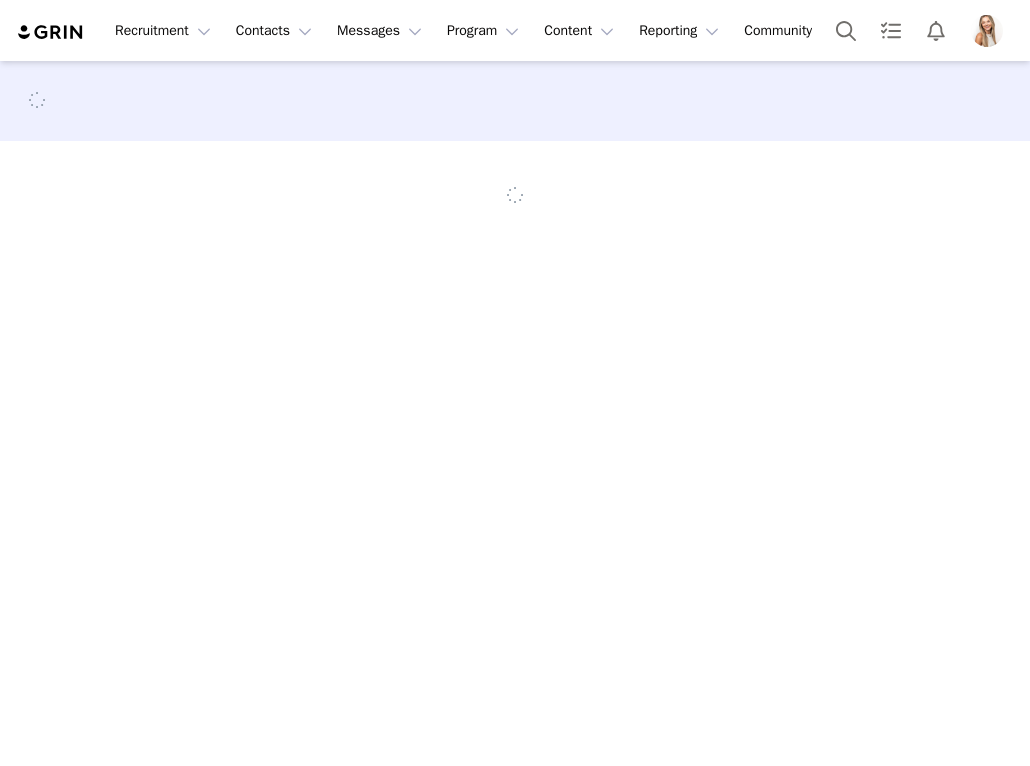 scroll, scrollTop: 0, scrollLeft: 0, axis: both 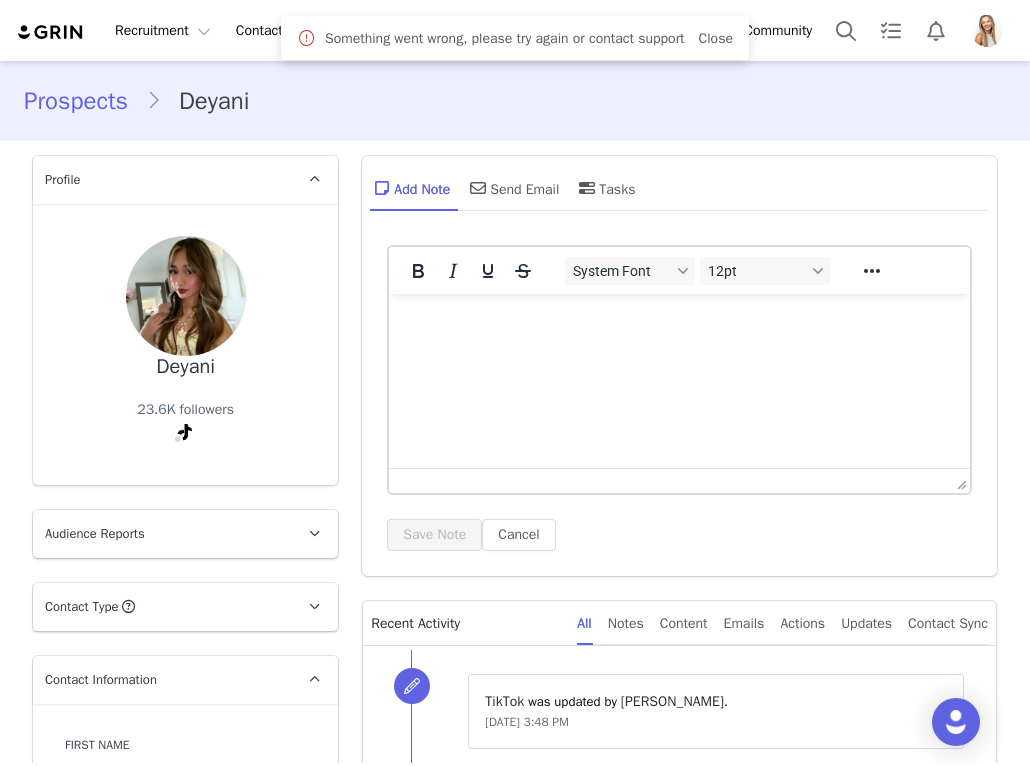 type on "+1 ([GEOGRAPHIC_DATA])" 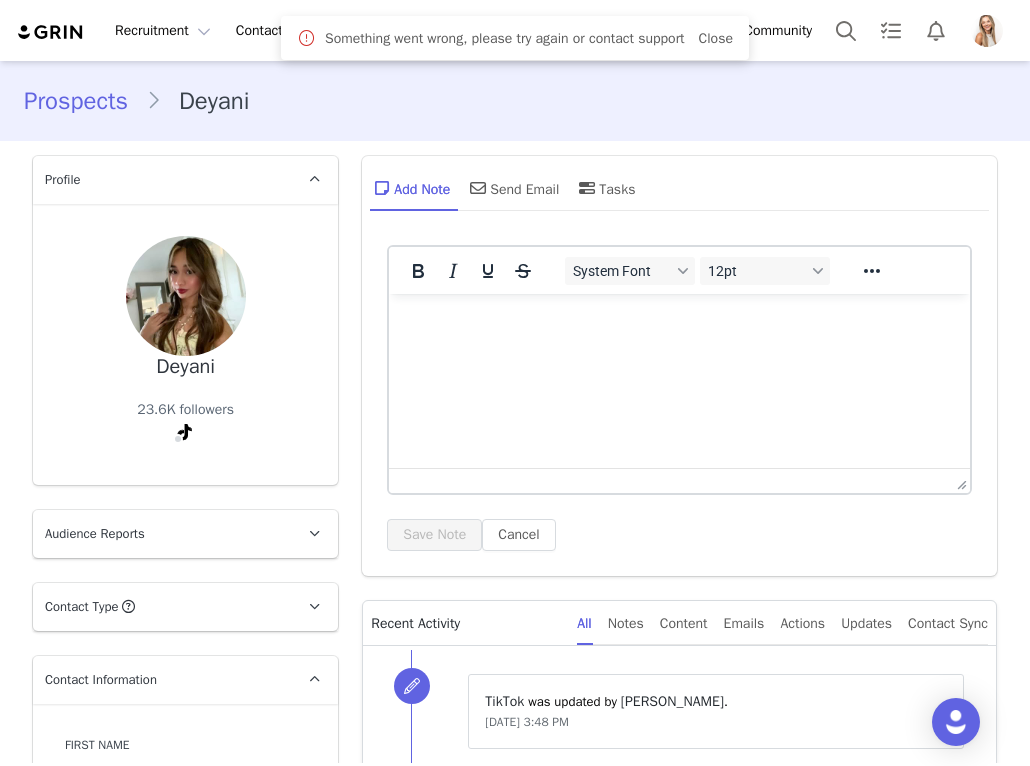 scroll, scrollTop: 0, scrollLeft: 0, axis: both 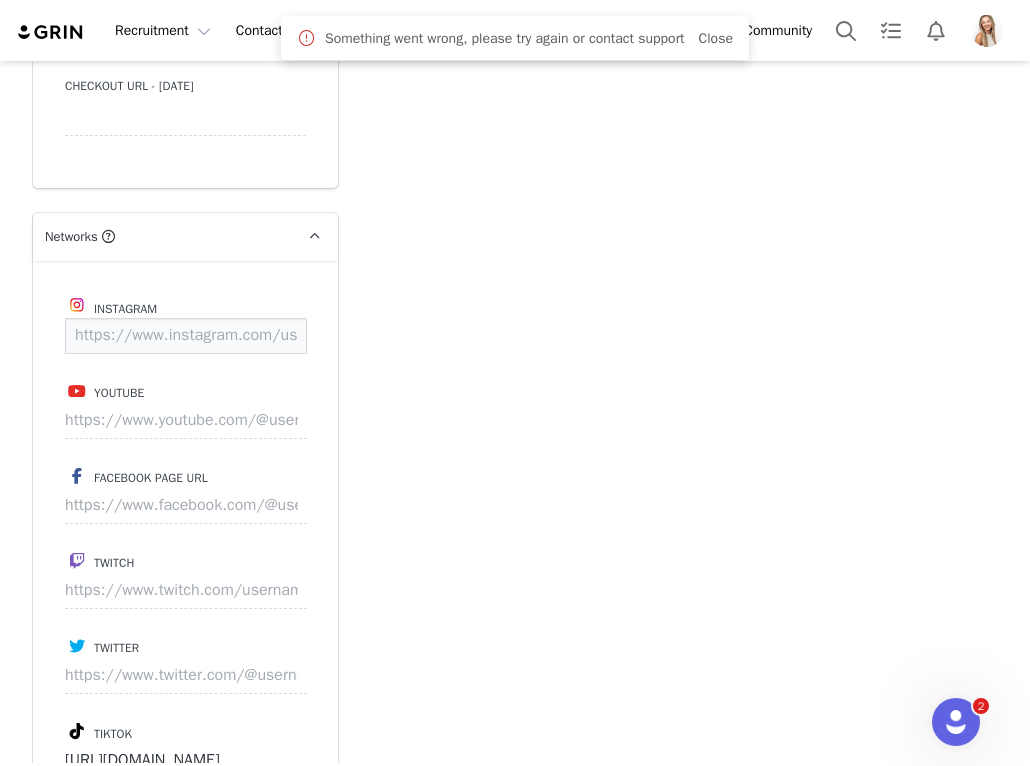 click at bounding box center [186, 336] 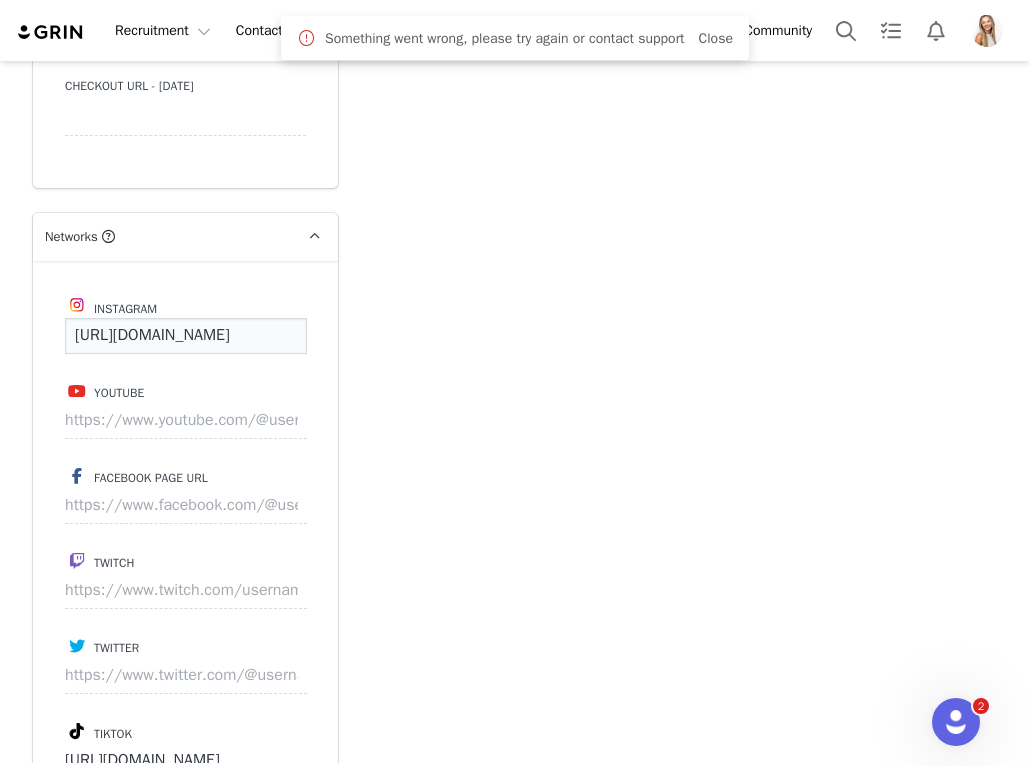scroll, scrollTop: 0, scrollLeft: 146, axis: horizontal 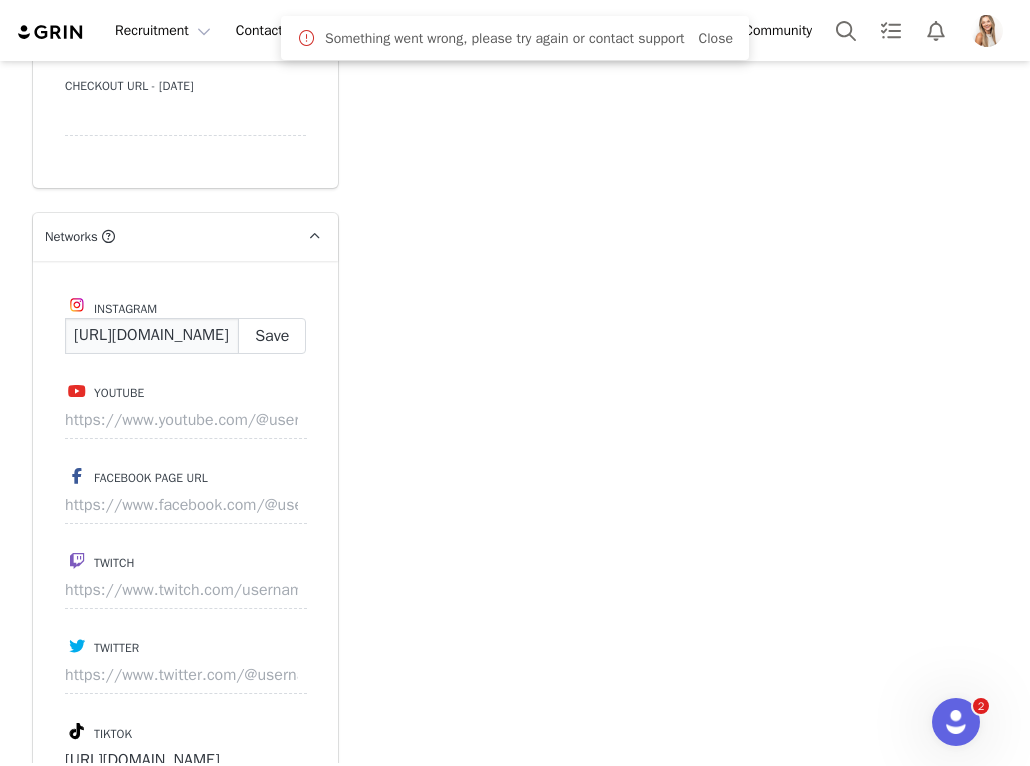 type on "[URL][DOMAIN_NAME]" 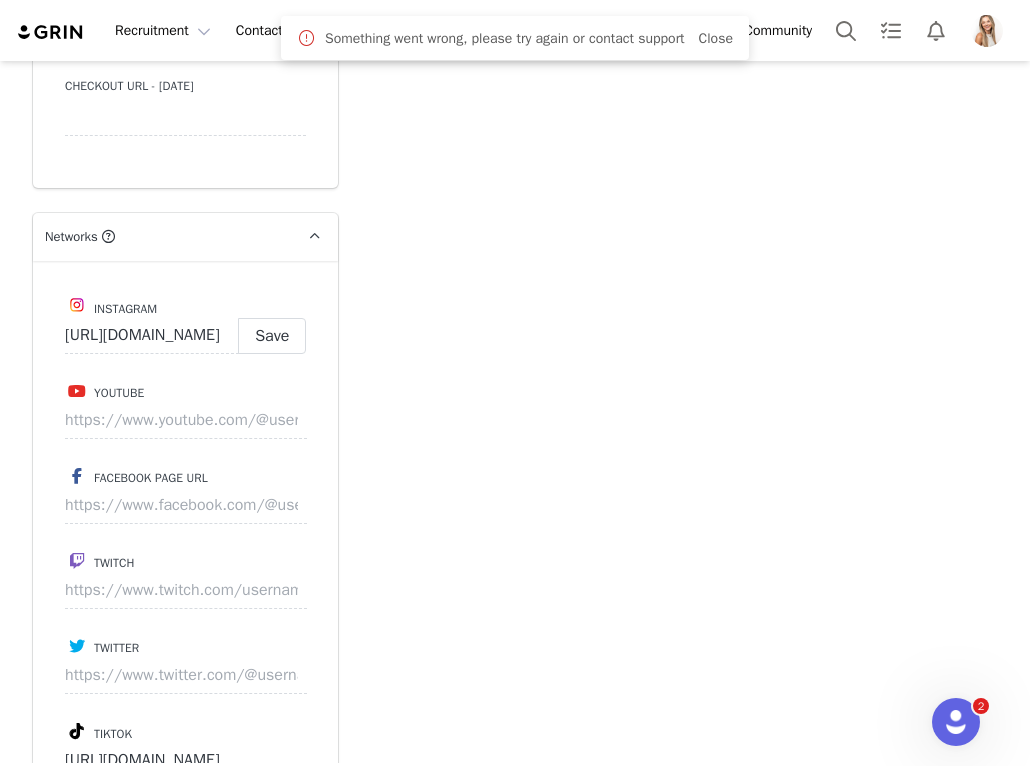 click on "Instagram [URL][DOMAIN_NAME] Save Youtube Facebook Page URL Twitch Twitter Tiktok [URL][DOMAIN_NAME] Pinterest" at bounding box center (185, 591) 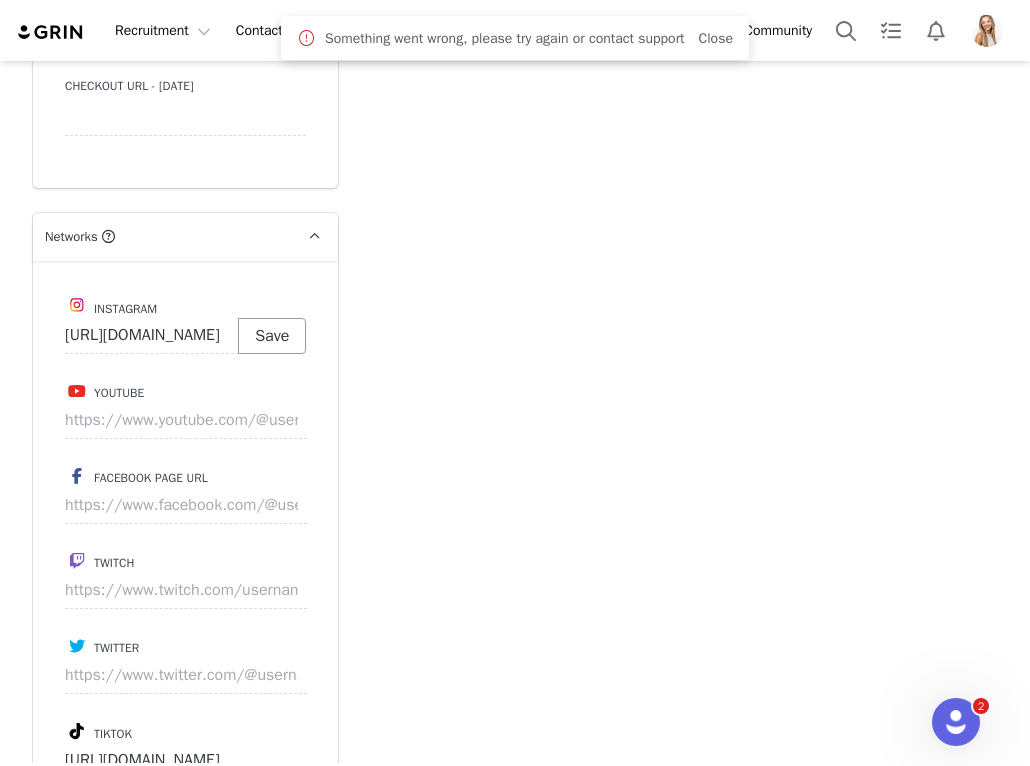 scroll, scrollTop: 0, scrollLeft: 0, axis: both 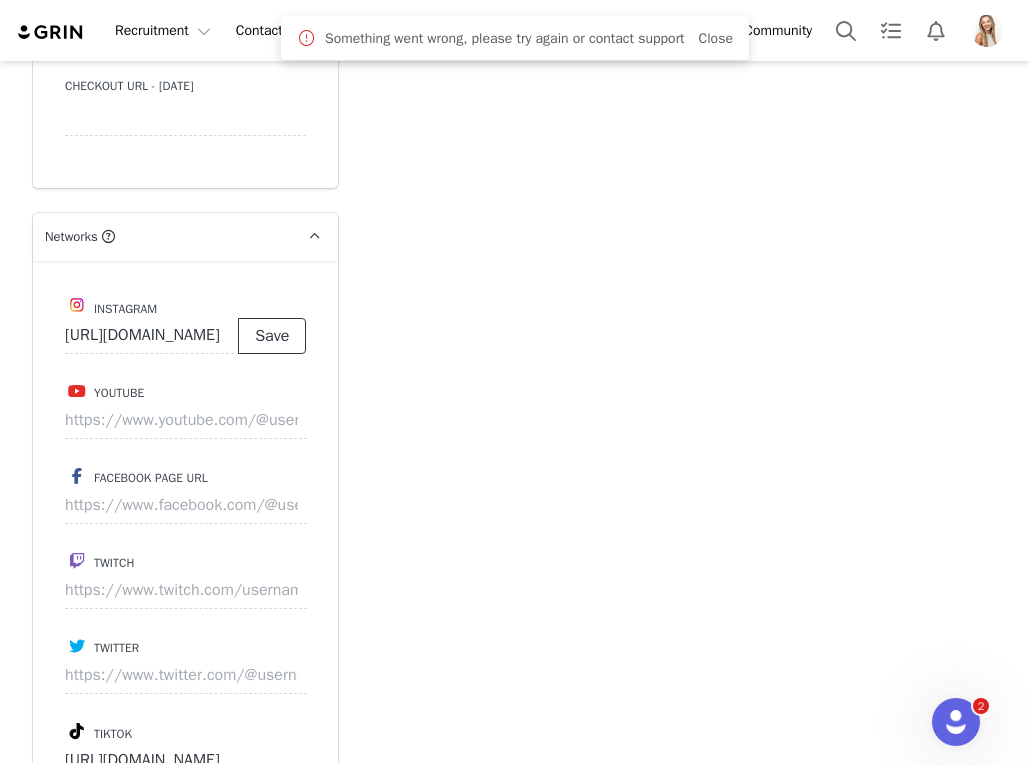 click on "Save" at bounding box center [272, 336] 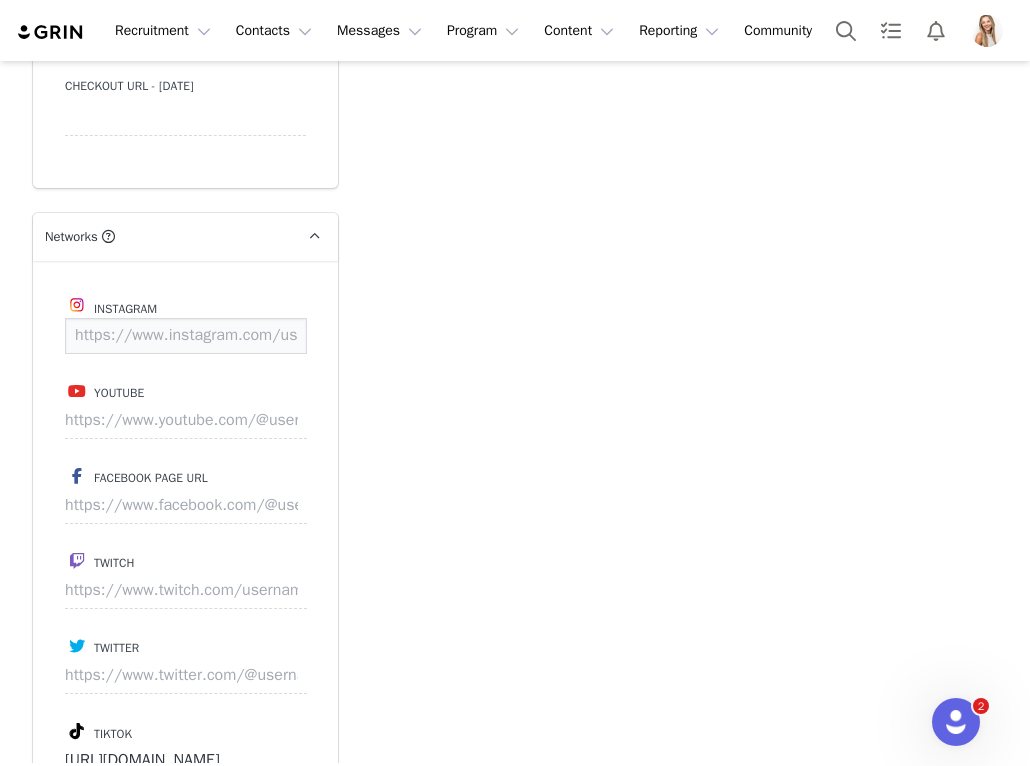 click at bounding box center [186, 336] 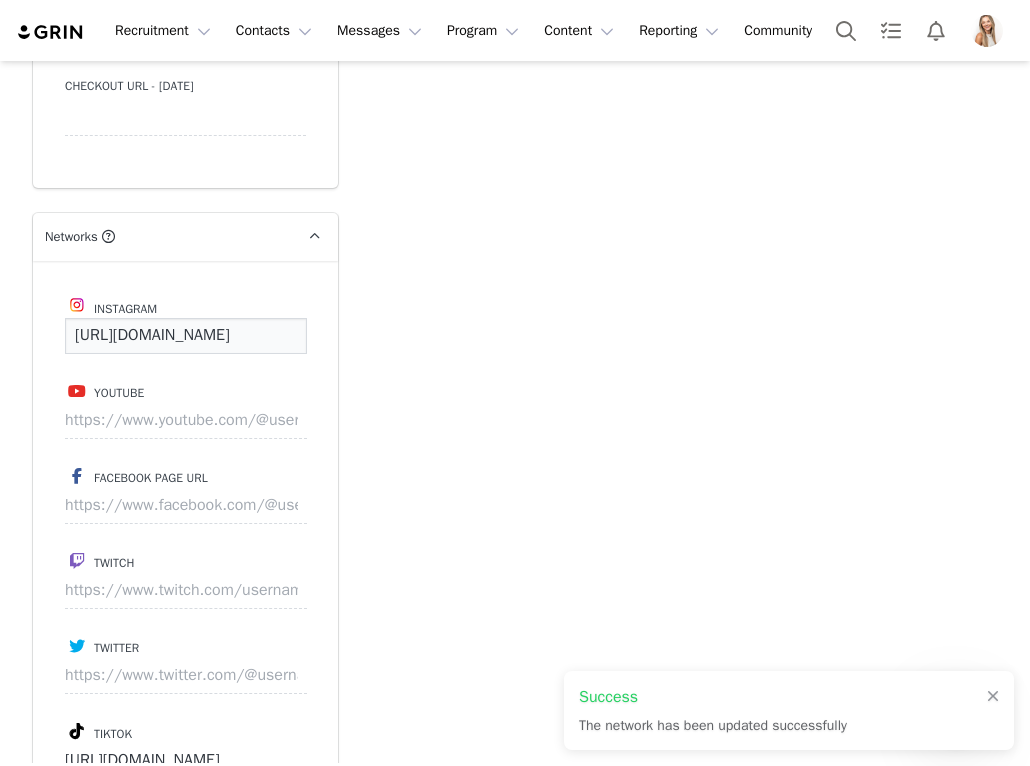 paste on "[URL][DOMAIN_NAME]" 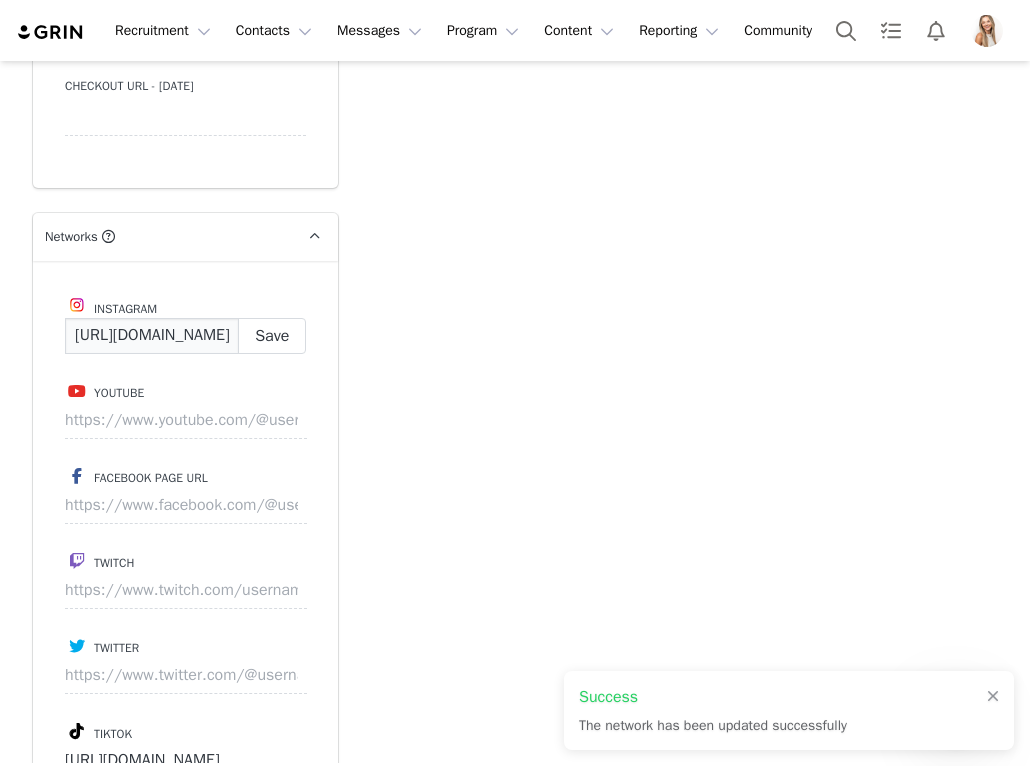 scroll, scrollTop: 0, scrollLeft: 446, axis: horizontal 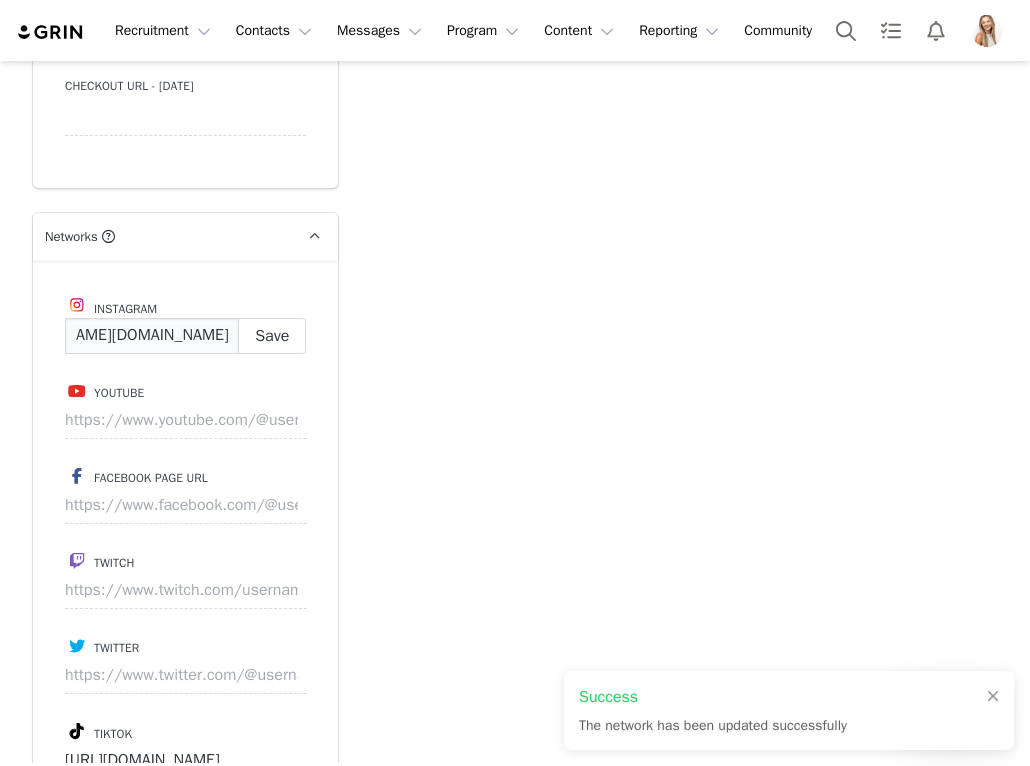type on "https://www.instagram.com/deyani_floreshttps://www.instagram.com/deyani_flores" 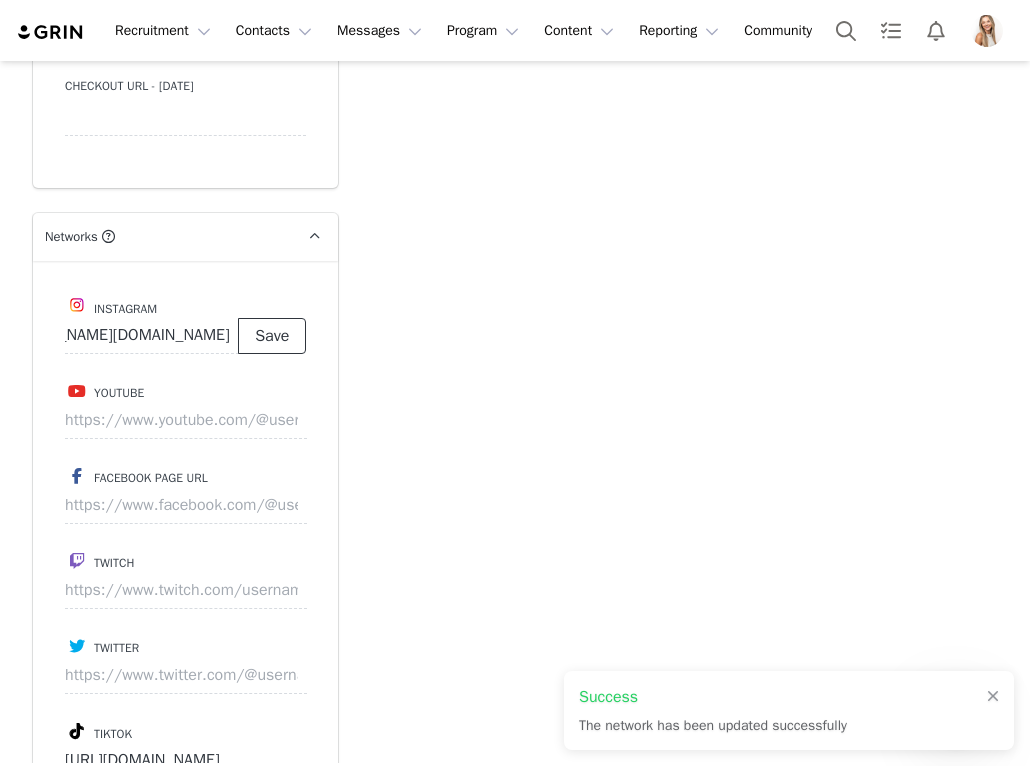 click on "Save" at bounding box center (272, 336) 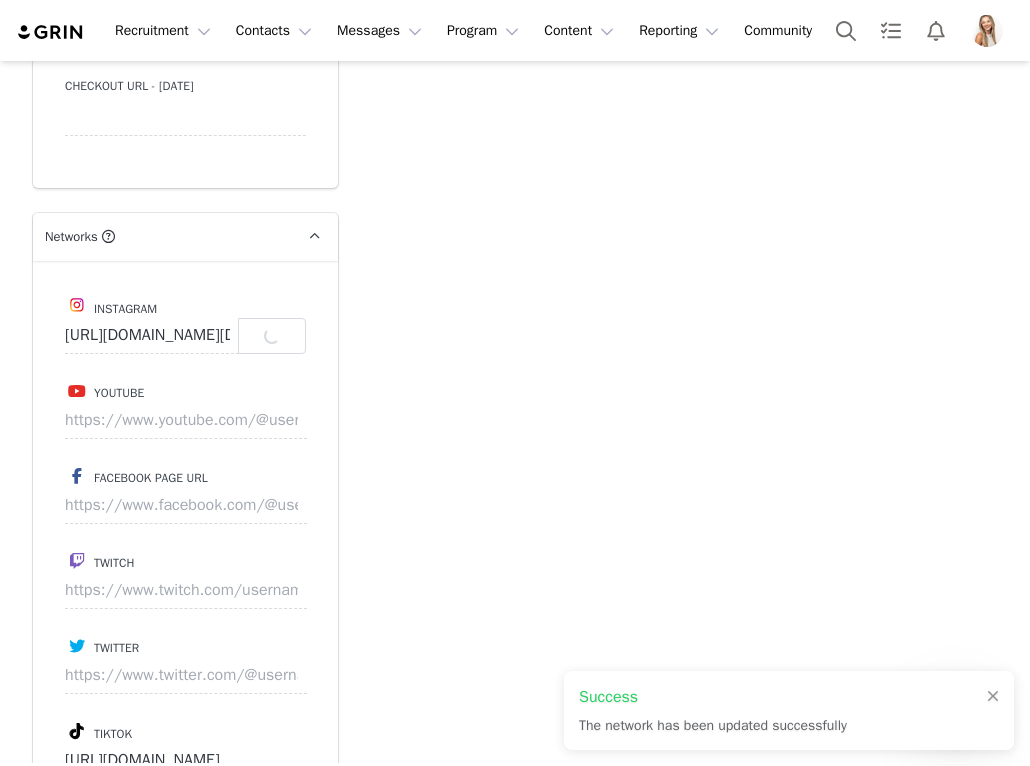 click on "Add Note   Send Email   Tasks  System Font 12pt To open the popup, press Shift+Enter To open the popup, press Shift+Enter To open the popup, press Shift+Enter To open the popup, press Shift+Enter Save Note Cancel Recent Activity All Notes Content Emails Actions Updates Contact Sync ⁨ TikTok ⁩ was updated by ⁨ Lily Goldberg ⁩. Jul 10, 2025, 3:48 PM Show more" at bounding box center (679, 213) 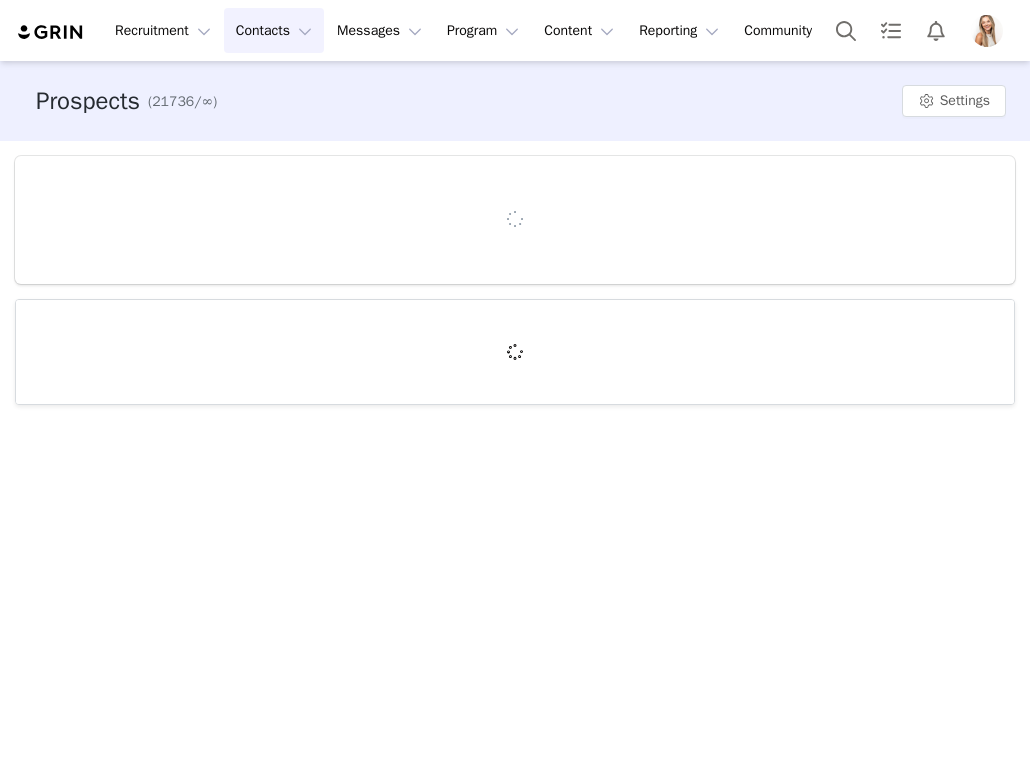 scroll, scrollTop: 0, scrollLeft: 0, axis: both 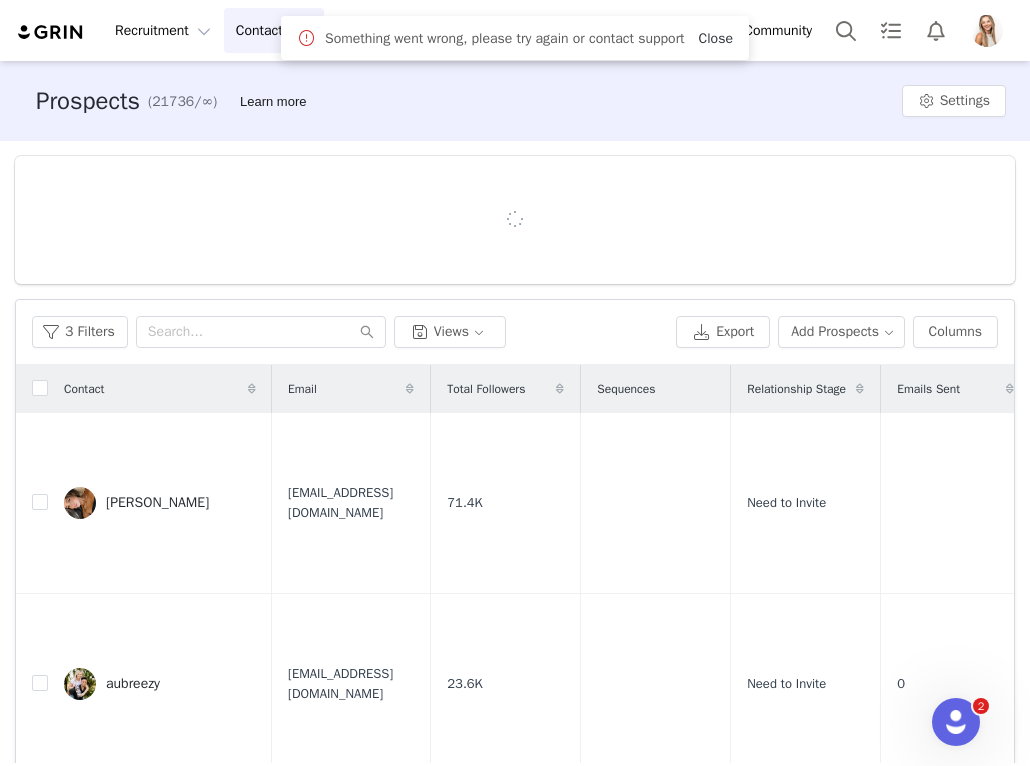 click on "Close" at bounding box center [716, 38] 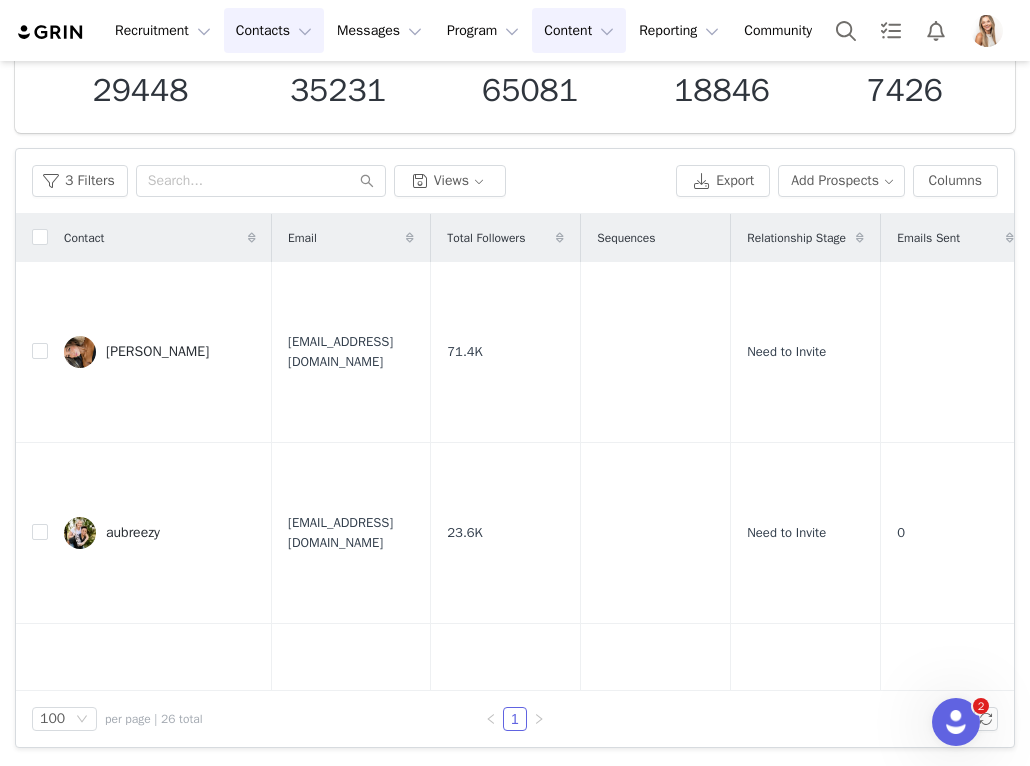 scroll, scrollTop: 133, scrollLeft: 0, axis: vertical 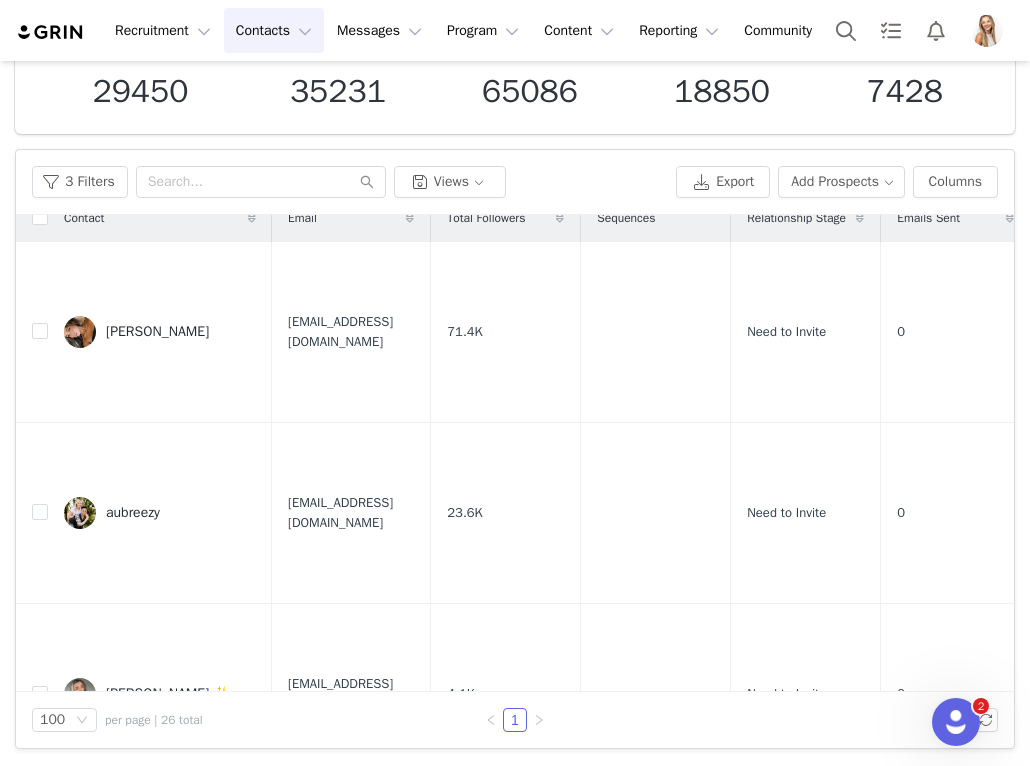 click on "3 Filters Views     Export  Add Prospects      Columns" at bounding box center [515, 182] 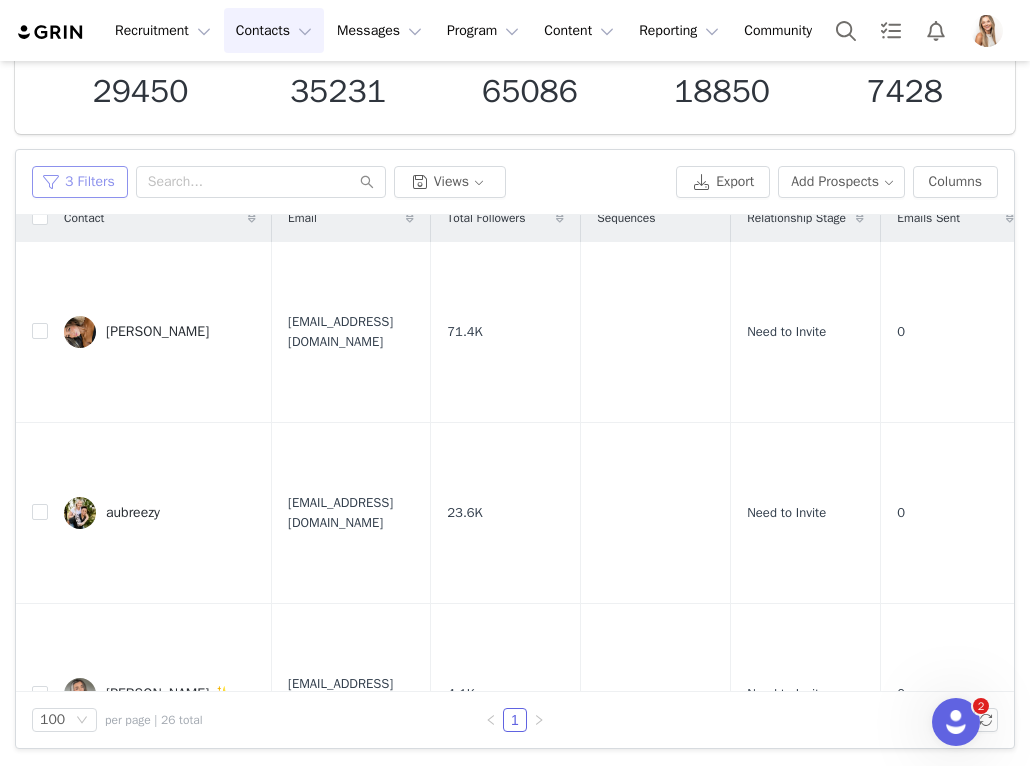 click on "3 Filters" at bounding box center (80, 182) 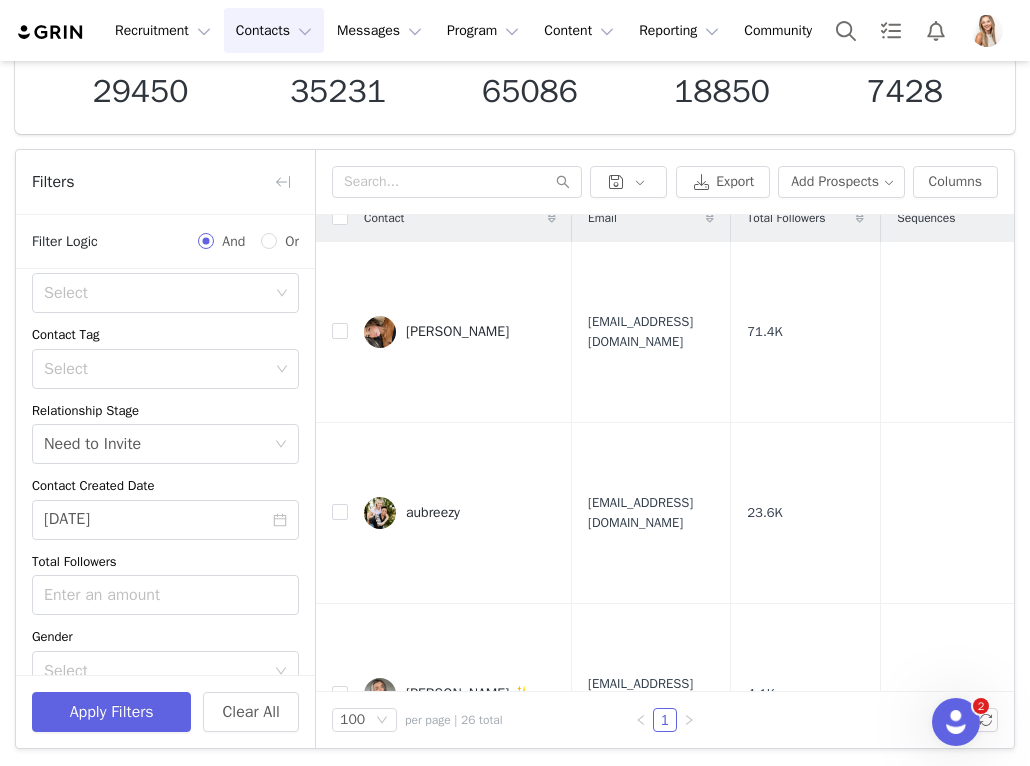 scroll, scrollTop: 210, scrollLeft: 0, axis: vertical 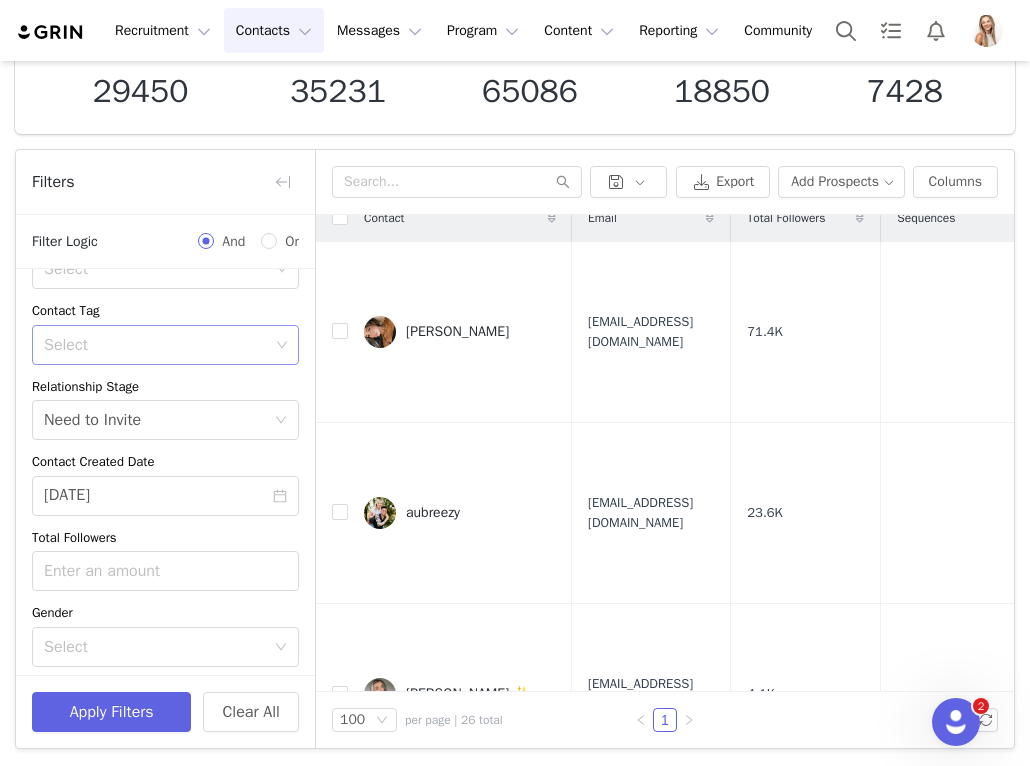click on "Select" at bounding box center [156, 345] 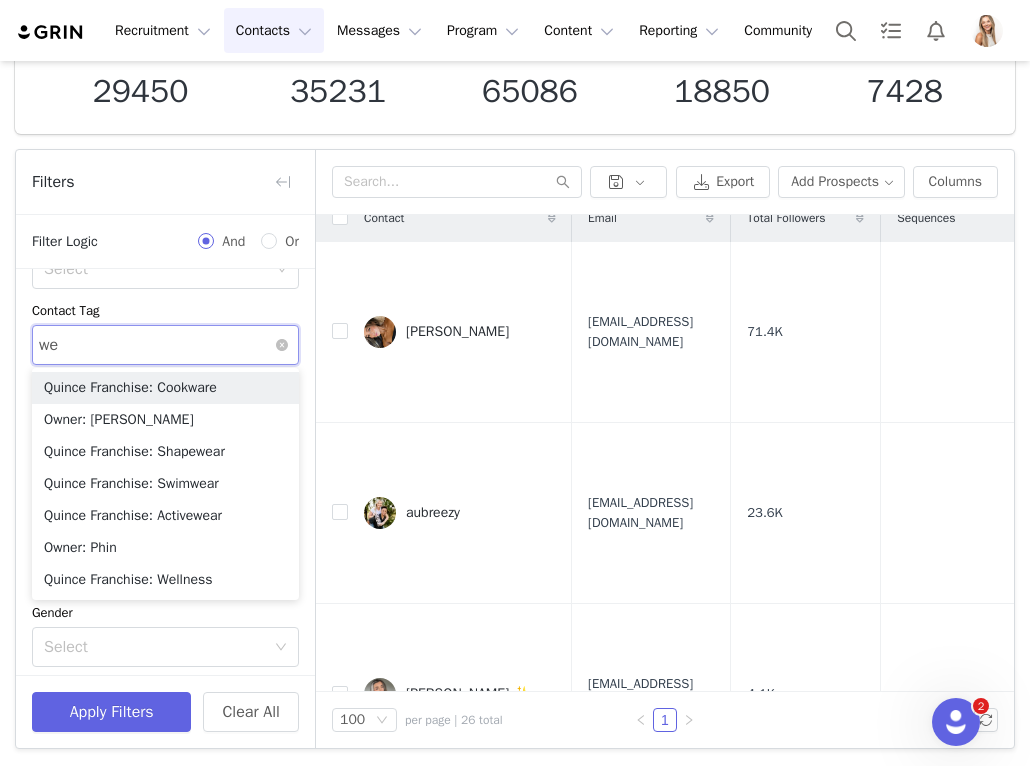 type on "wel" 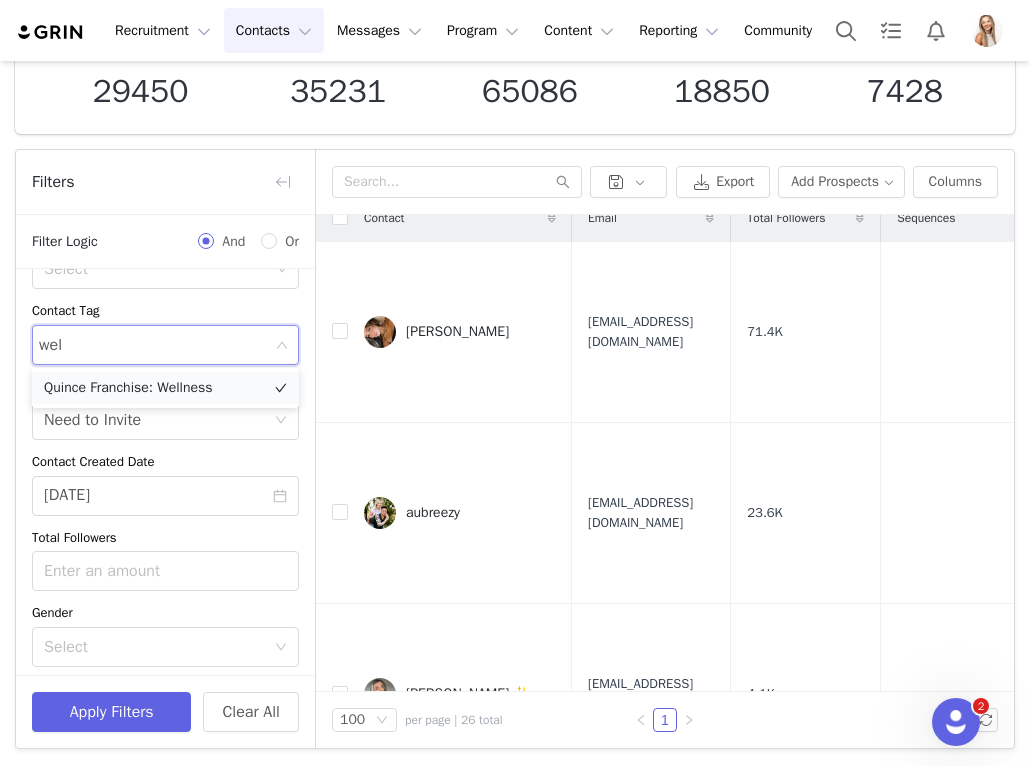 click on "Quince Franchise: Wellness" at bounding box center (165, 388) 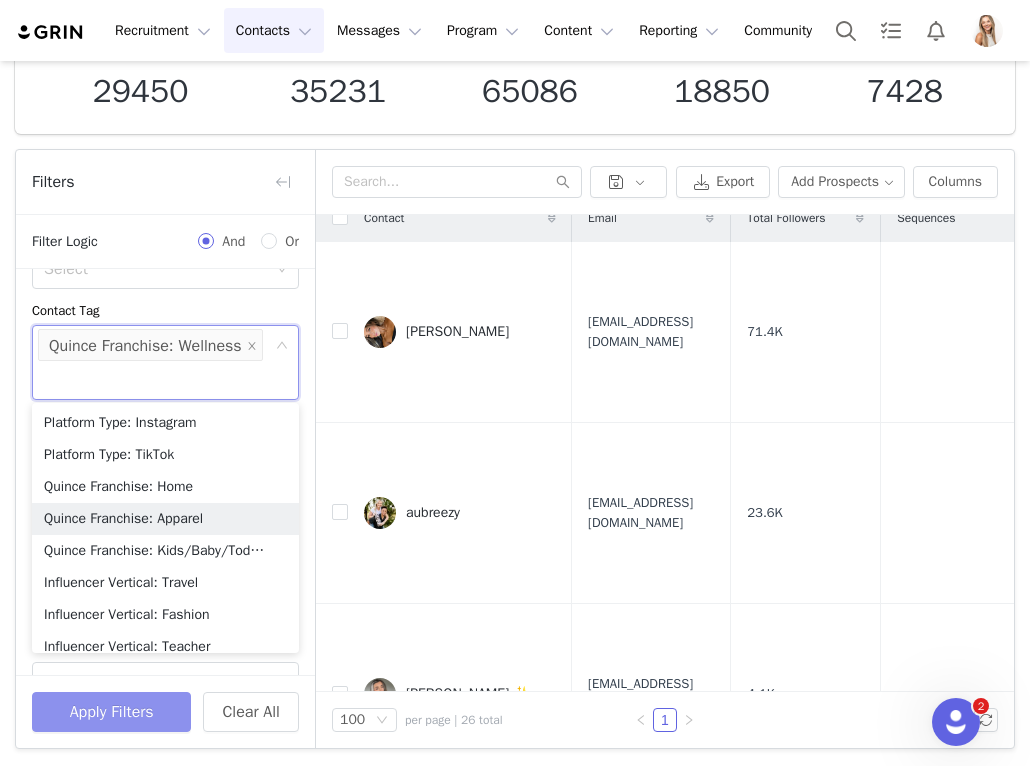 scroll, scrollTop: 10, scrollLeft: 0, axis: vertical 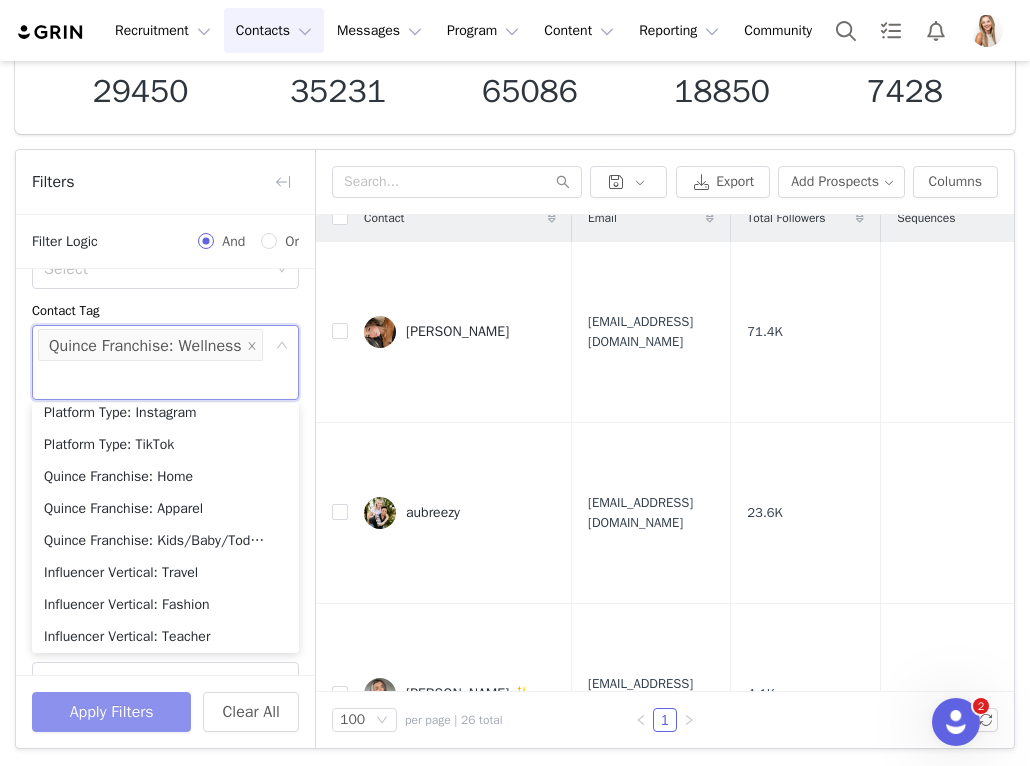 click on "Apply Filters" at bounding box center (111, 712) 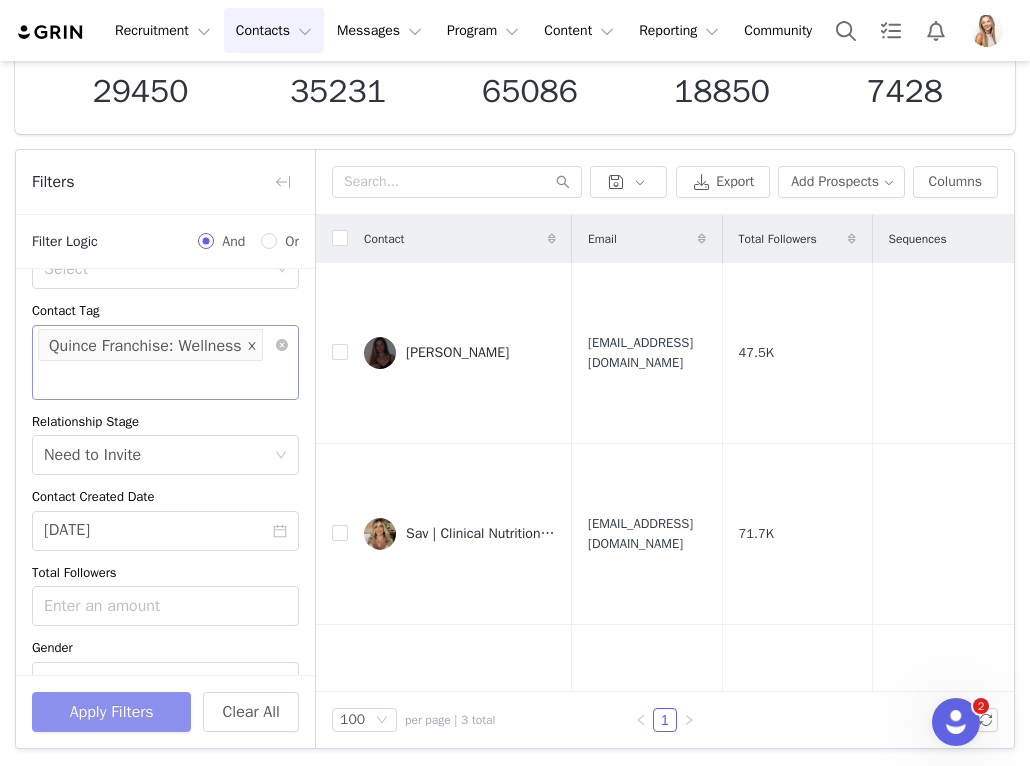 click 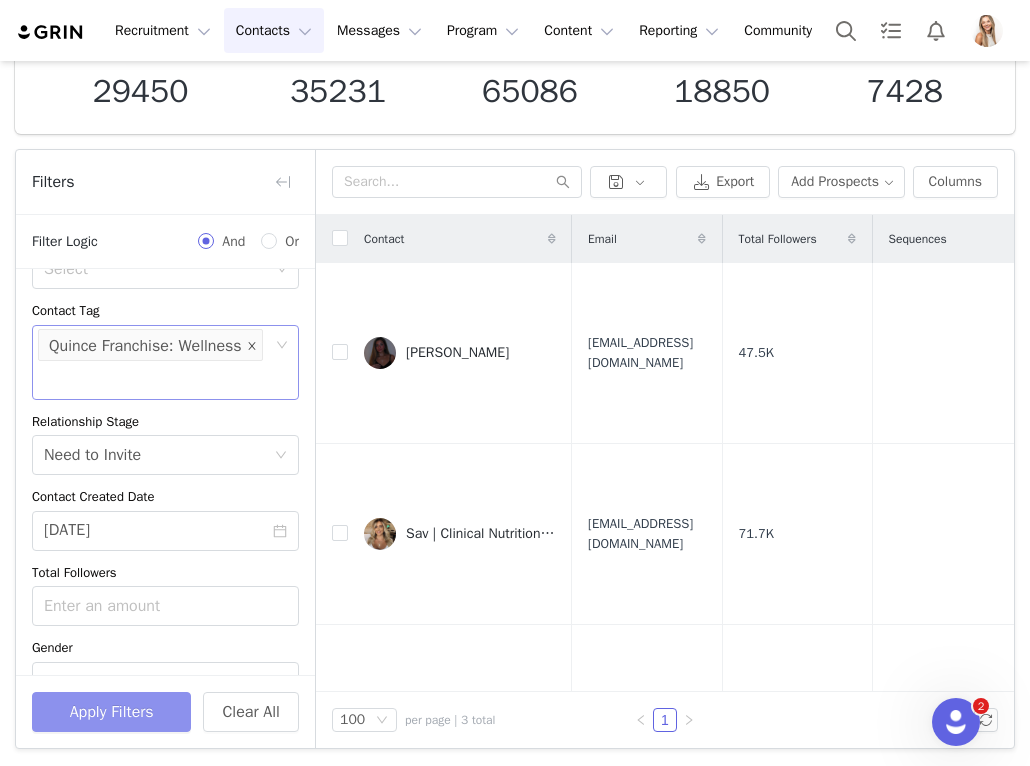 type 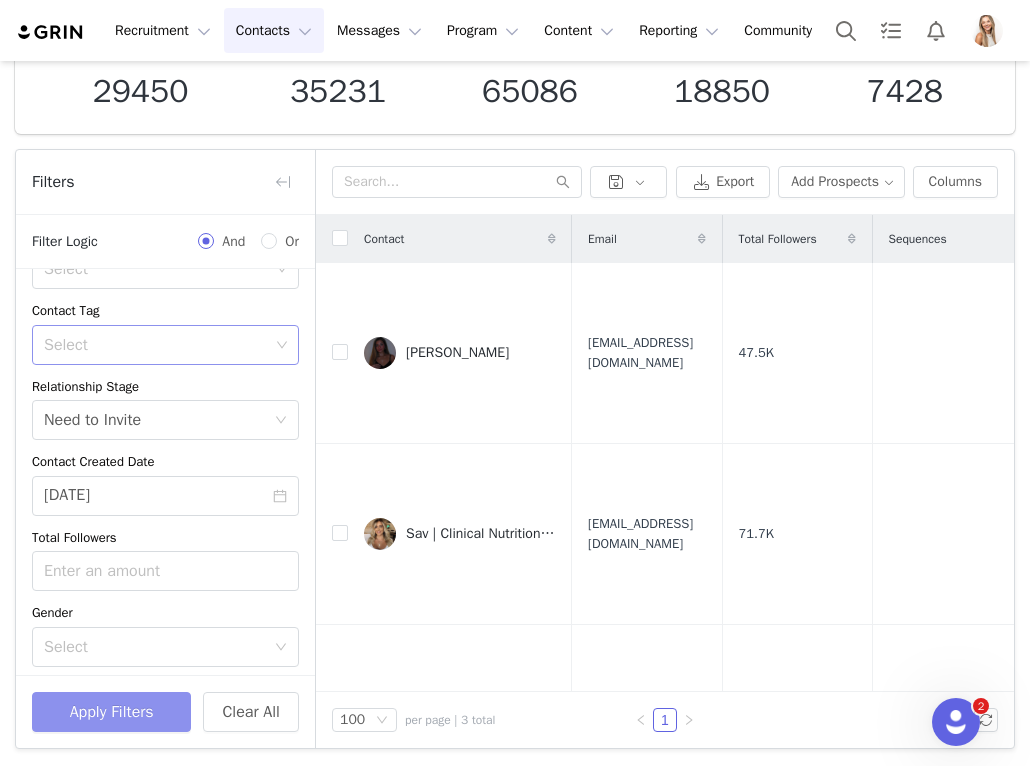 click on "Select" at bounding box center [156, 345] 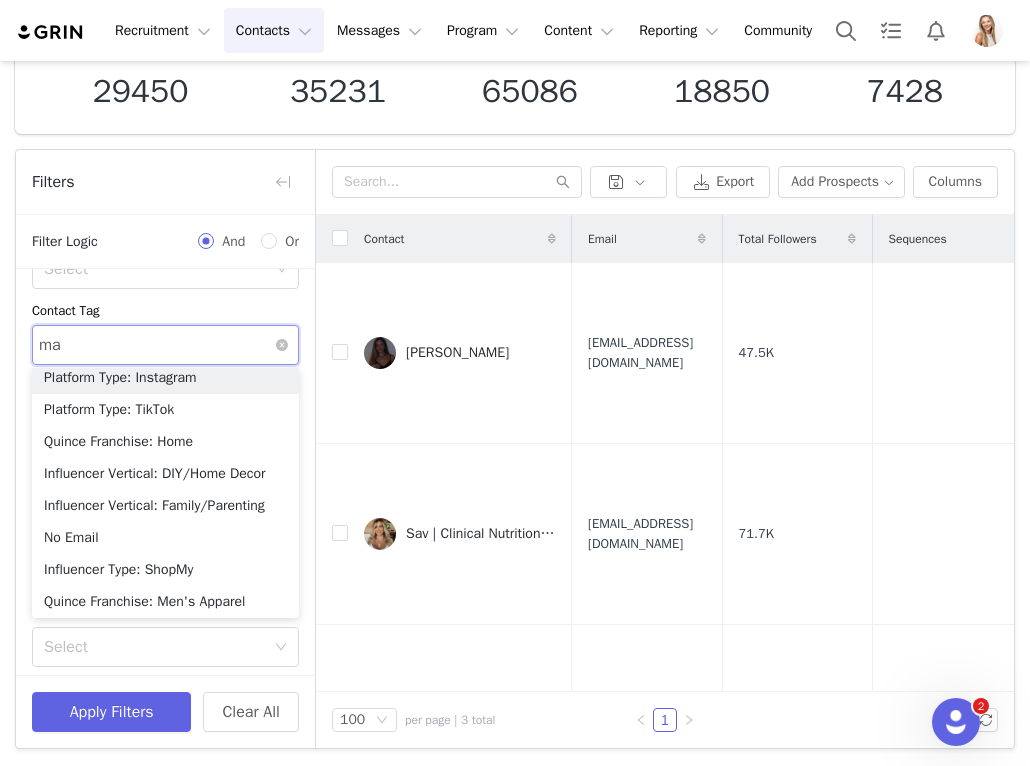 type on "mat" 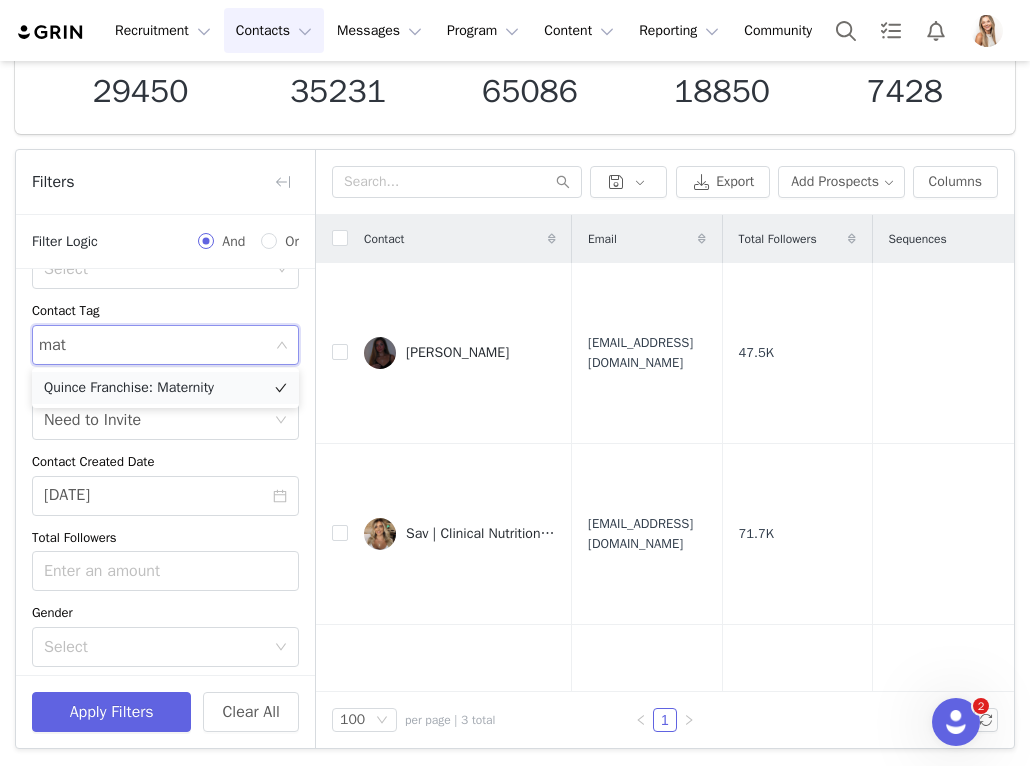 click on "Quince Franchise: Maternity" at bounding box center [165, 388] 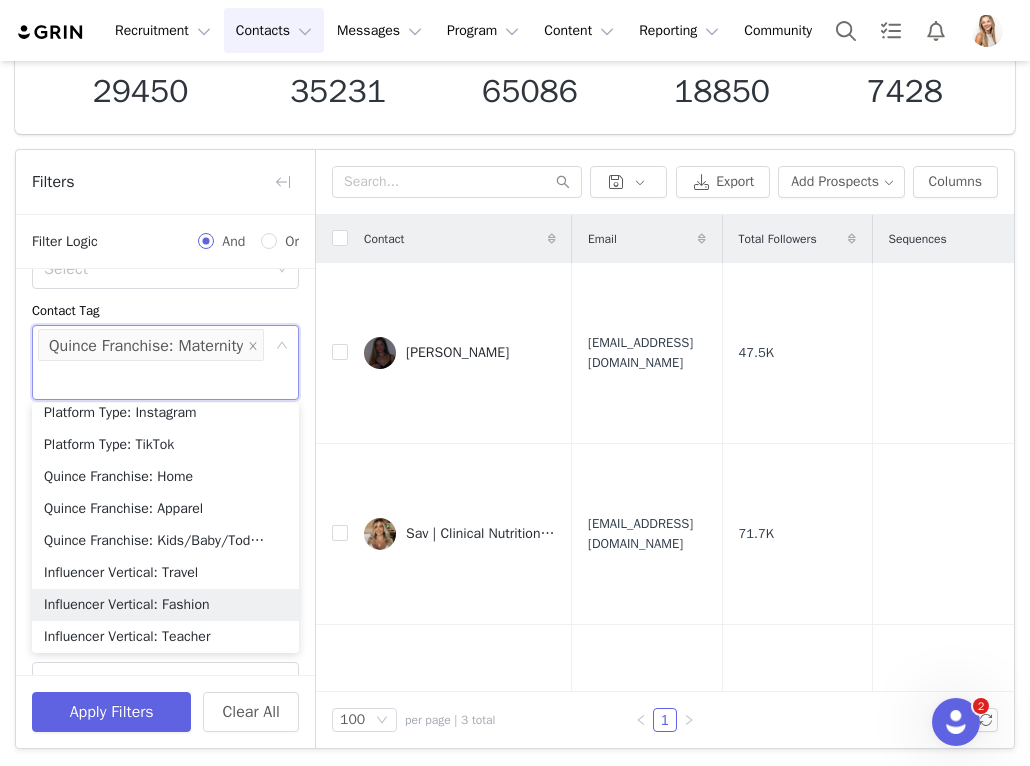 scroll, scrollTop: 10, scrollLeft: 0, axis: vertical 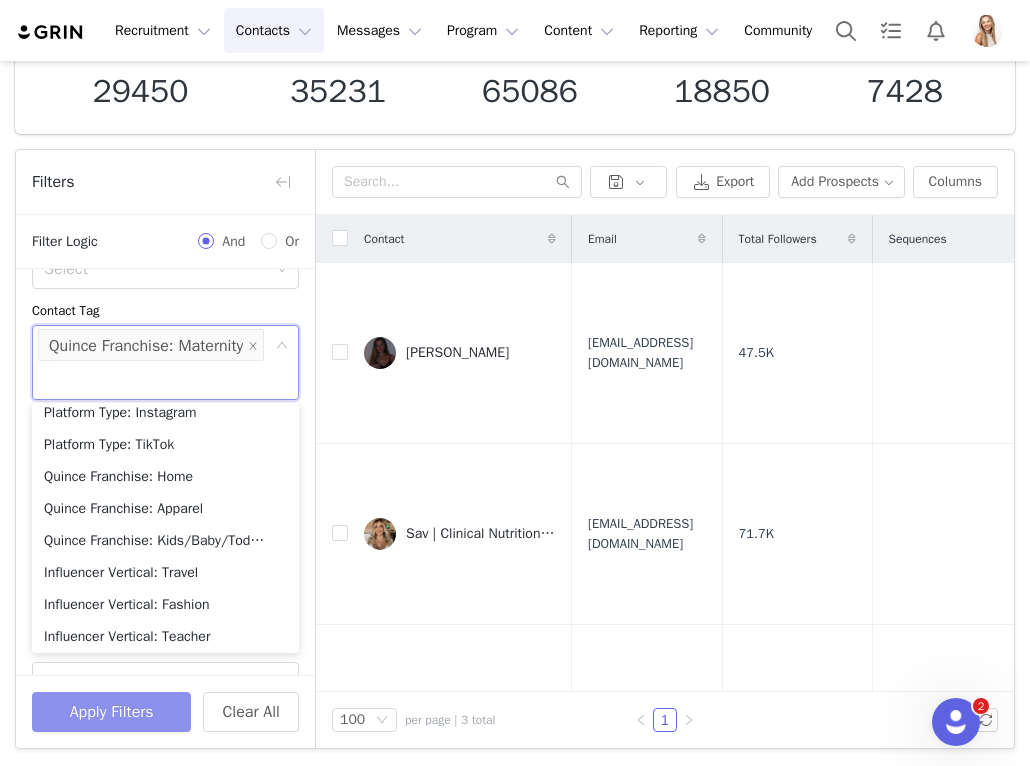 click on "Apply Filters" at bounding box center [111, 712] 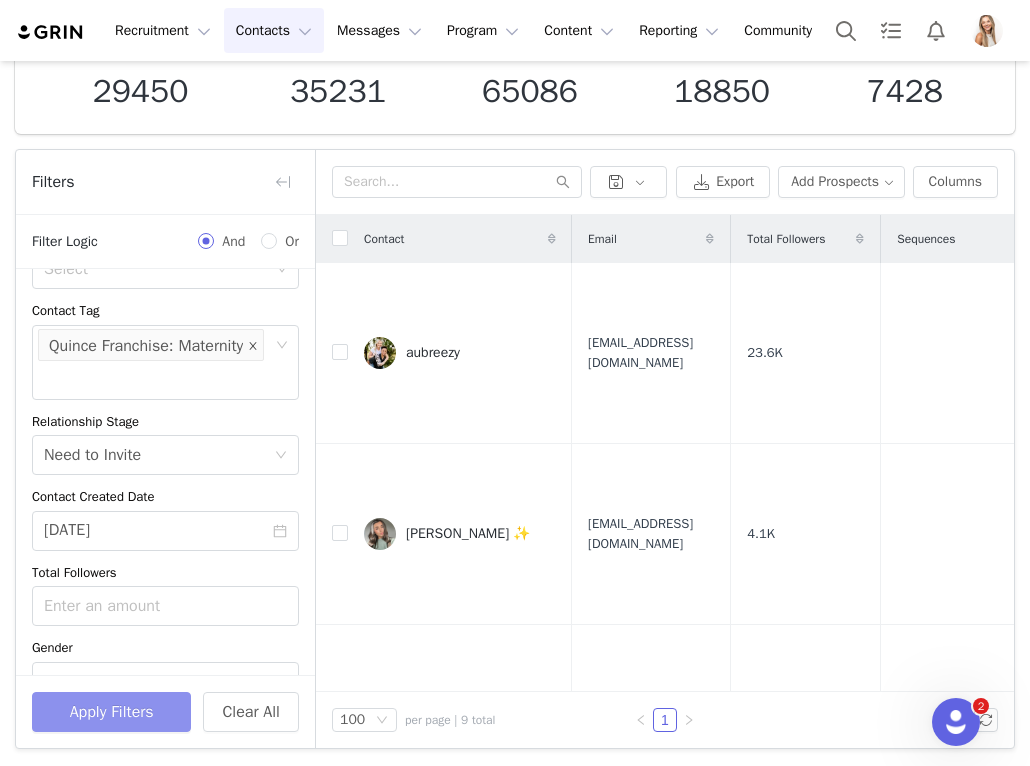 click 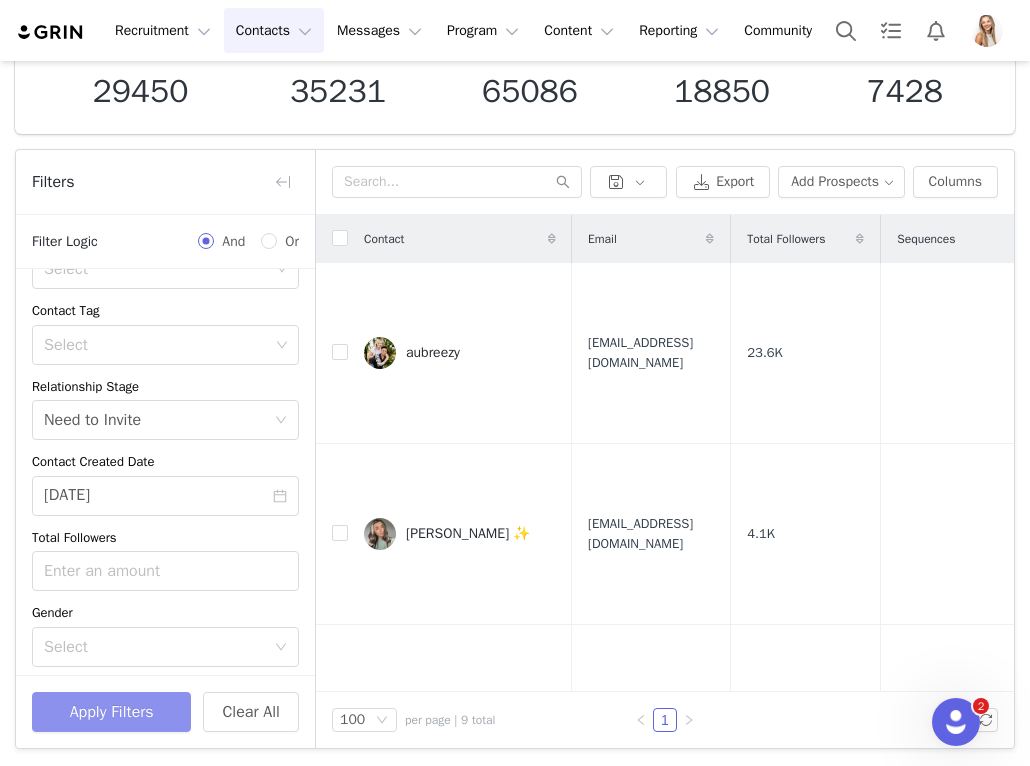 click on "Select" at bounding box center (156, 345) 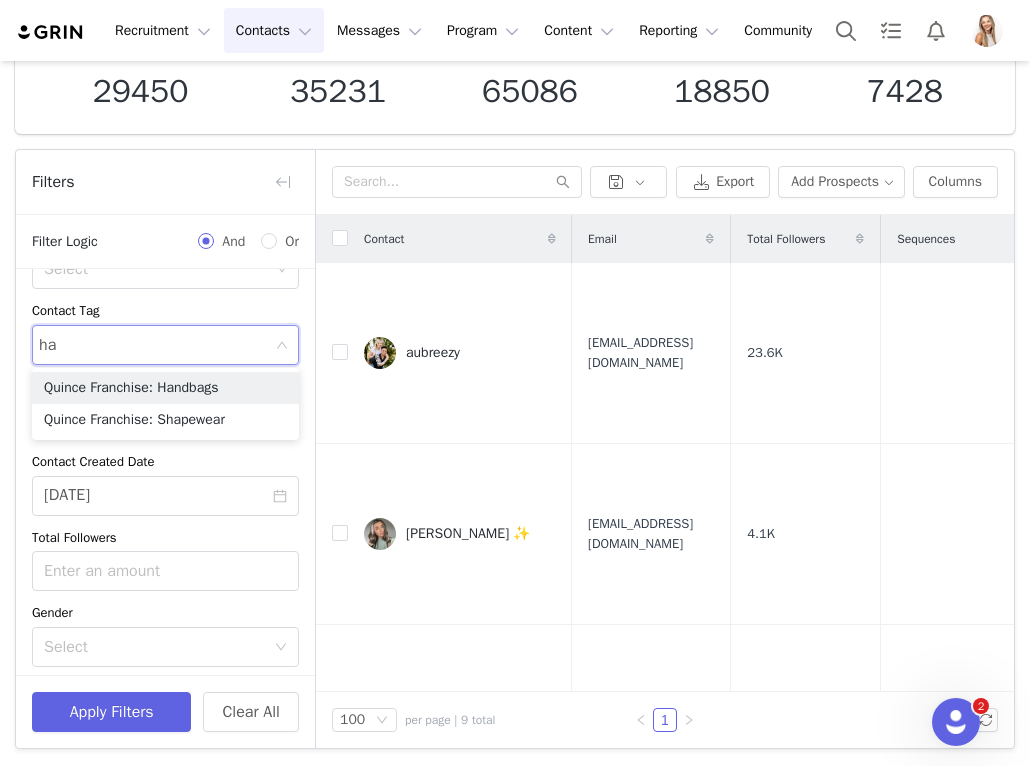 scroll, scrollTop: 0, scrollLeft: 0, axis: both 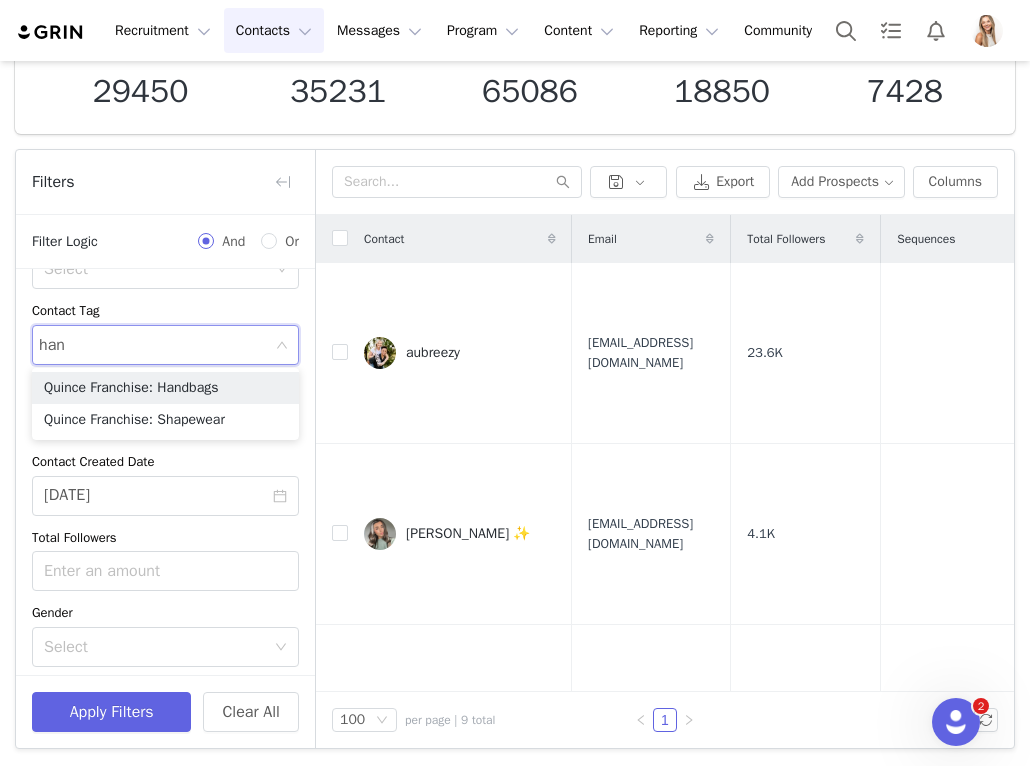 type on "hand" 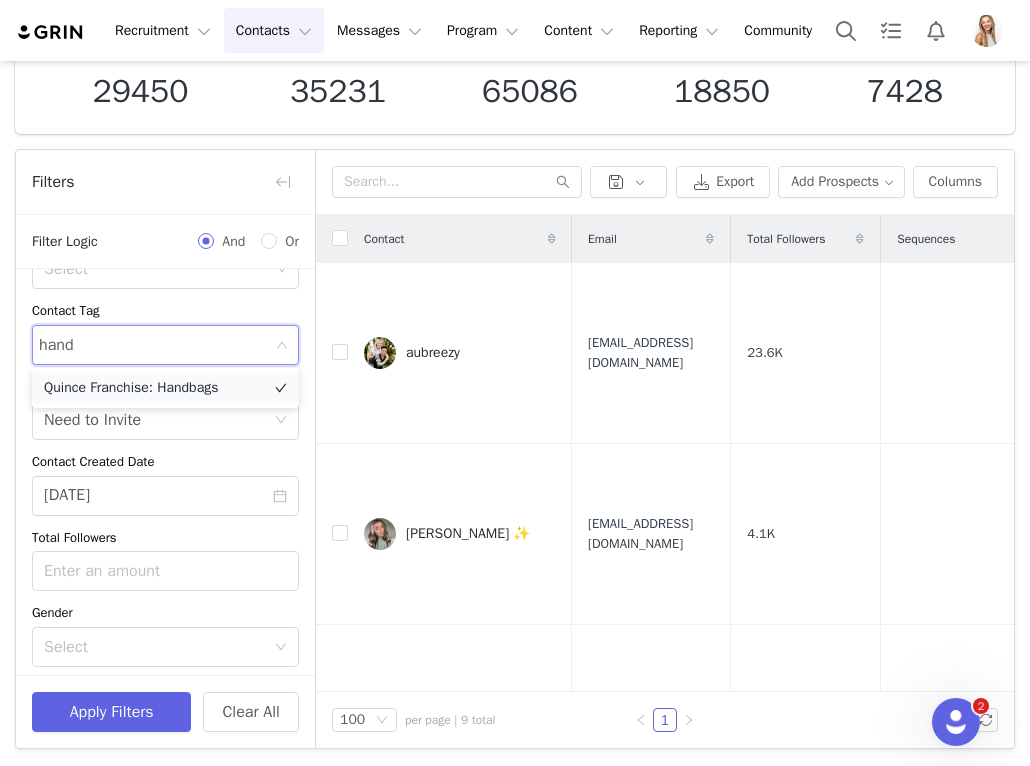 click on "Quince Franchise: Handbags" at bounding box center [165, 388] 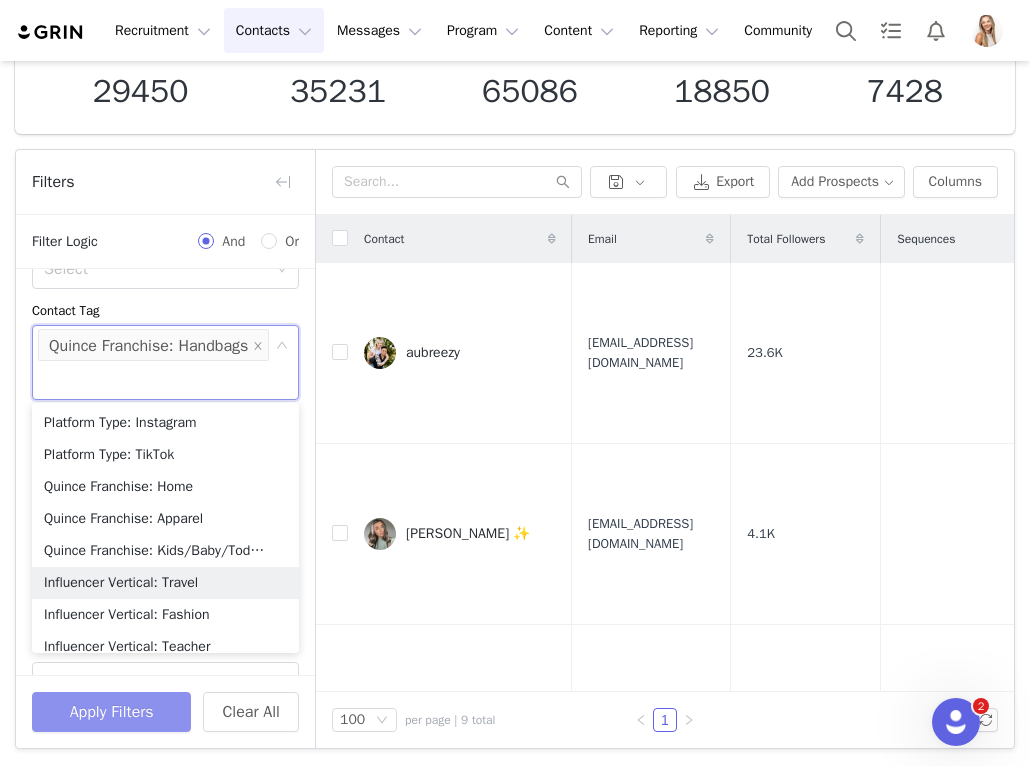 scroll, scrollTop: 10, scrollLeft: 0, axis: vertical 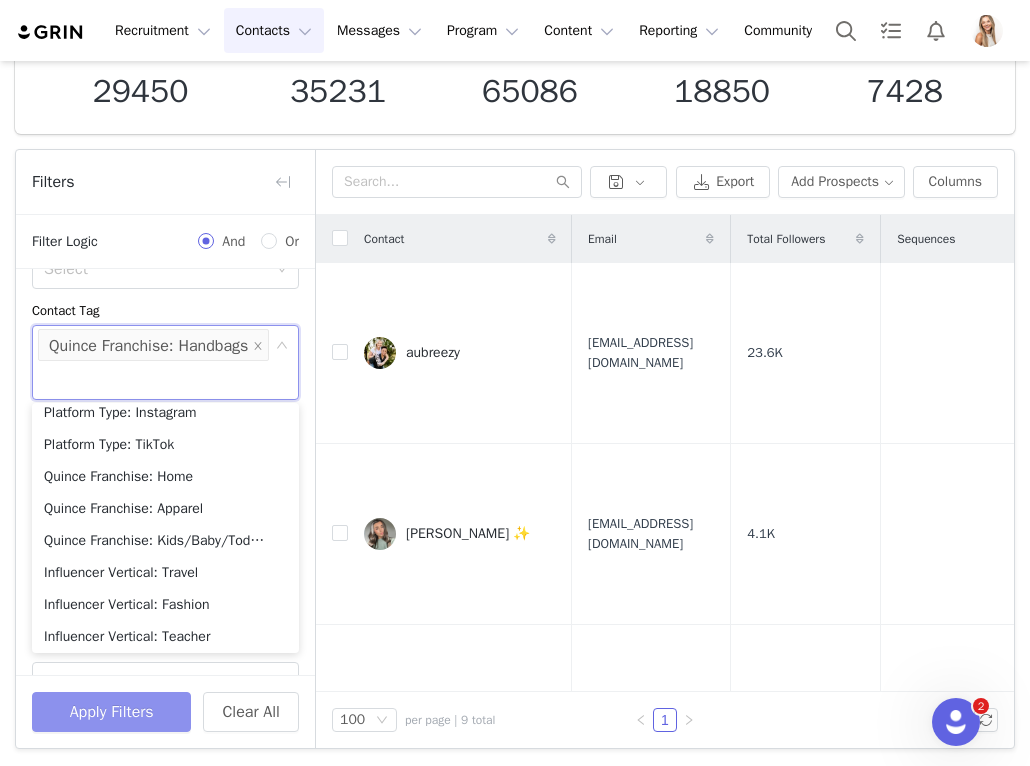 click on "Apply Filters" at bounding box center (111, 712) 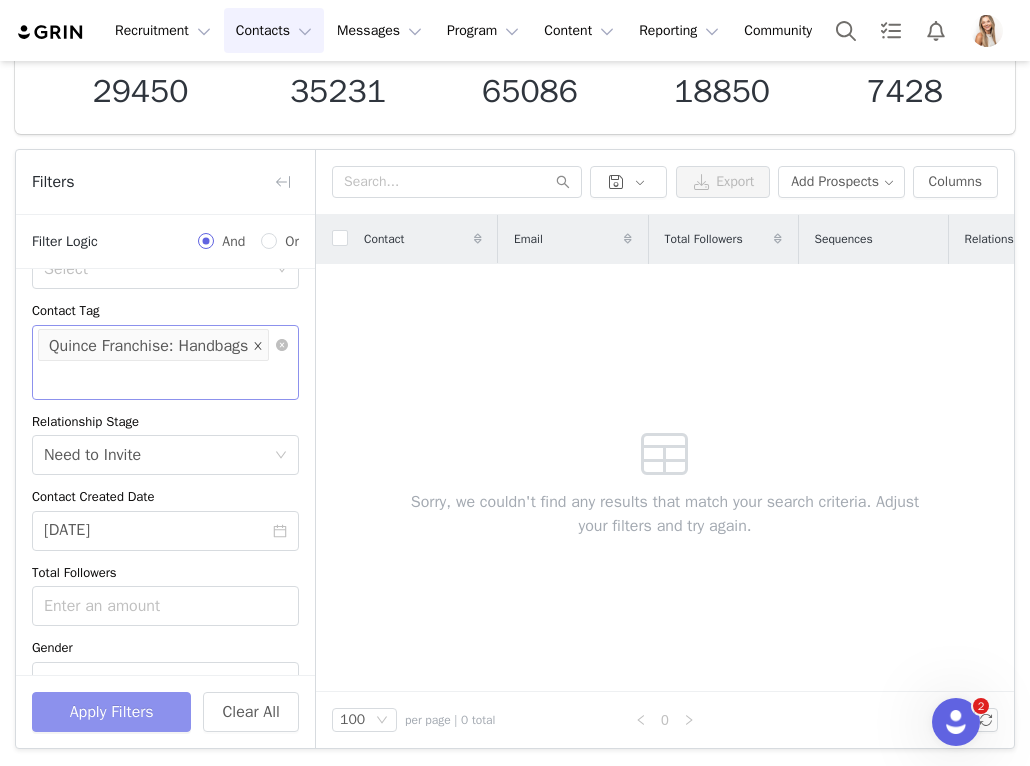 click at bounding box center [258, 346] 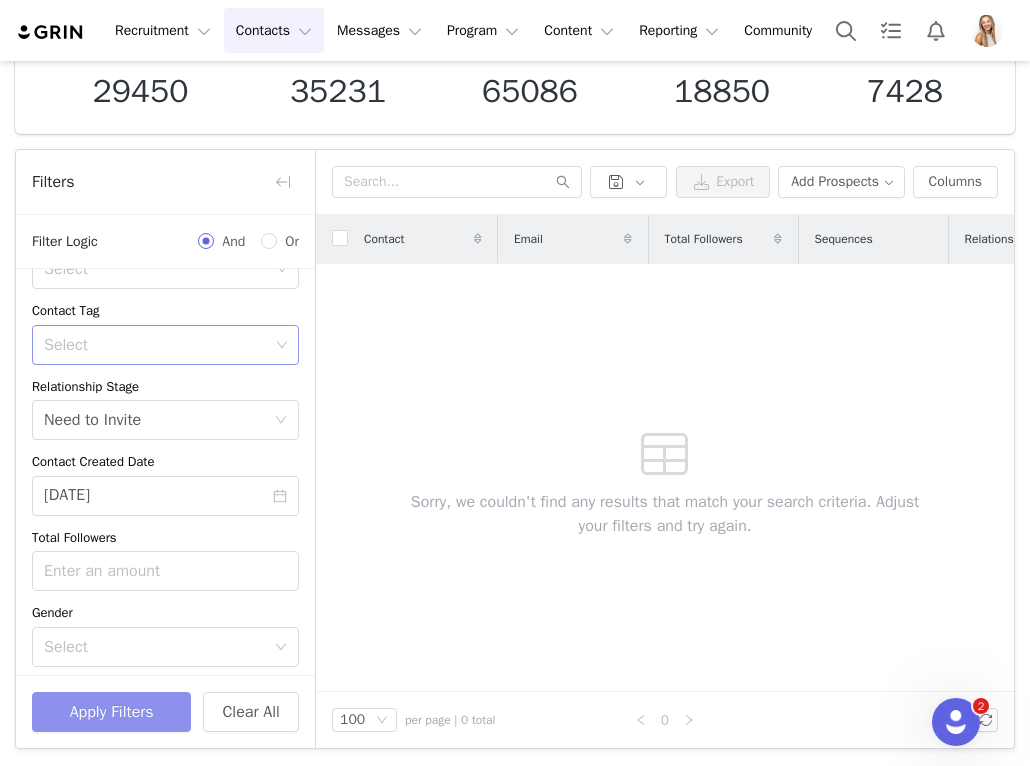 click on "Select" at bounding box center [156, 345] 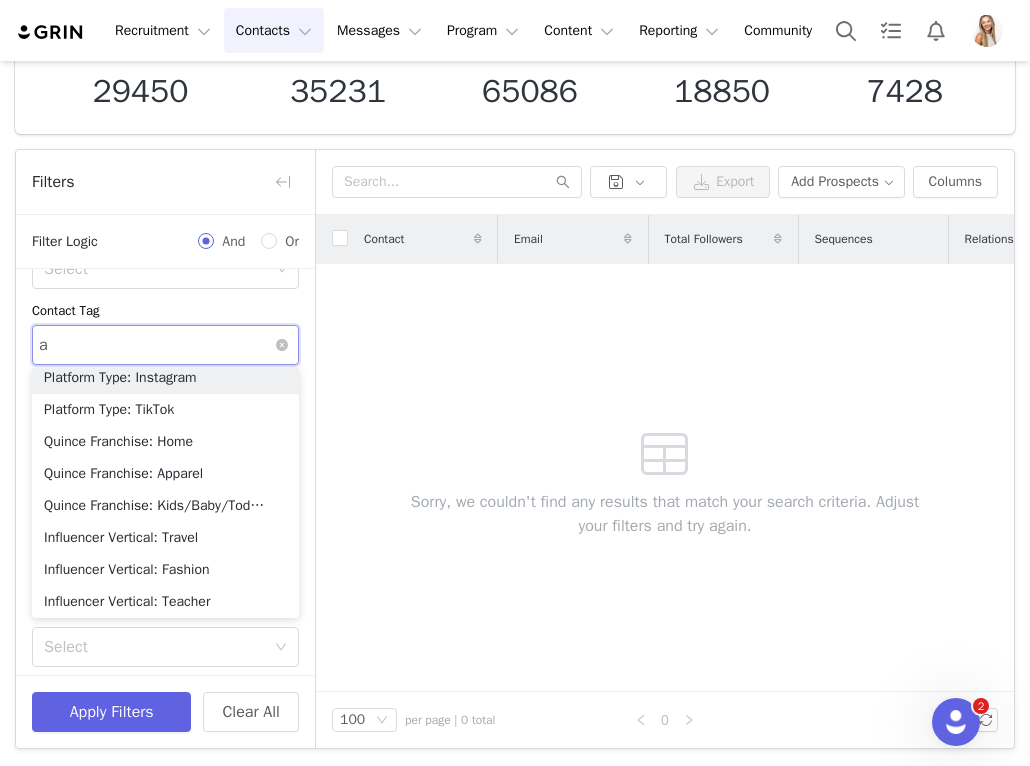 type on "ap" 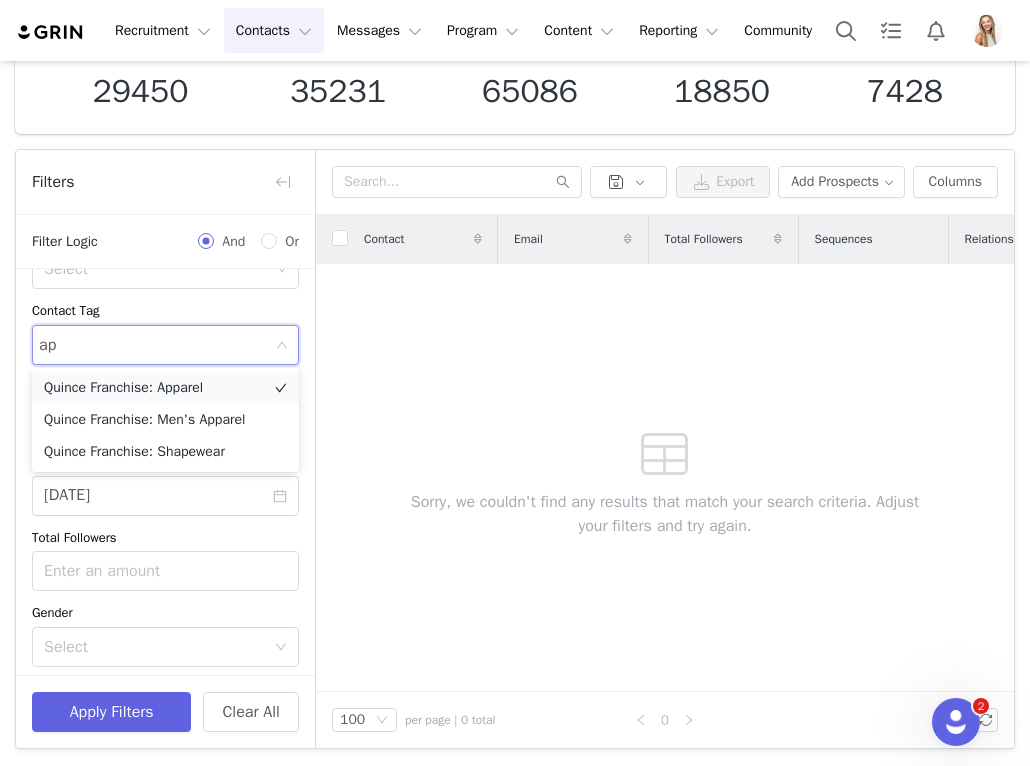 click on "Quince Franchise: Apparel" at bounding box center [165, 388] 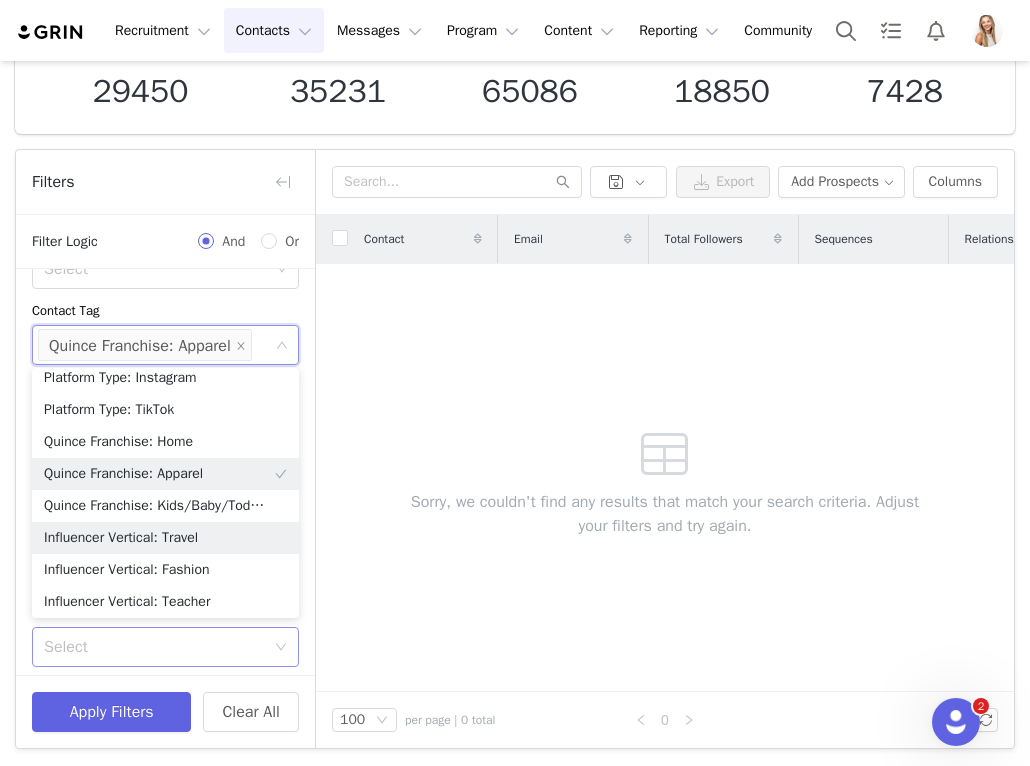 scroll, scrollTop: 10, scrollLeft: 0, axis: vertical 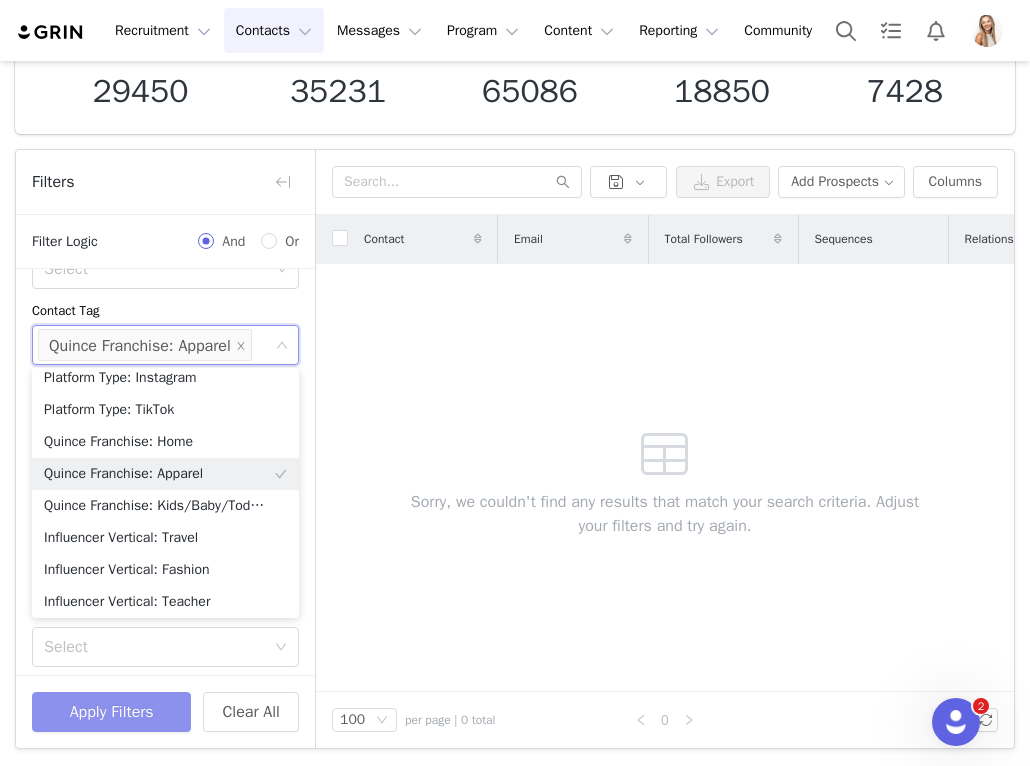 click on "Apply Filters" at bounding box center [111, 712] 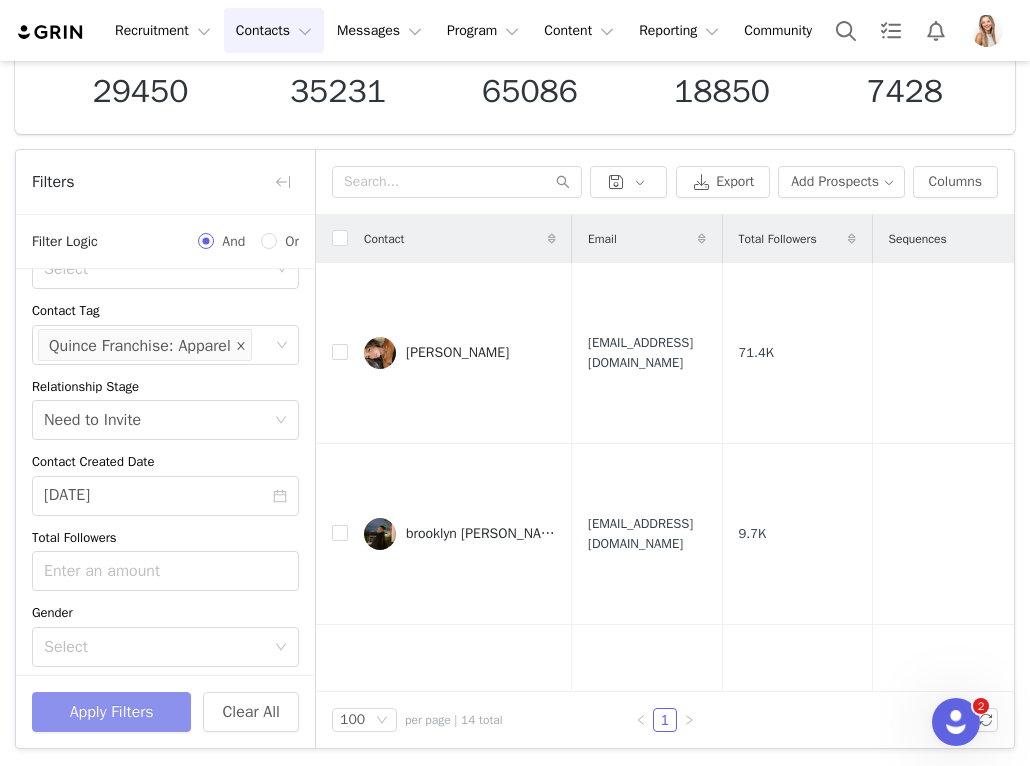 click 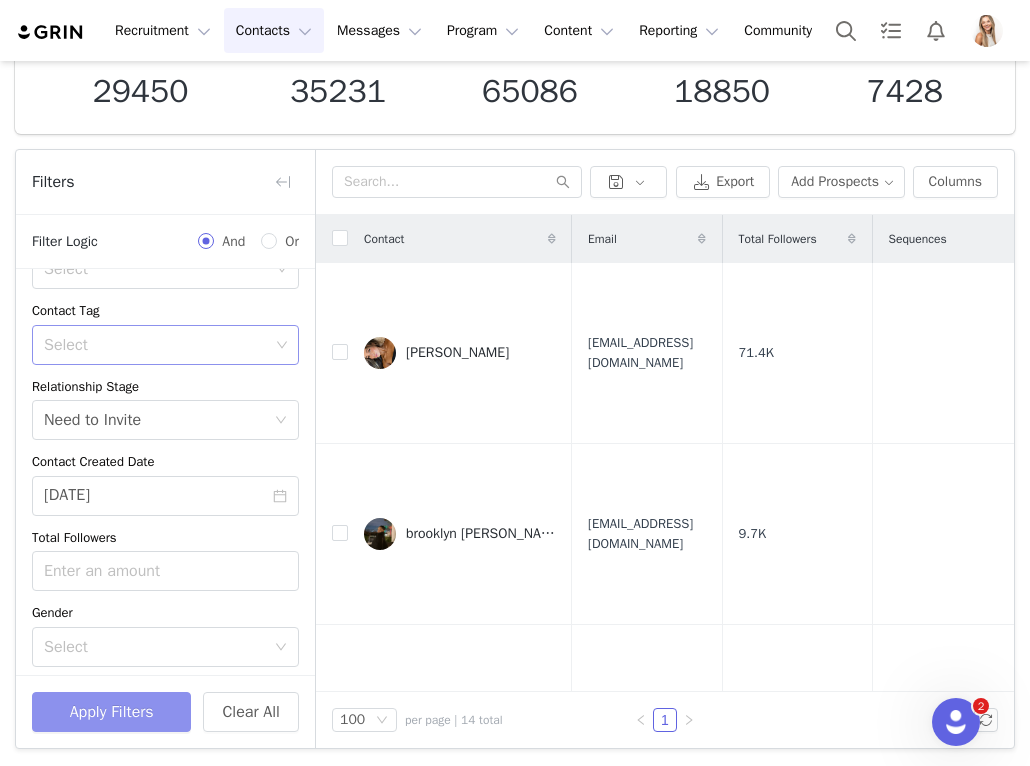 click on "Select" at bounding box center [156, 345] 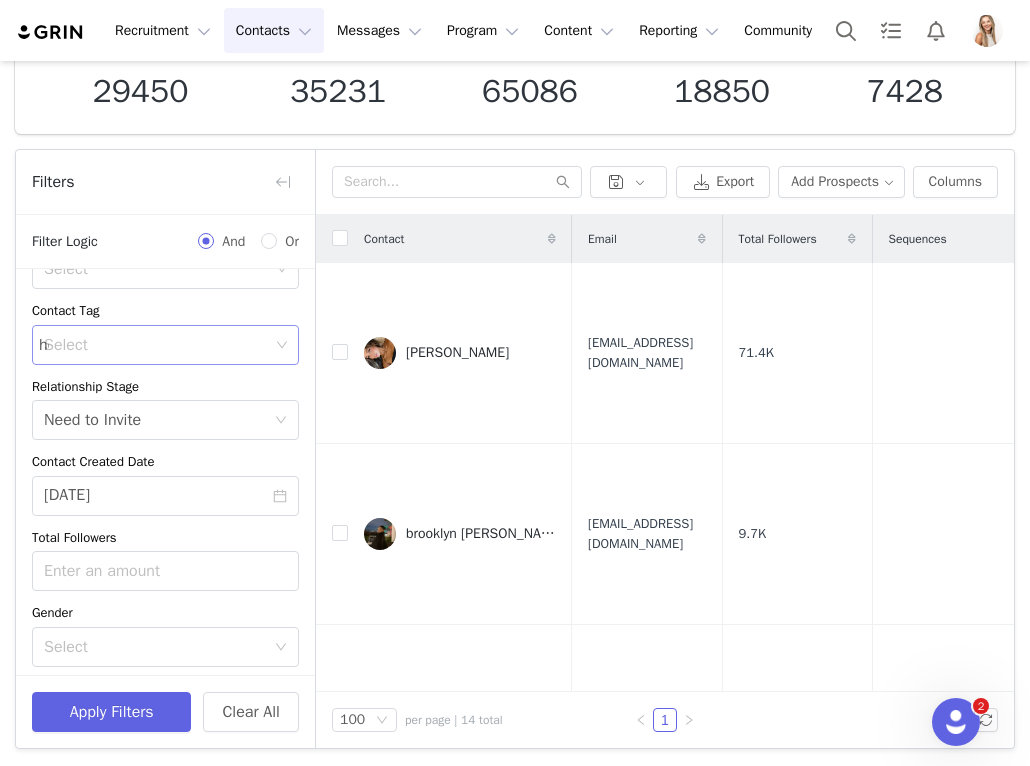 scroll, scrollTop: 0, scrollLeft: 0, axis: both 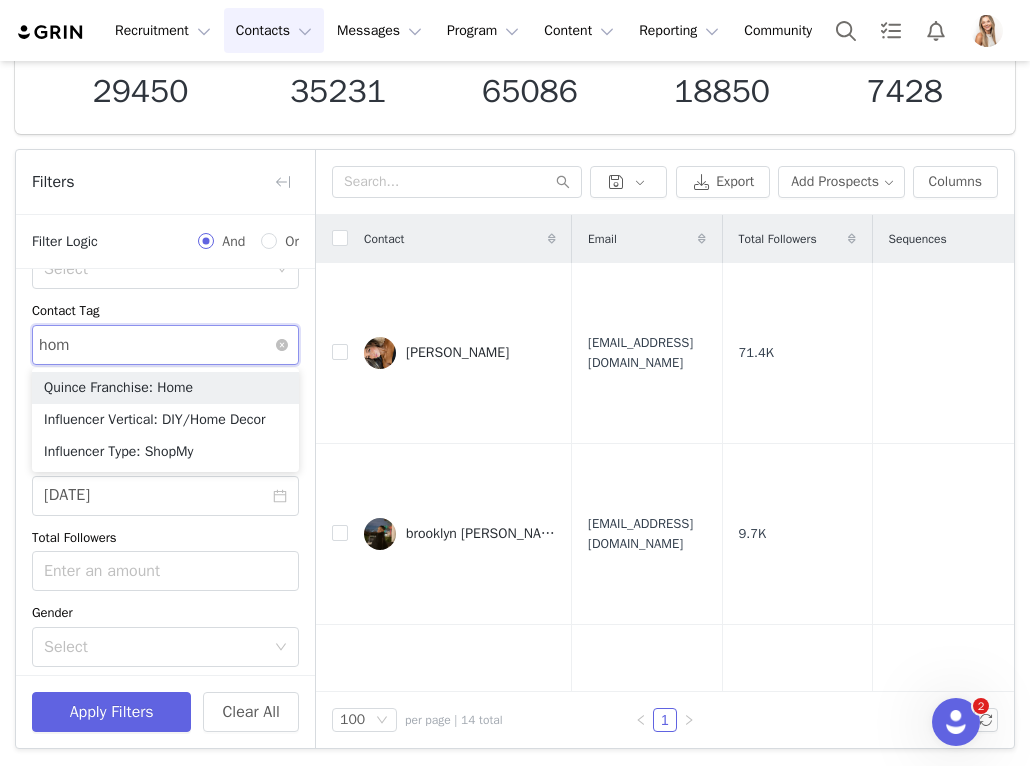 type on "home" 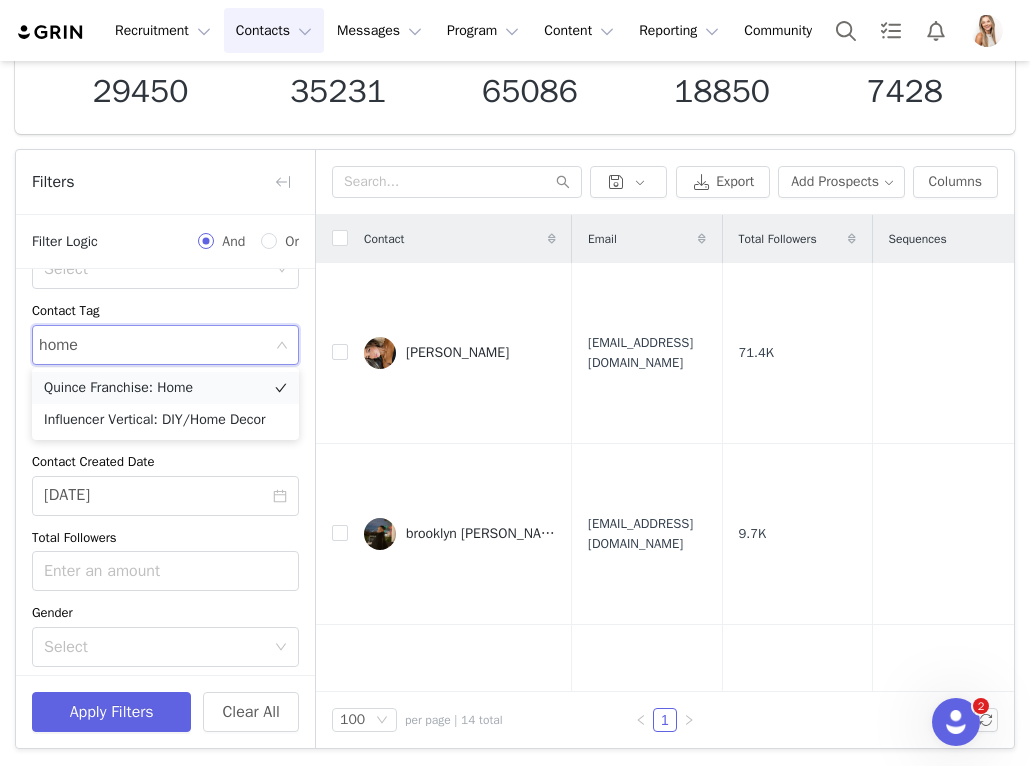click on "Quince Franchise: Home" at bounding box center [165, 388] 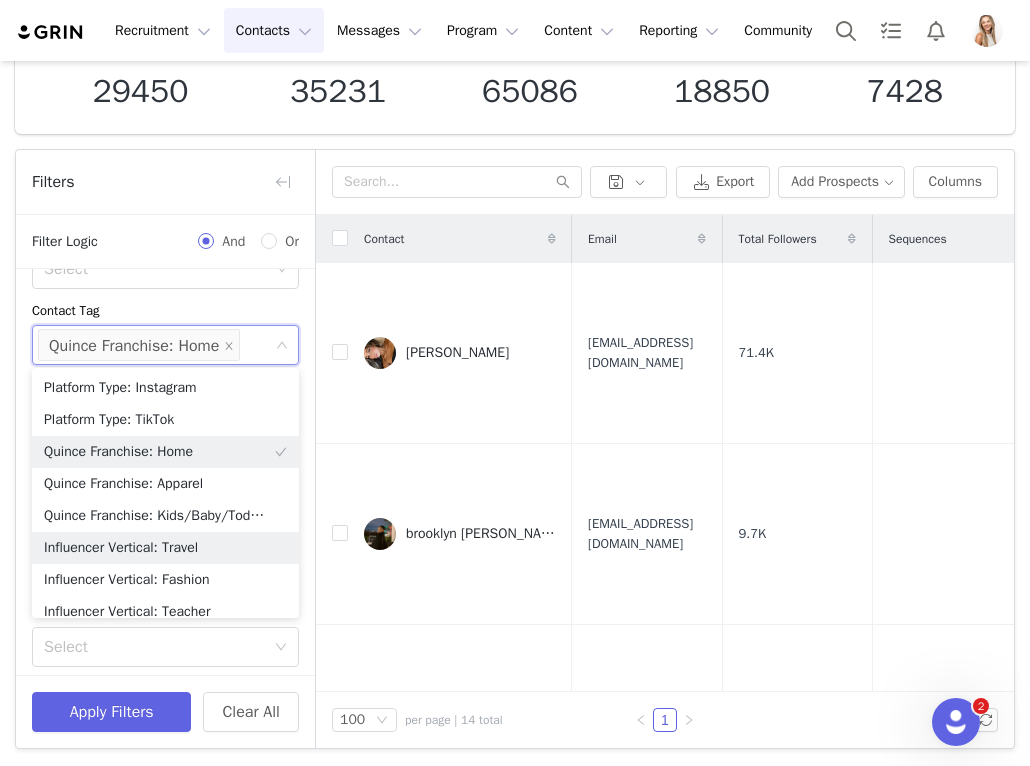 scroll, scrollTop: 10, scrollLeft: 0, axis: vertical 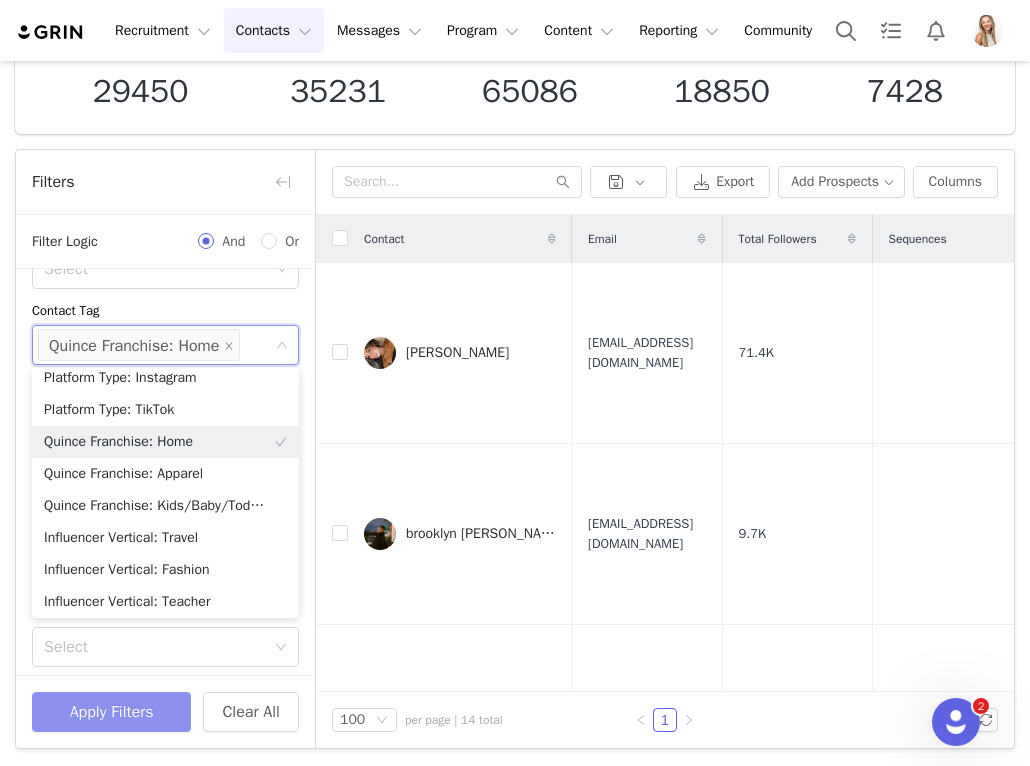 click on "Apply Filters" at bounding box center [111, 712] 